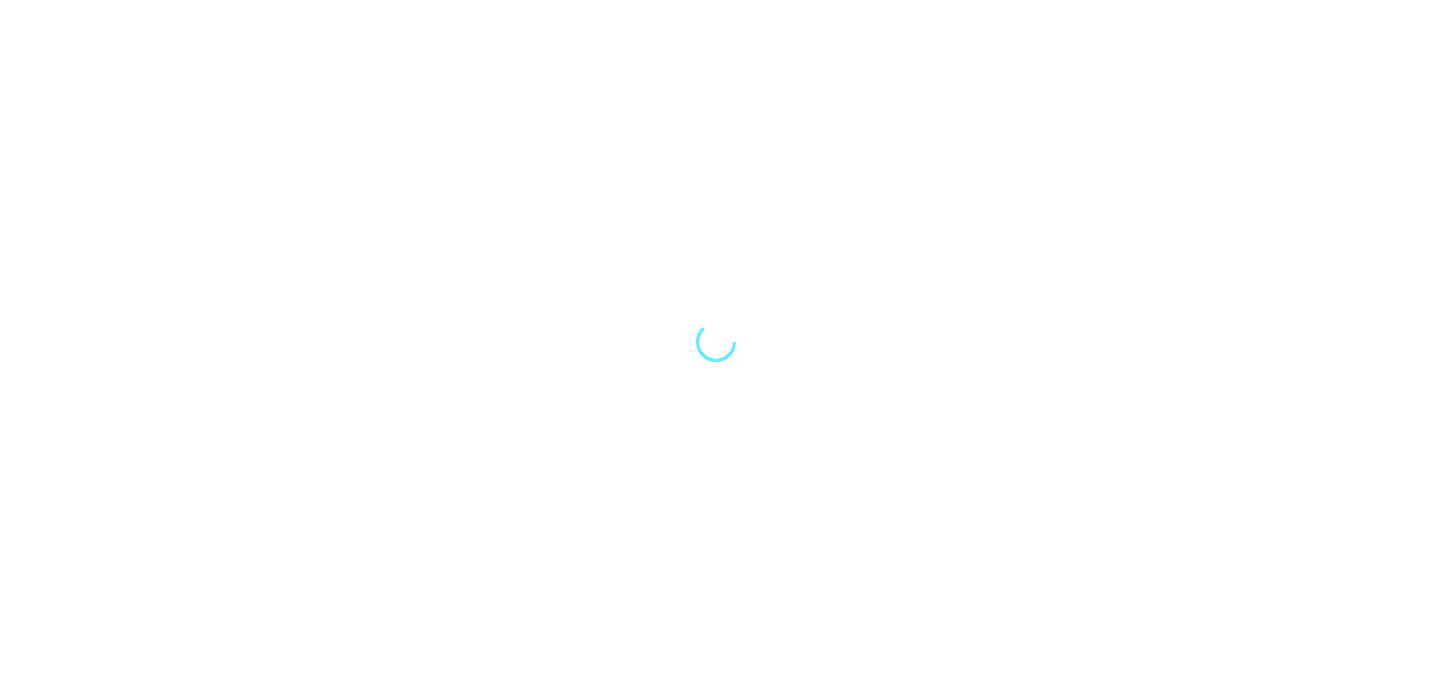 scroll, scrollTop: 0, scrollLeft: 0, axis: both 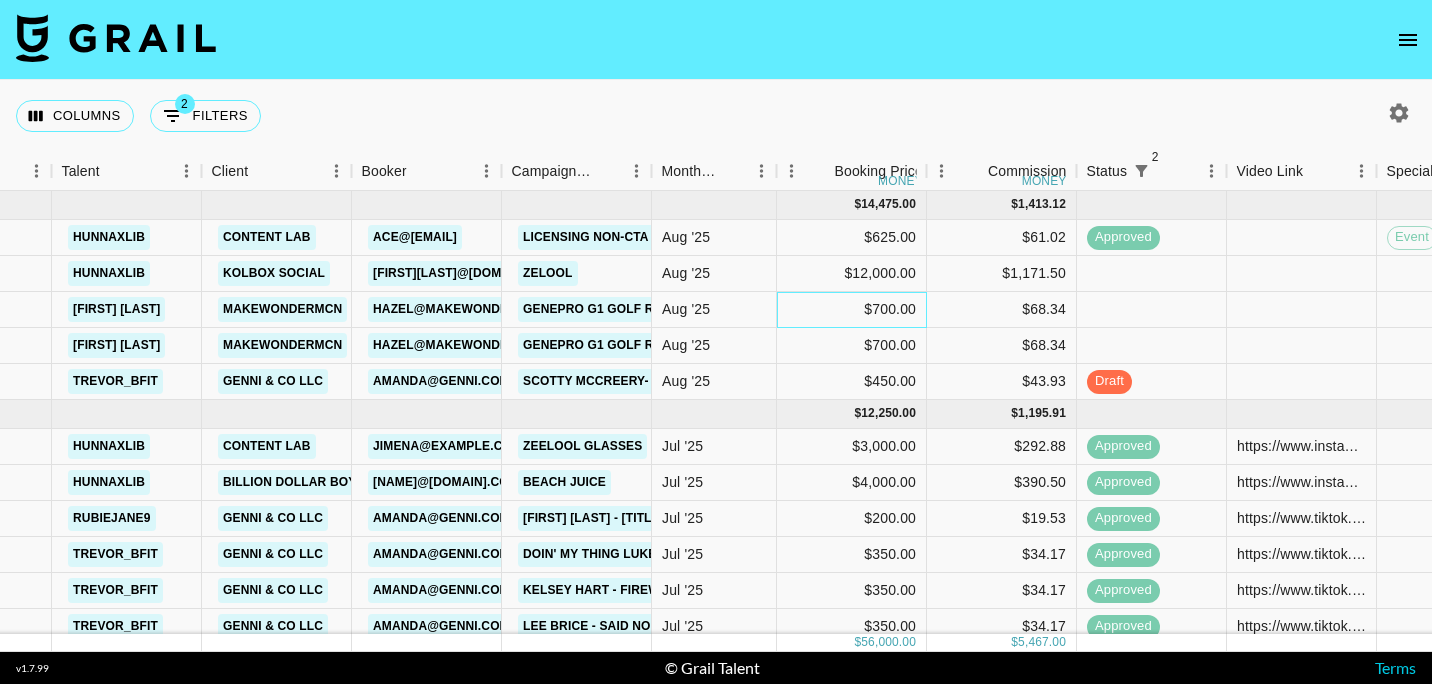 click on "$700.00" at bounding box center [852, 310] 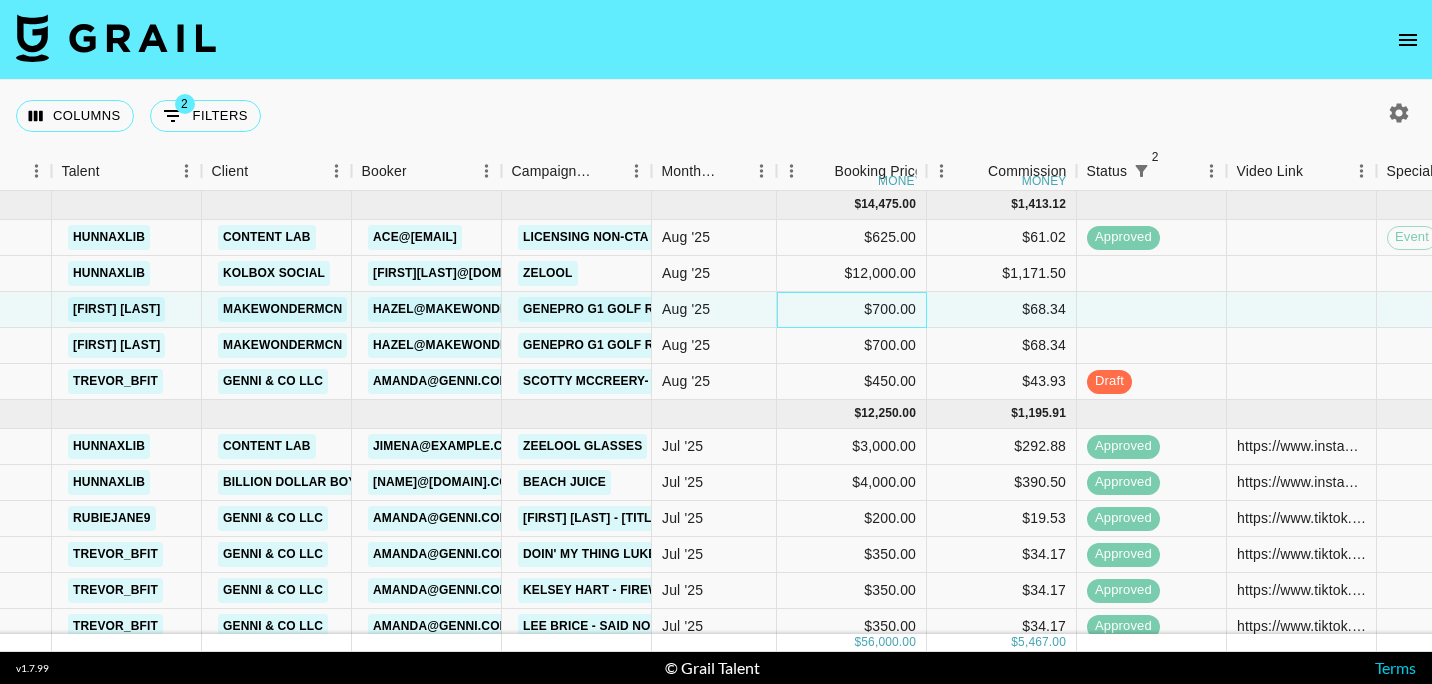 click on "$700.00" at bounding box center (852, 310) 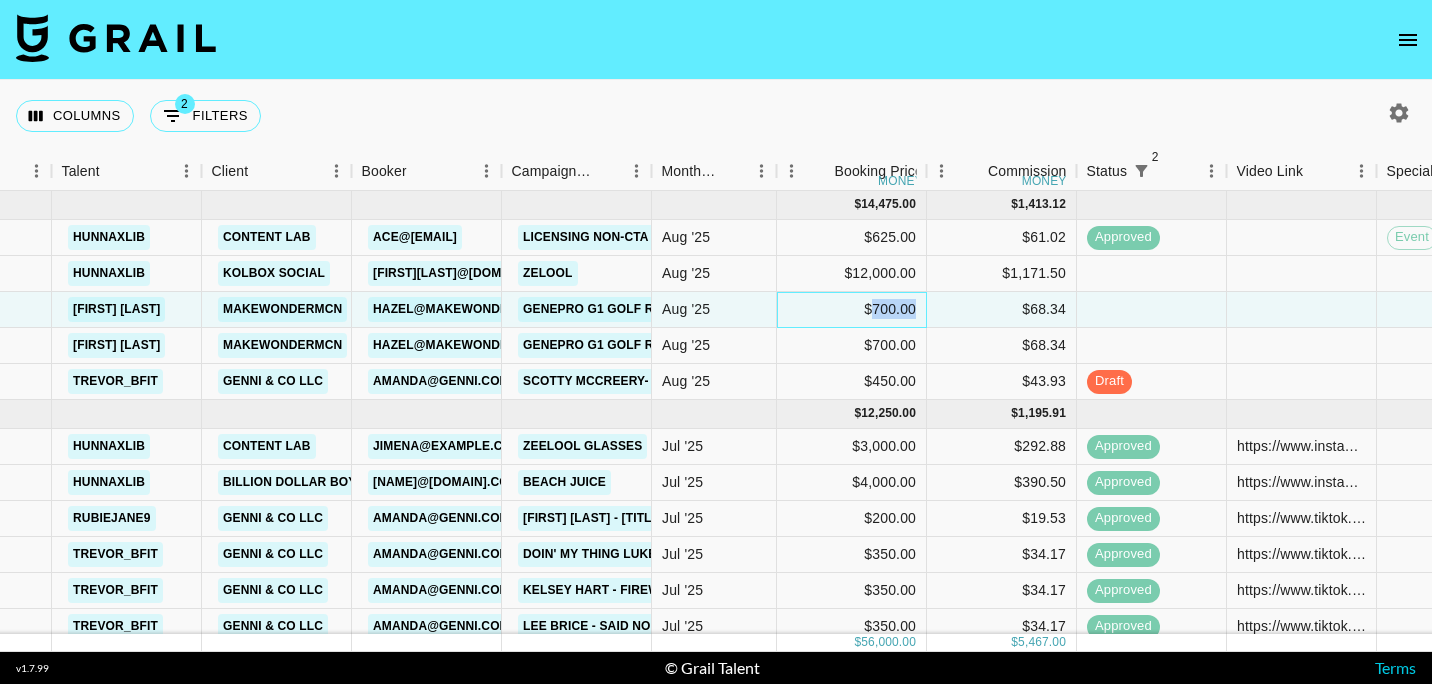 click on "$700.00" at bounding box center [852, 310] 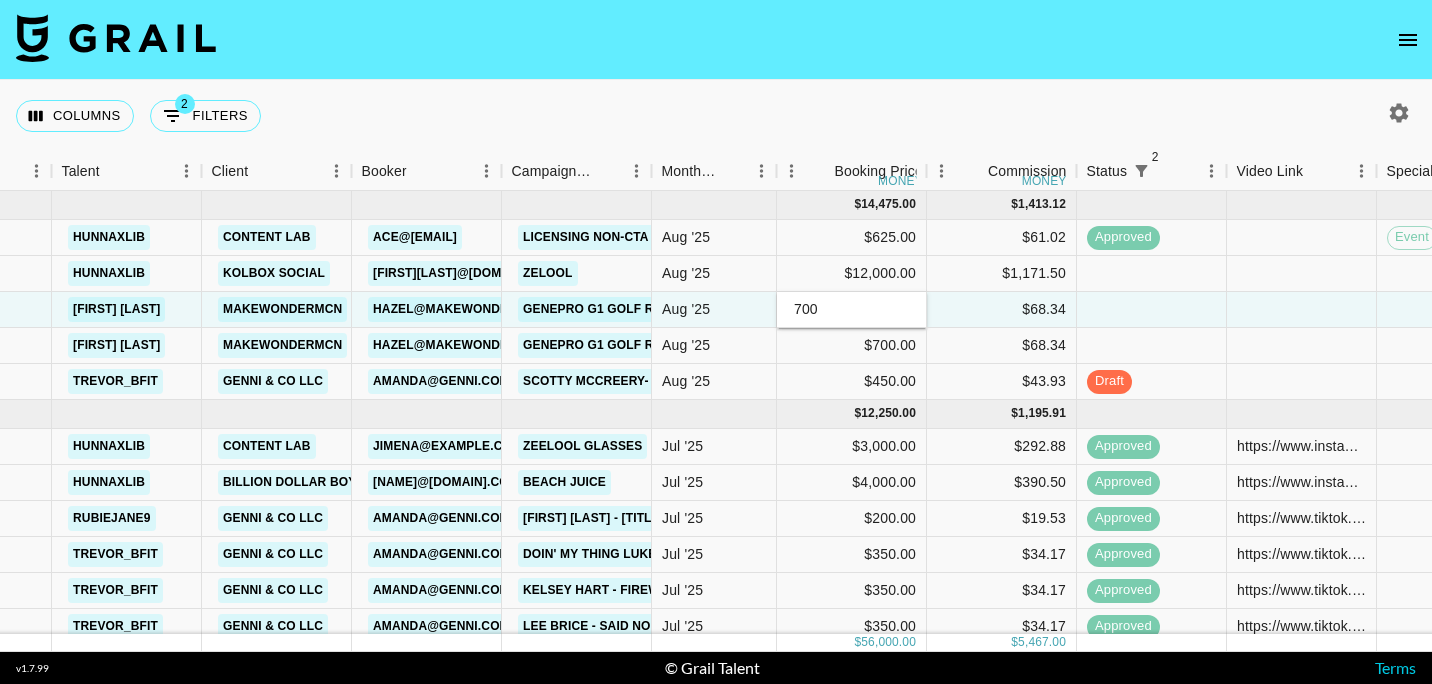 click on "700" at bounding box center [851, 309] 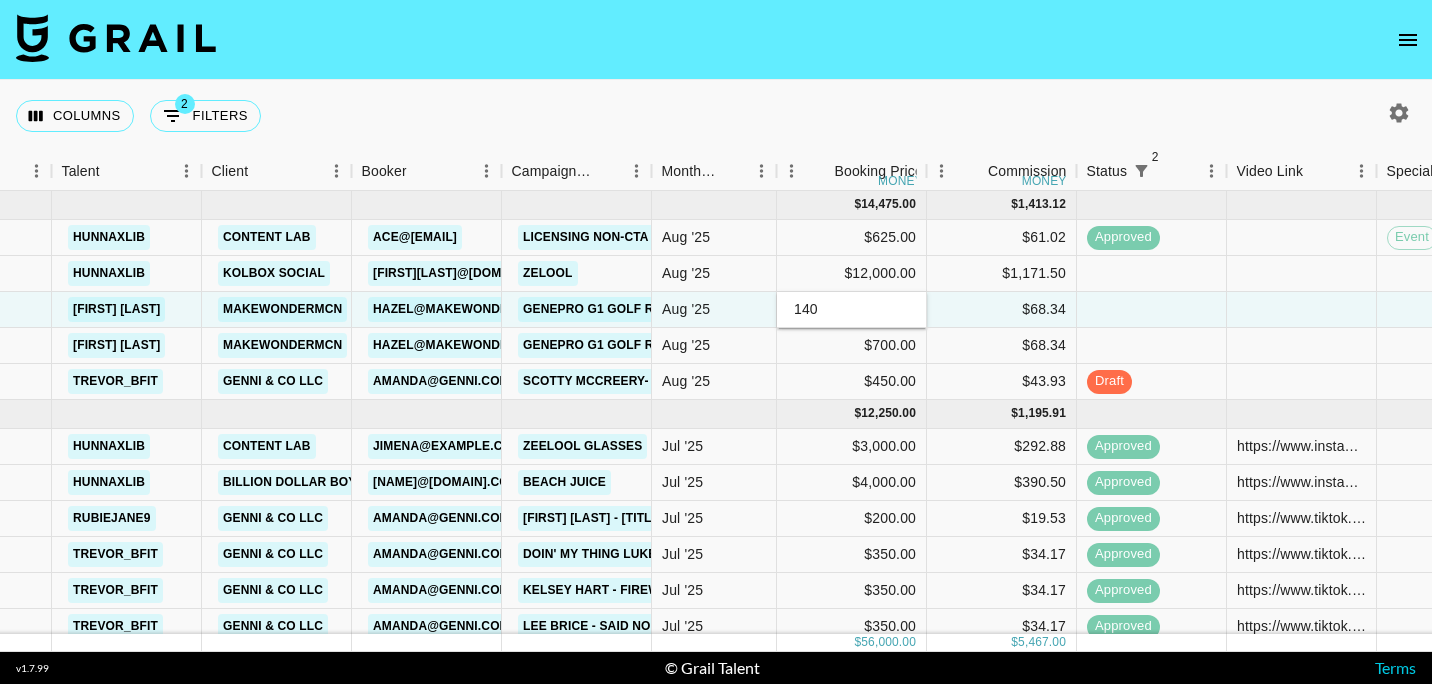 type on "1400" 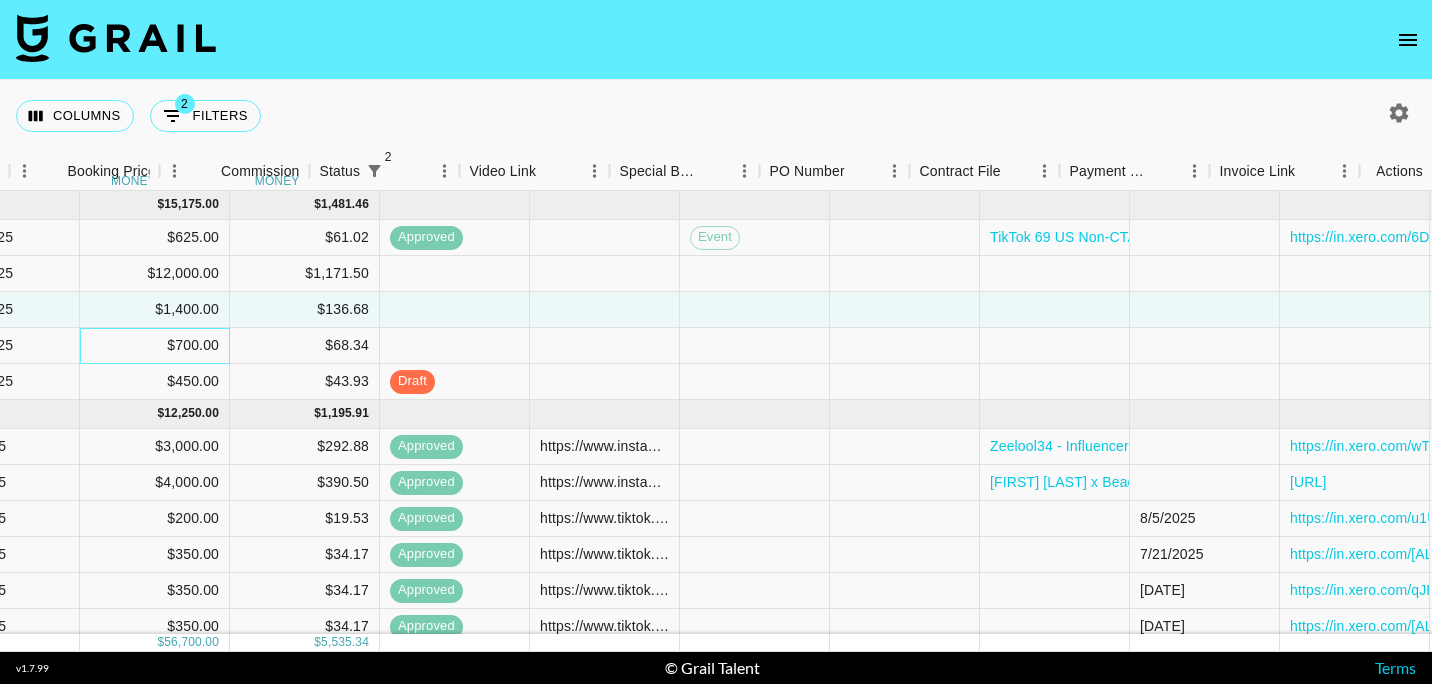 scroll, scrollTop: 0, scrollLeft: 1153, axis: horizontal 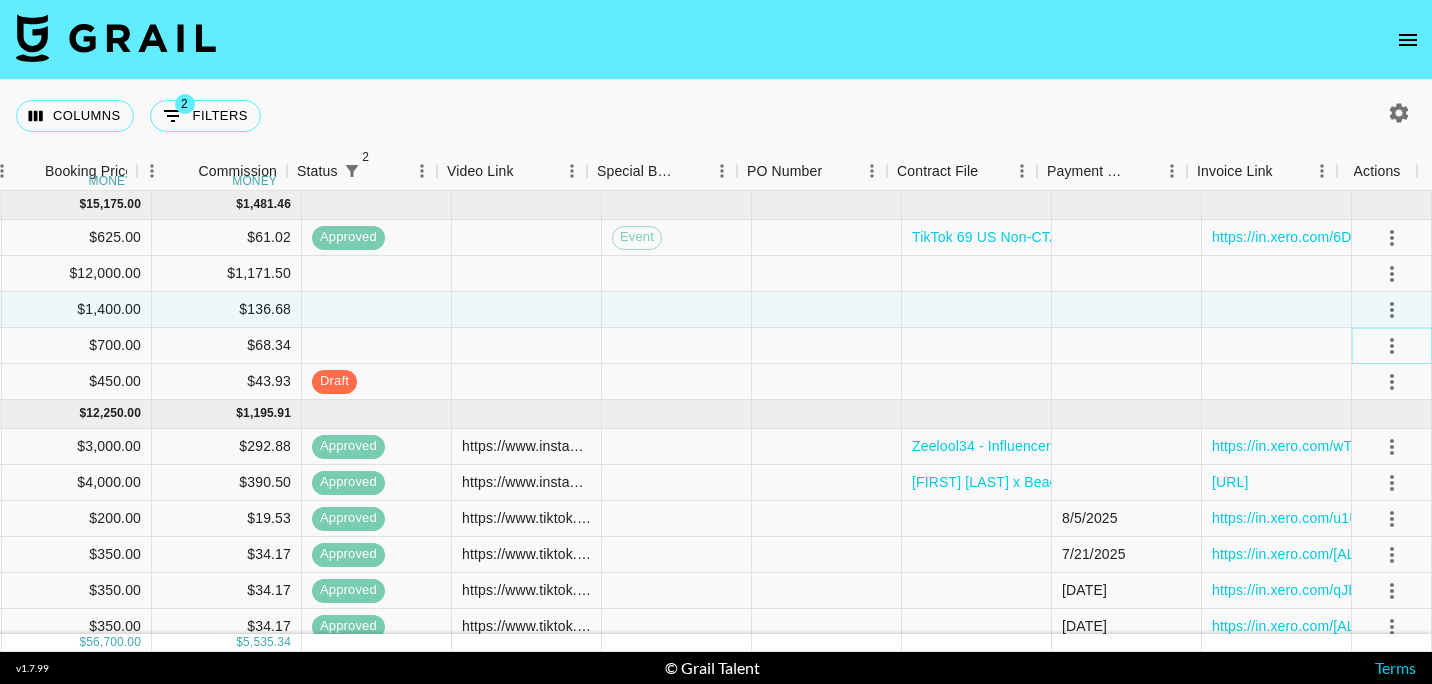 click 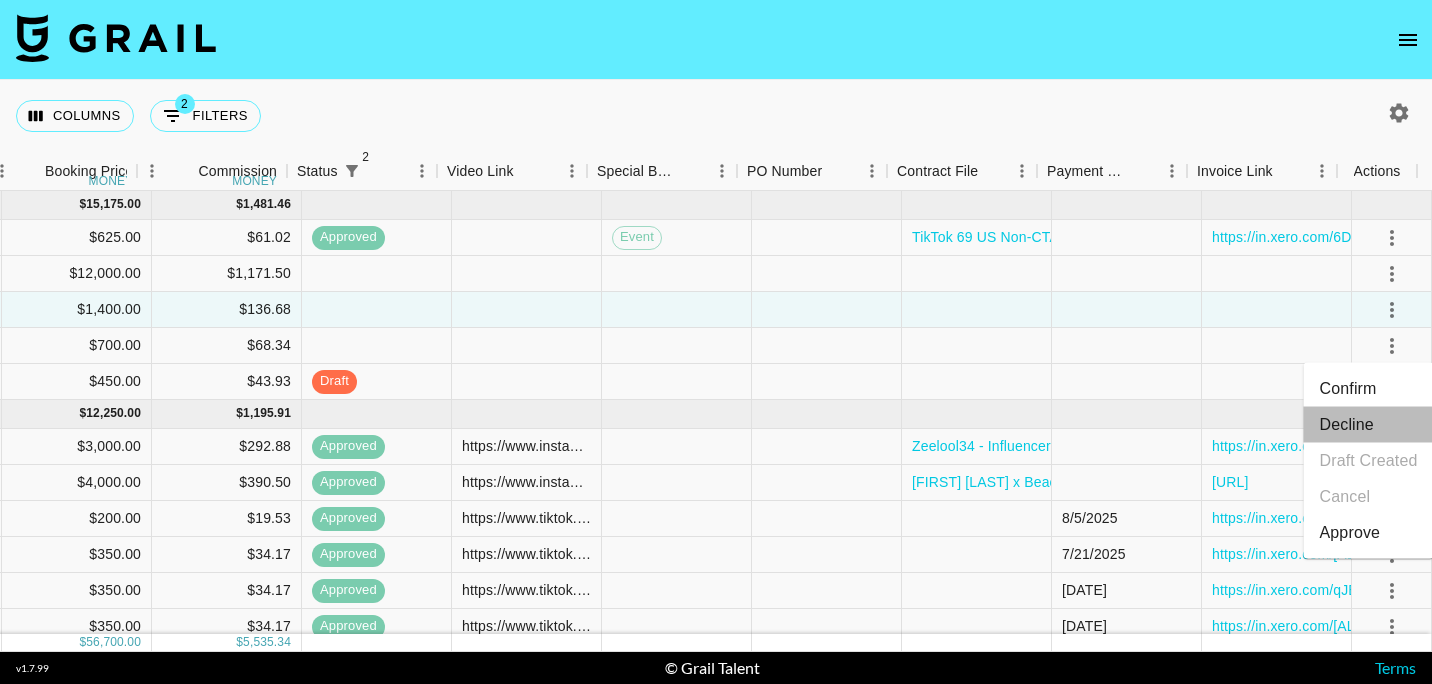 click on "Decline" at bounding box center (1369, 425) 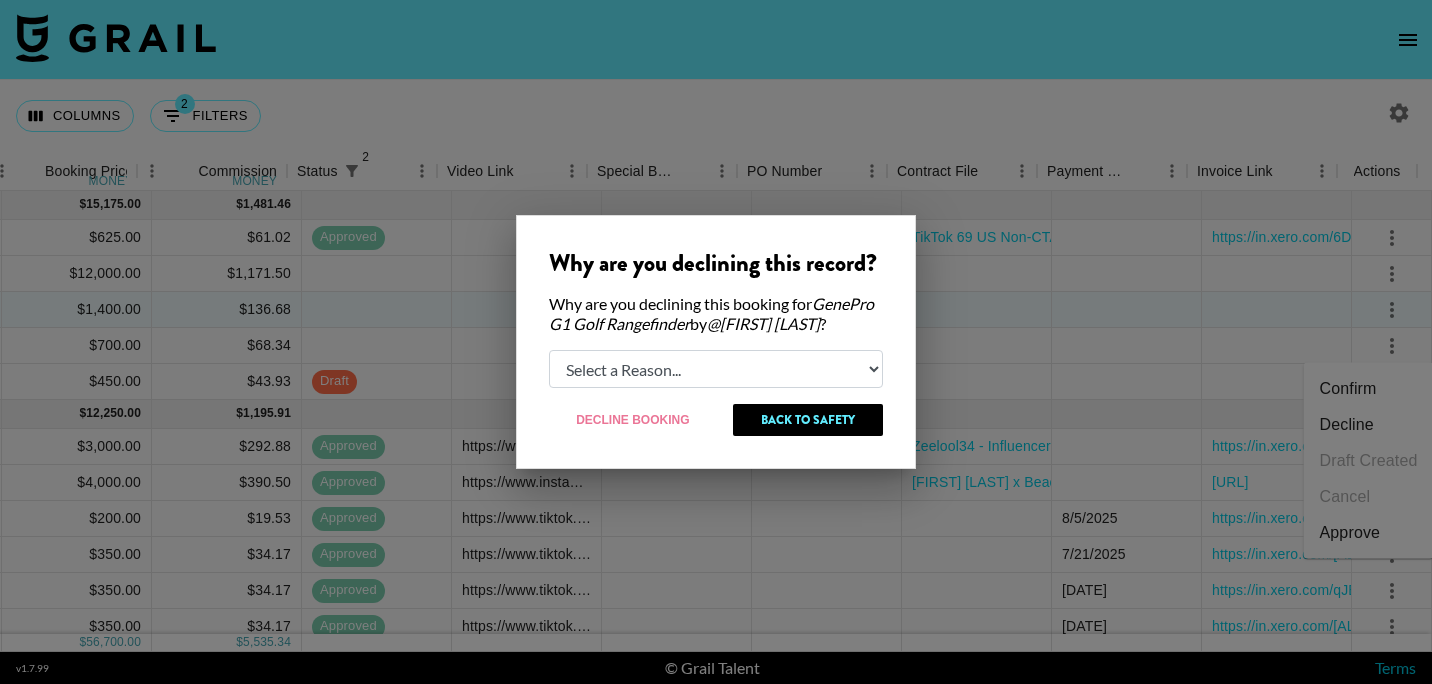 click on "Select a Reason... Relogging this deal due to a data issue The booker cancelled The creator declined" at bounding box center (716, 369) 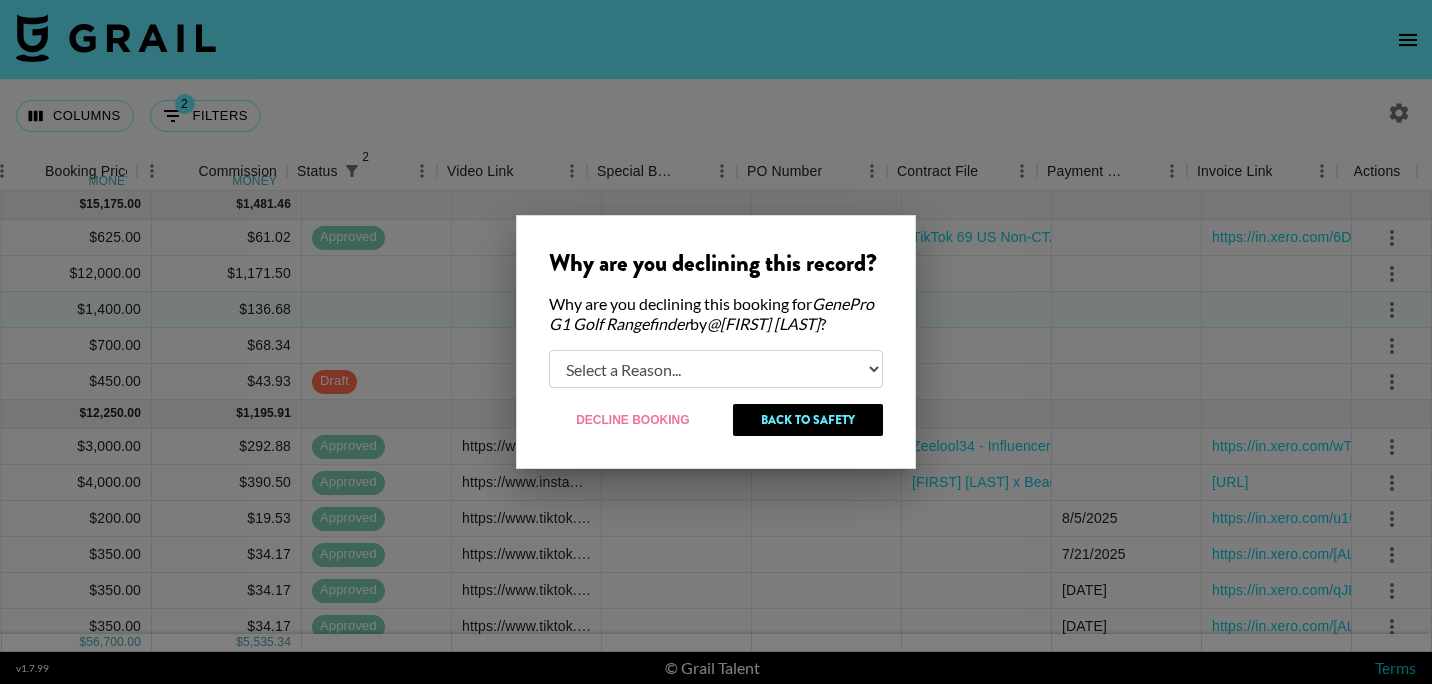 select on "relog" 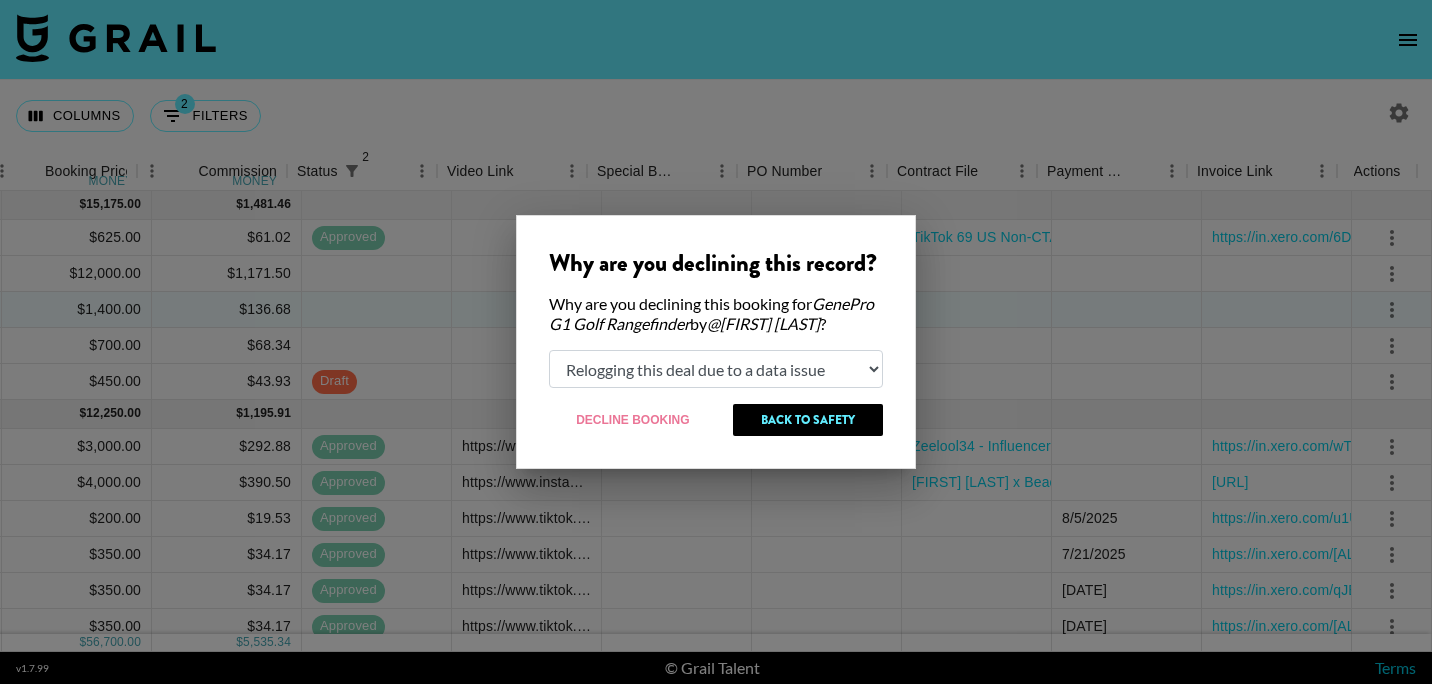 click on "Select a Reason... Relogging this deal due to a data issue The booker cancelled The creator declined" at bounding box center [716, 369] 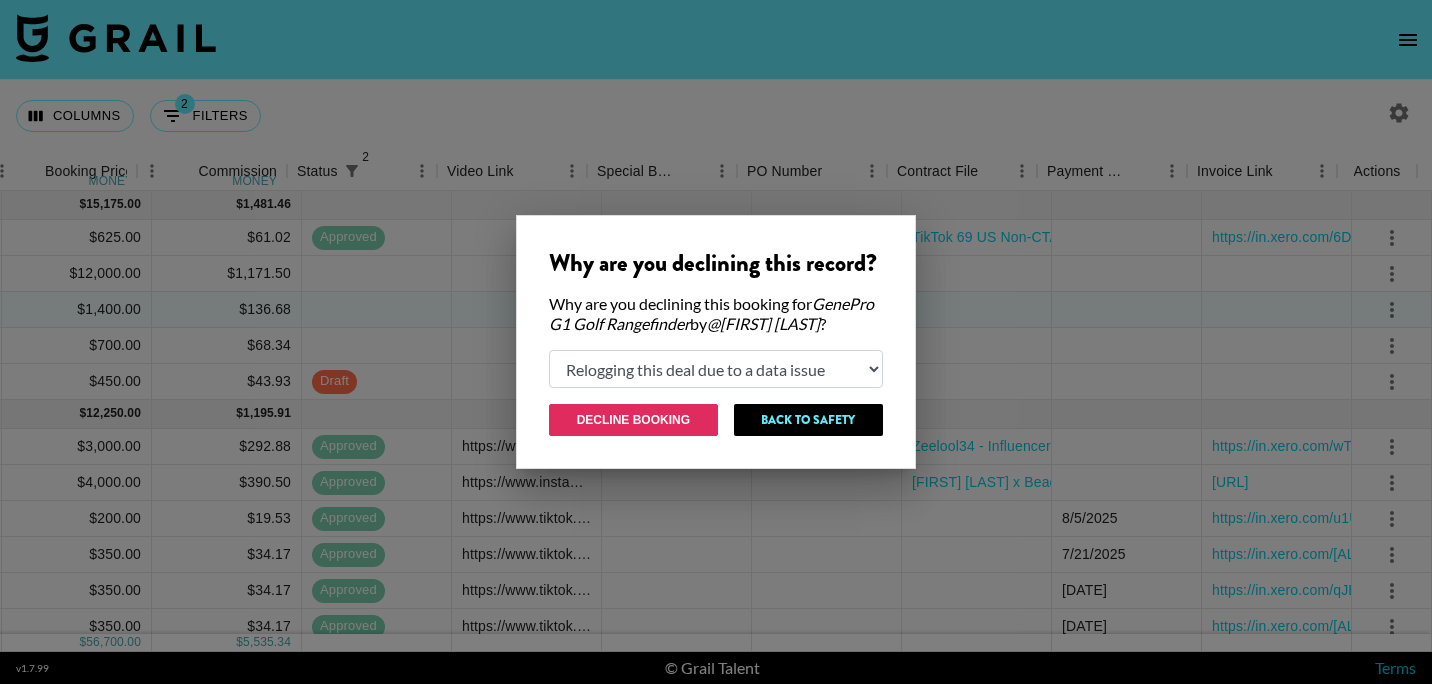 click on "Decline Booking" at bounding box center (633, 420) 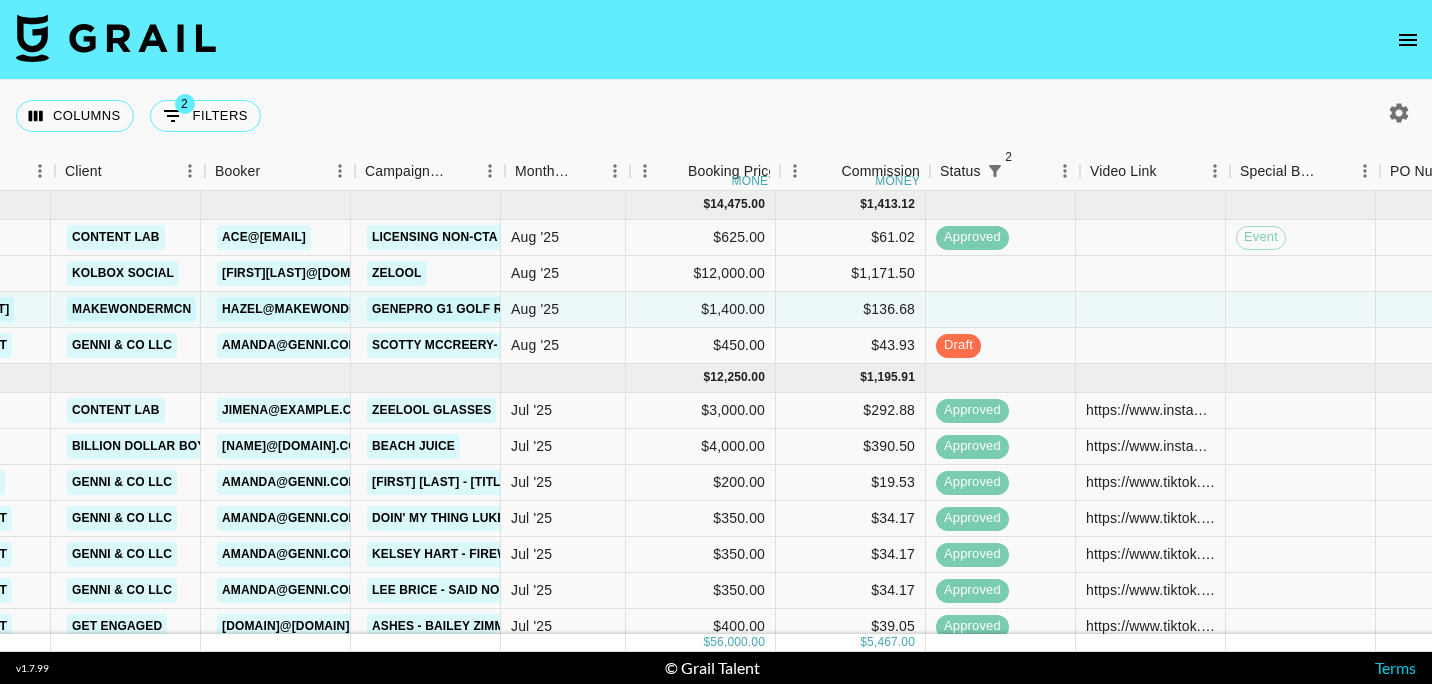 scroll, scrollTop: 0, scrollLeft: 505, axis: horizontal 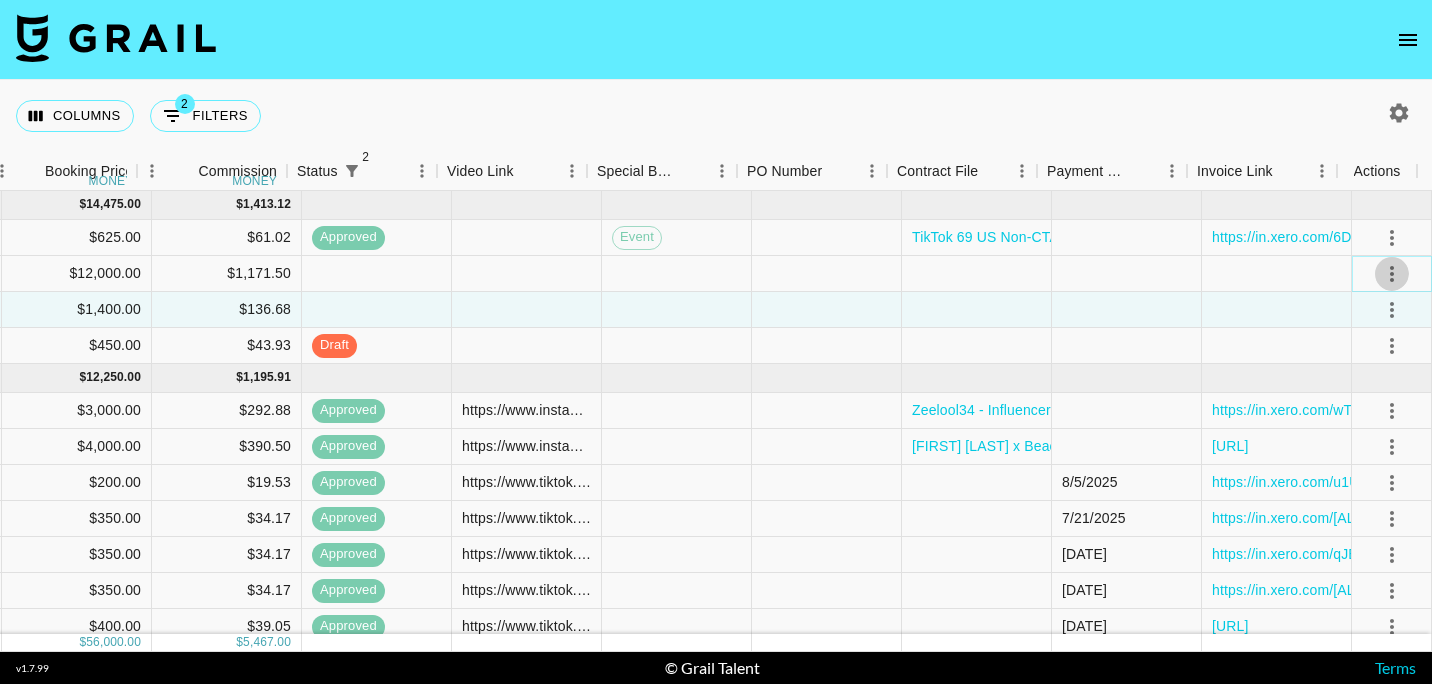 click 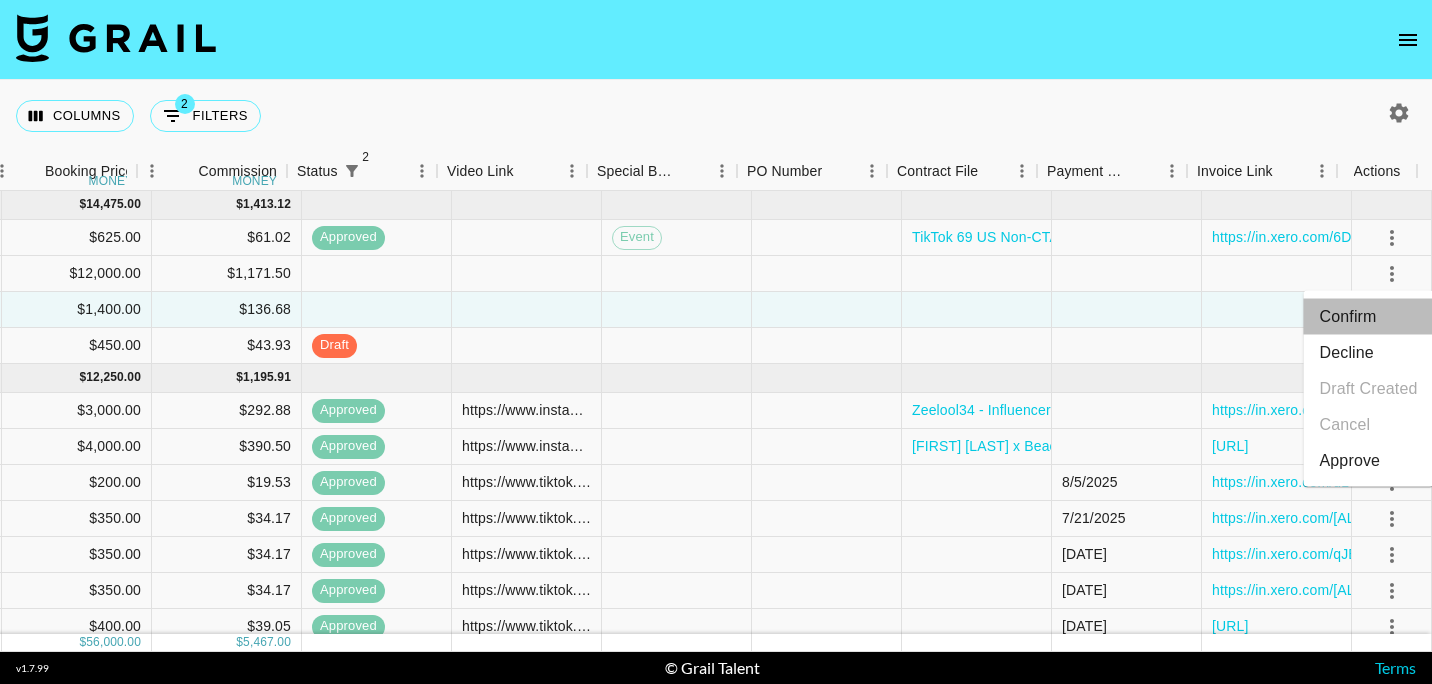 click on "Confirm" at bounding box center [1369, 317] 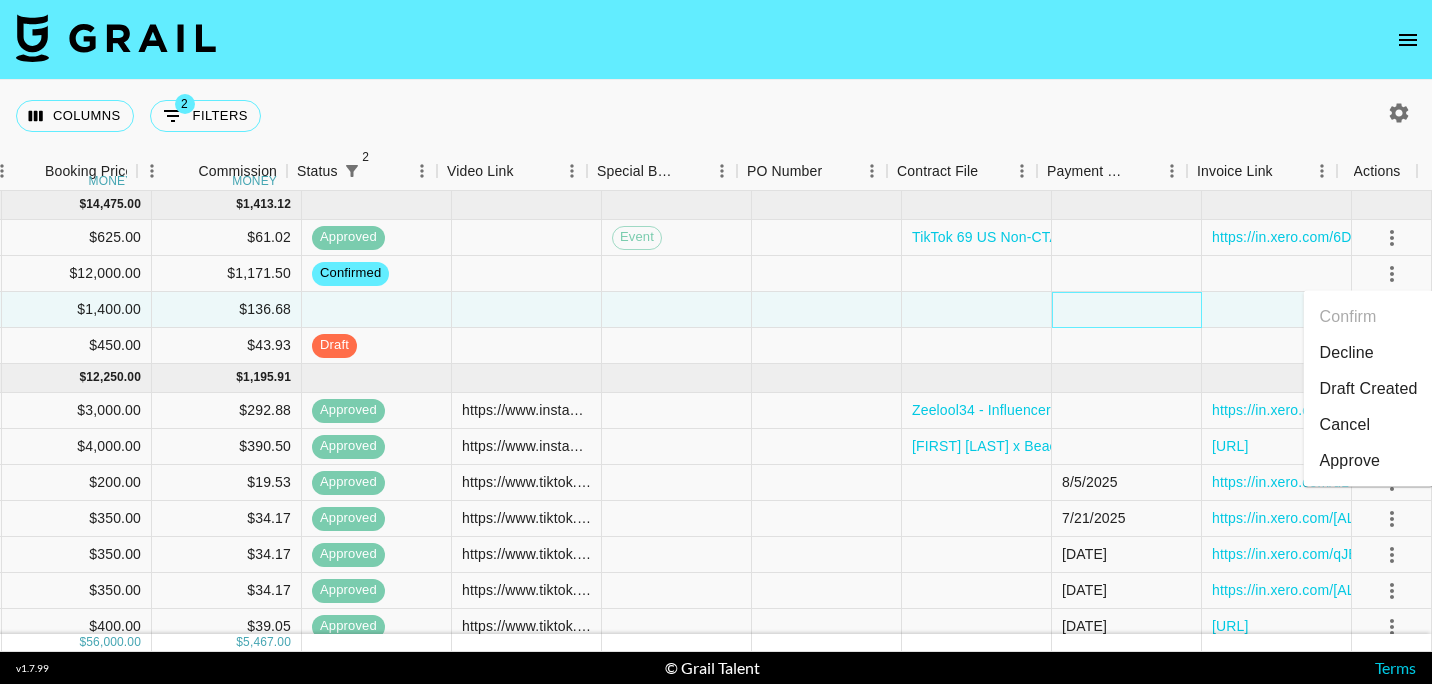 click at bounding box center [1127, 310] 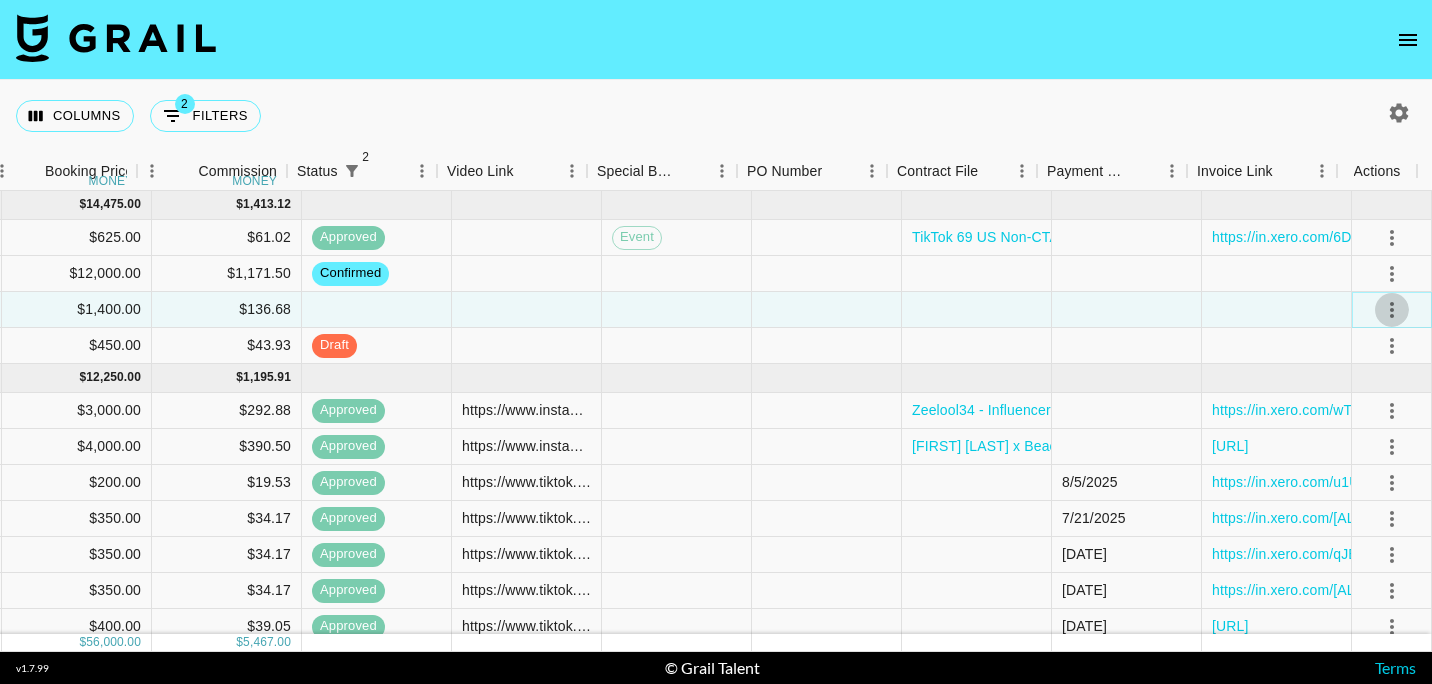 click 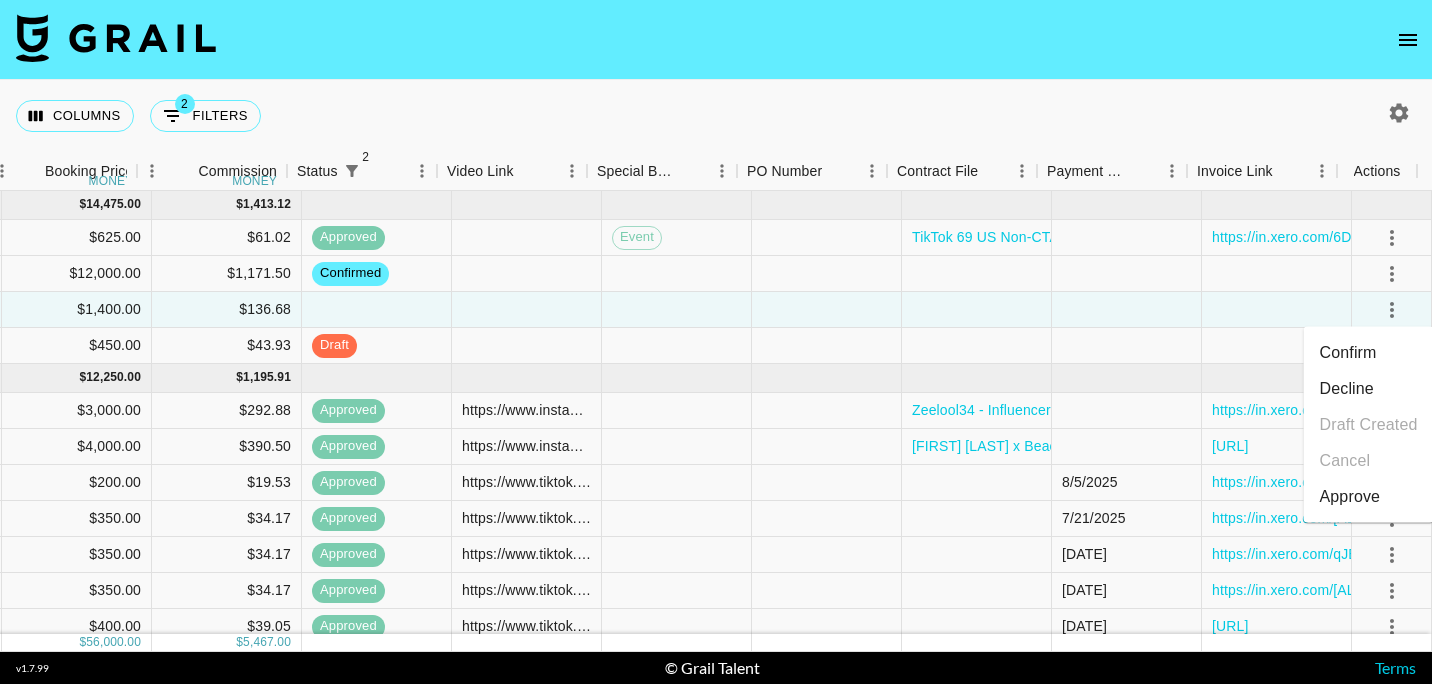click on "Confirm" at bounding box center [1369, 353] 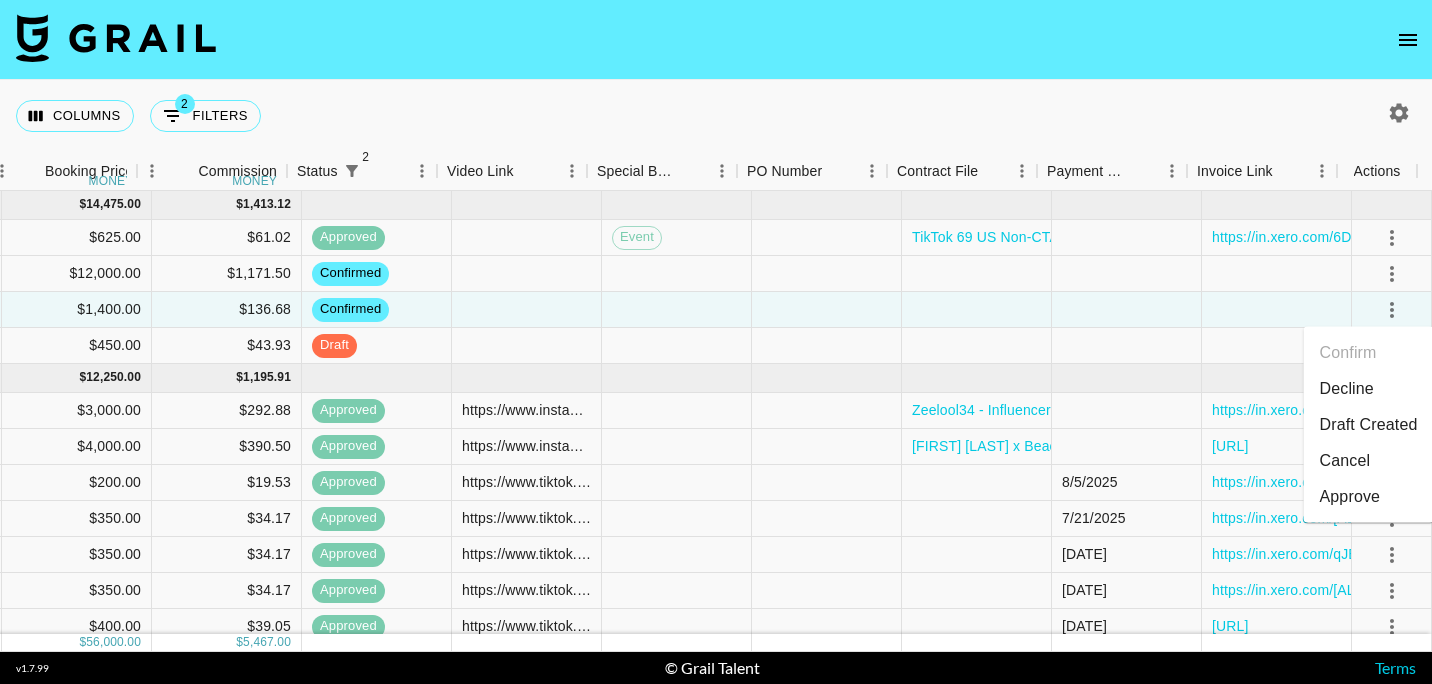 click on "Columns 2 Filters + Booking" at bounding box center [716, 116] 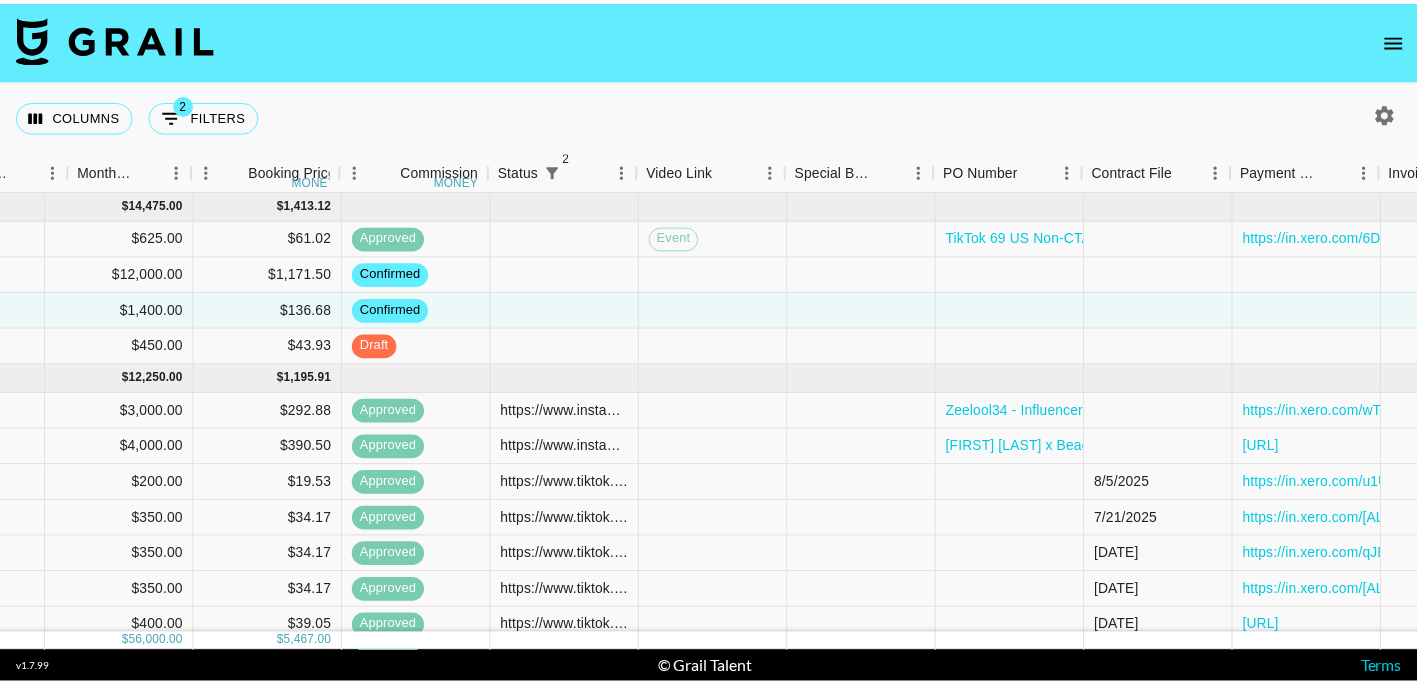 scroll, scrollTop: 0, scrollLeft: 1098, axis: horizontal 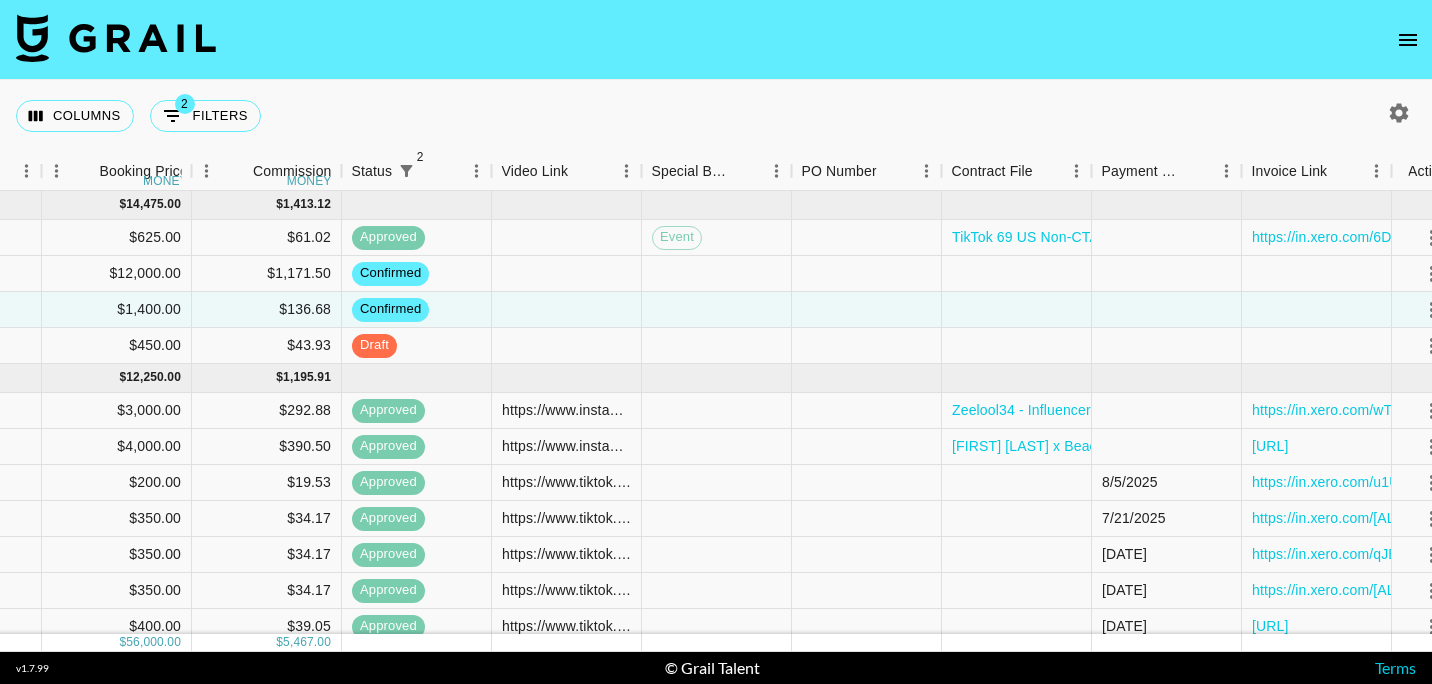click 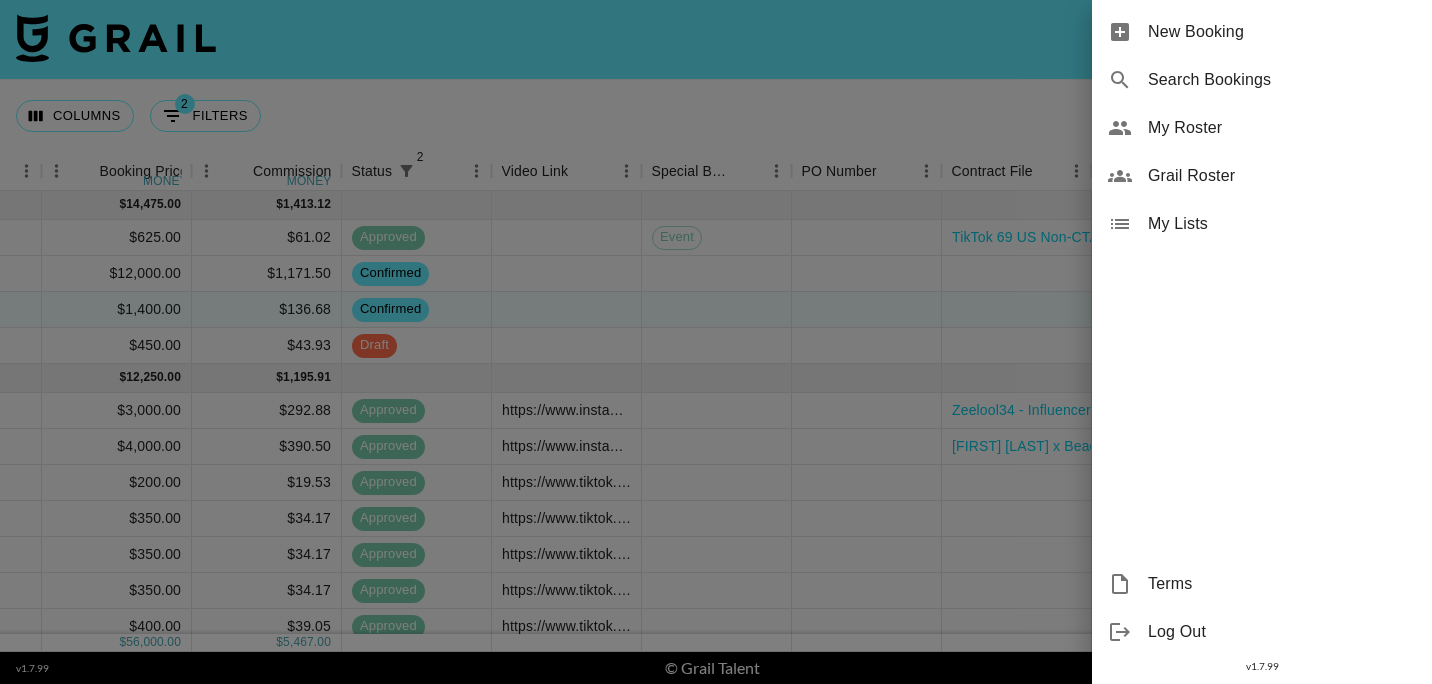 click on "New Booking" at bounding box center [1282, 32] 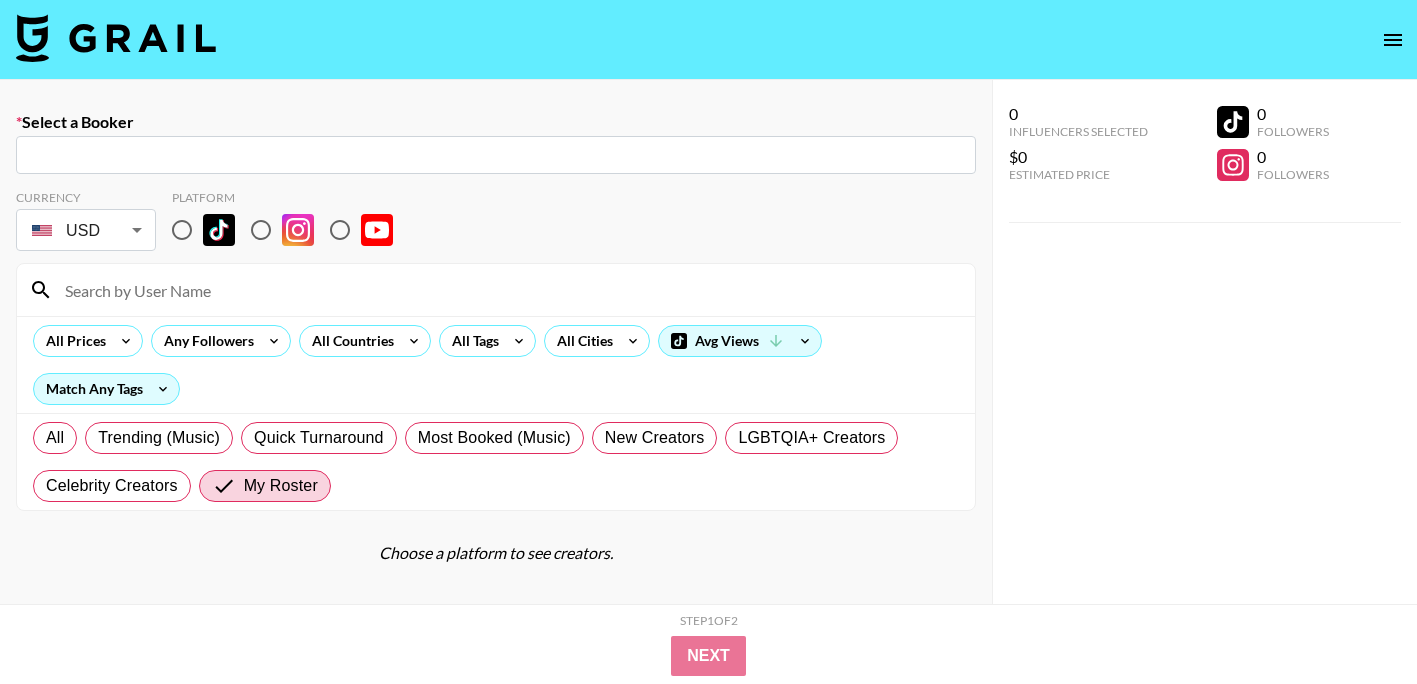 click at bounding box center [496, 155] 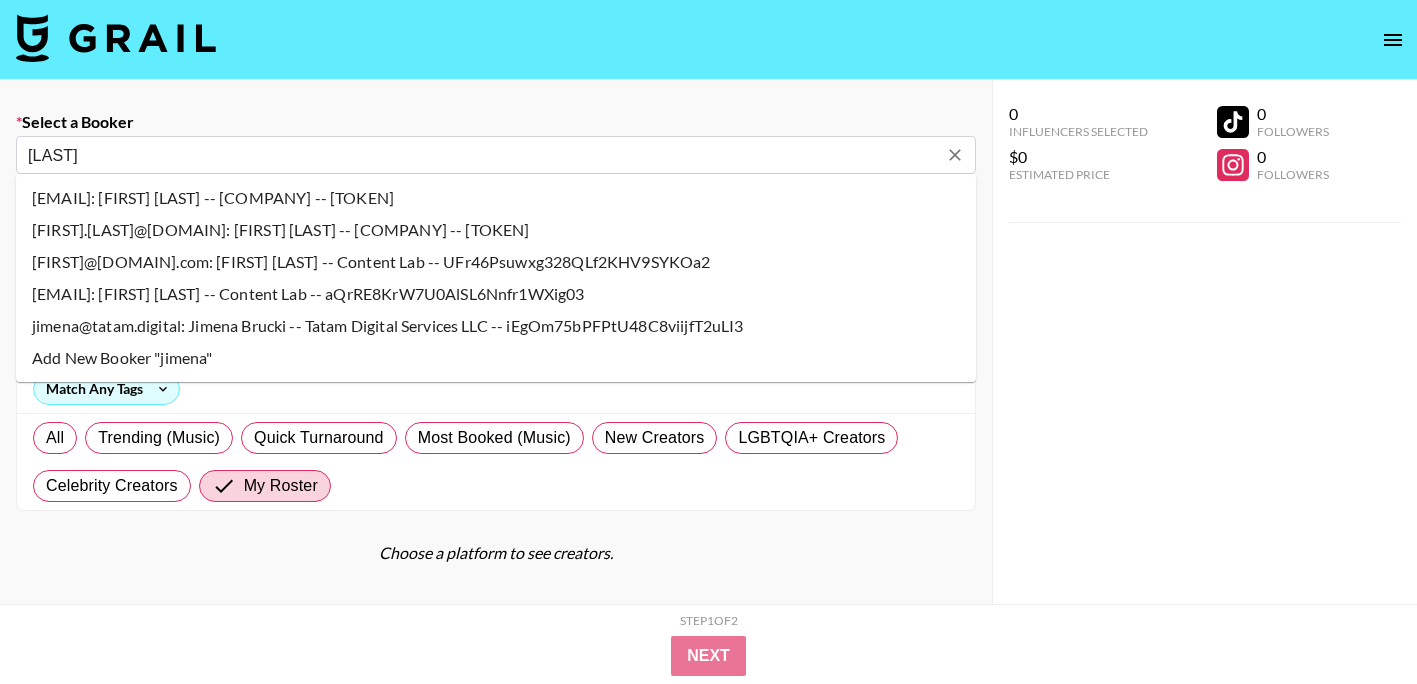 click on "[EMAIL]: [FIRST] [LAST] -- [COMPANY] -- [TOKEN]" at bounding box center [496, 294] 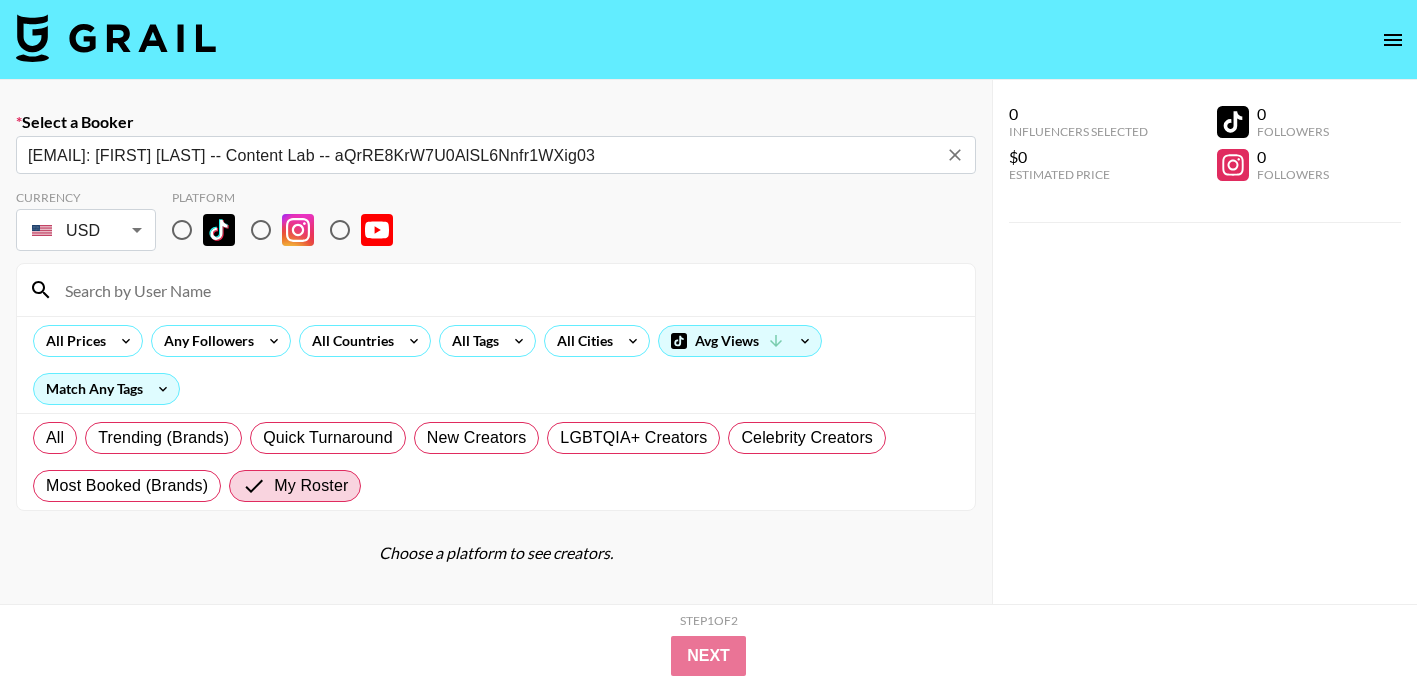 type on "[EMAIL]: [FIRST] [LAST] -- [COMPANY] -- [TOKEN]" 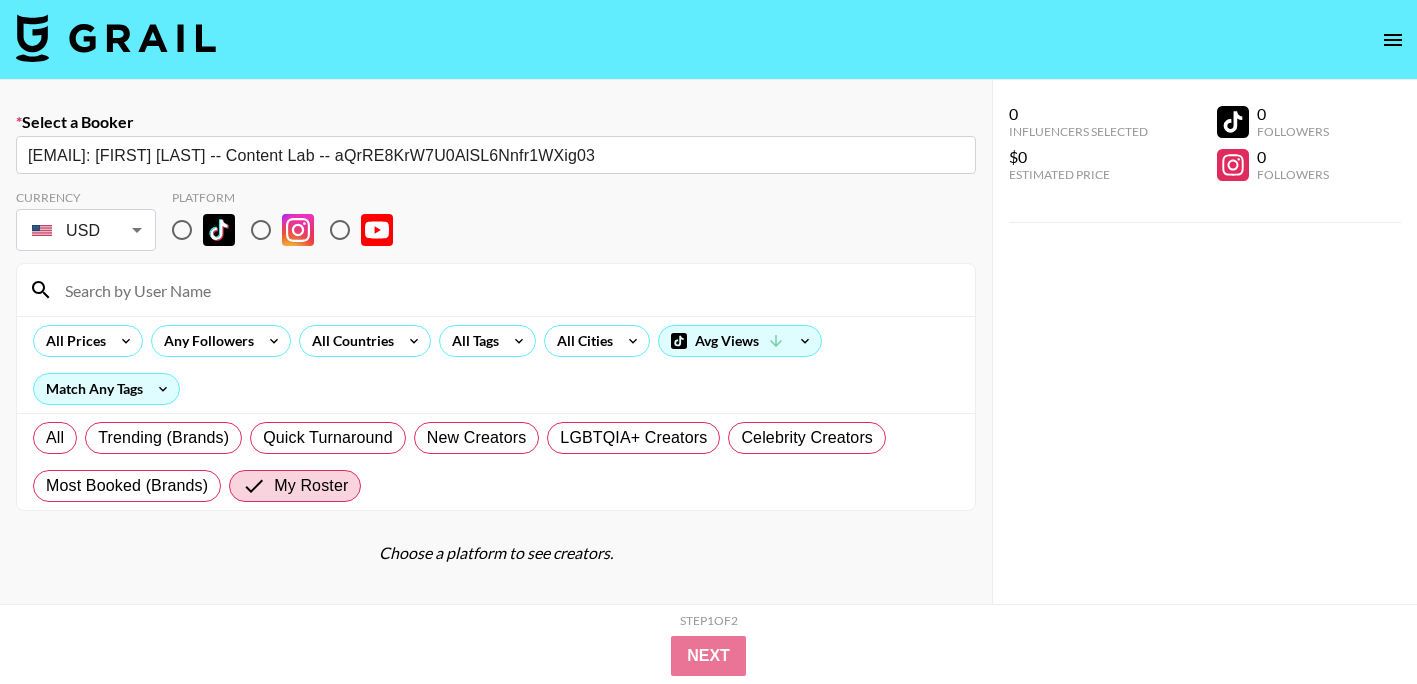click at bounding box center [508, 290] 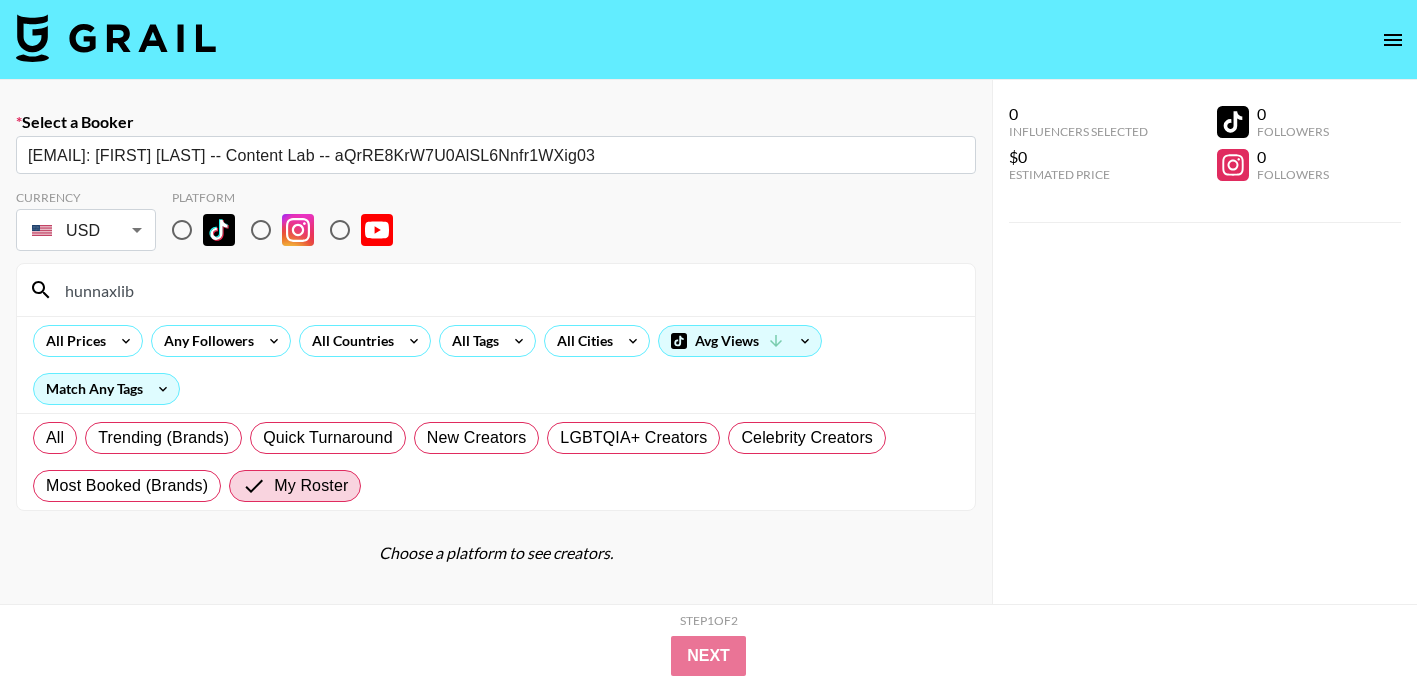 type on "hunnaxlib" 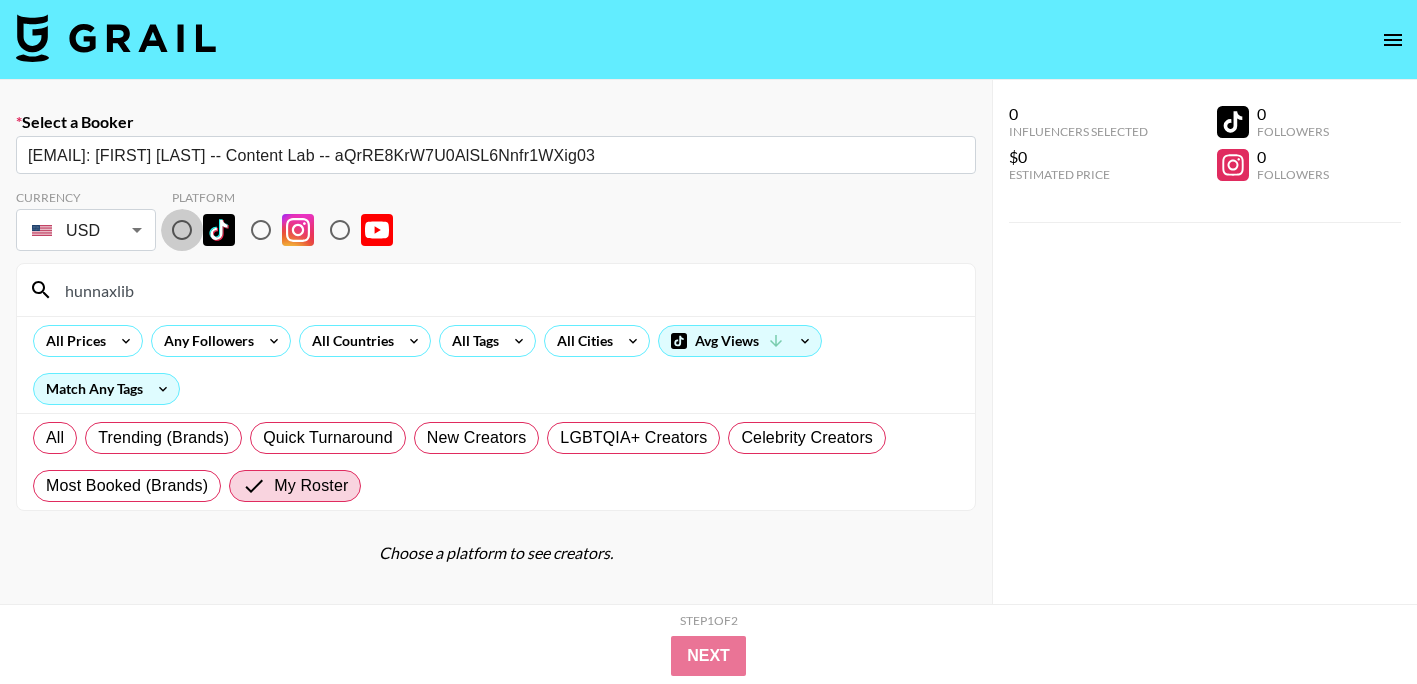 click at bounding box center (182, 230) 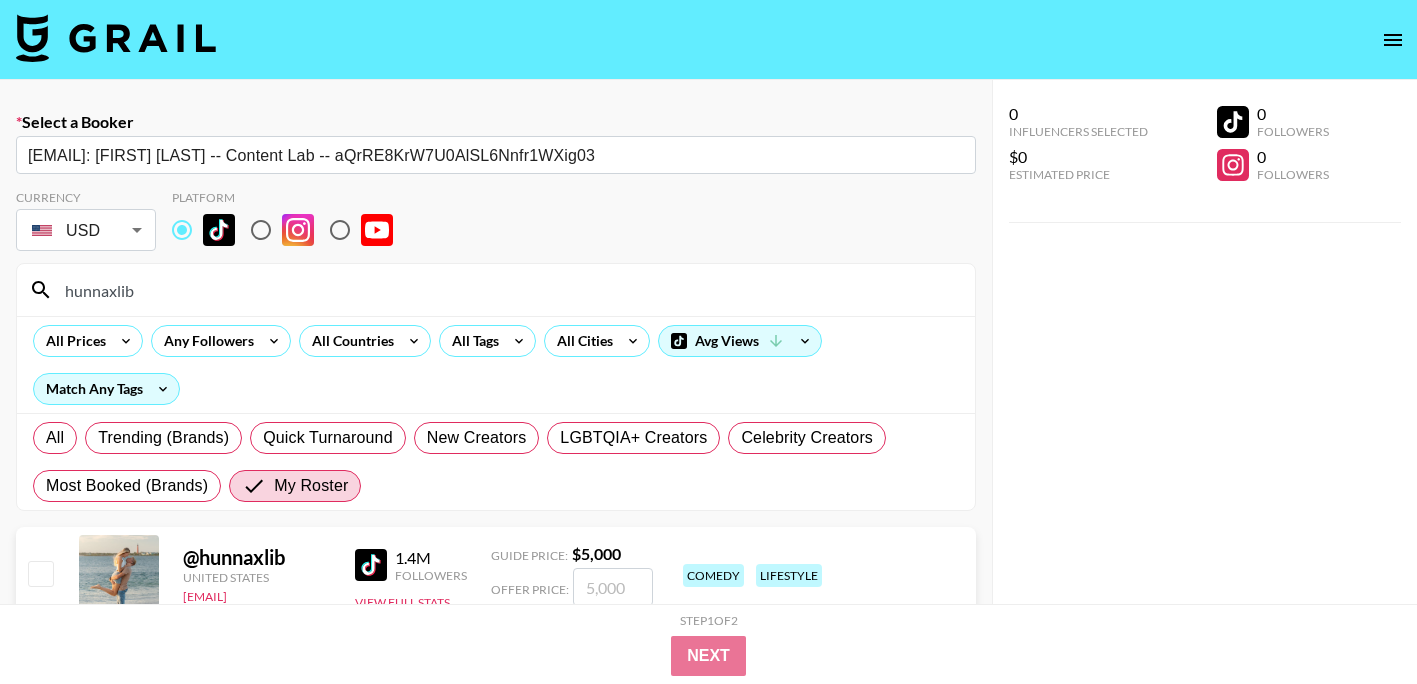 click on "Currency USD USD ​ Platform" at bounding box center (496, 222) 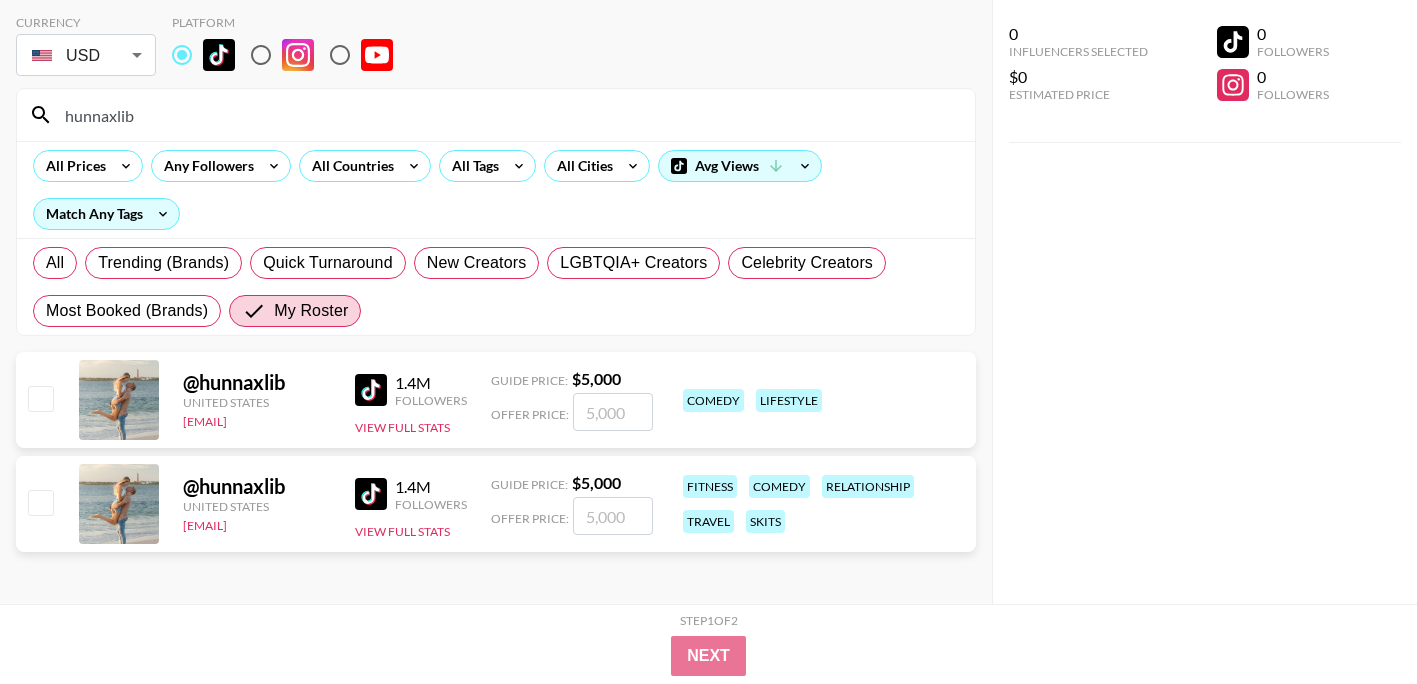 scroll, scrollTop: 179, scrollLeft: 0, axis: vertical 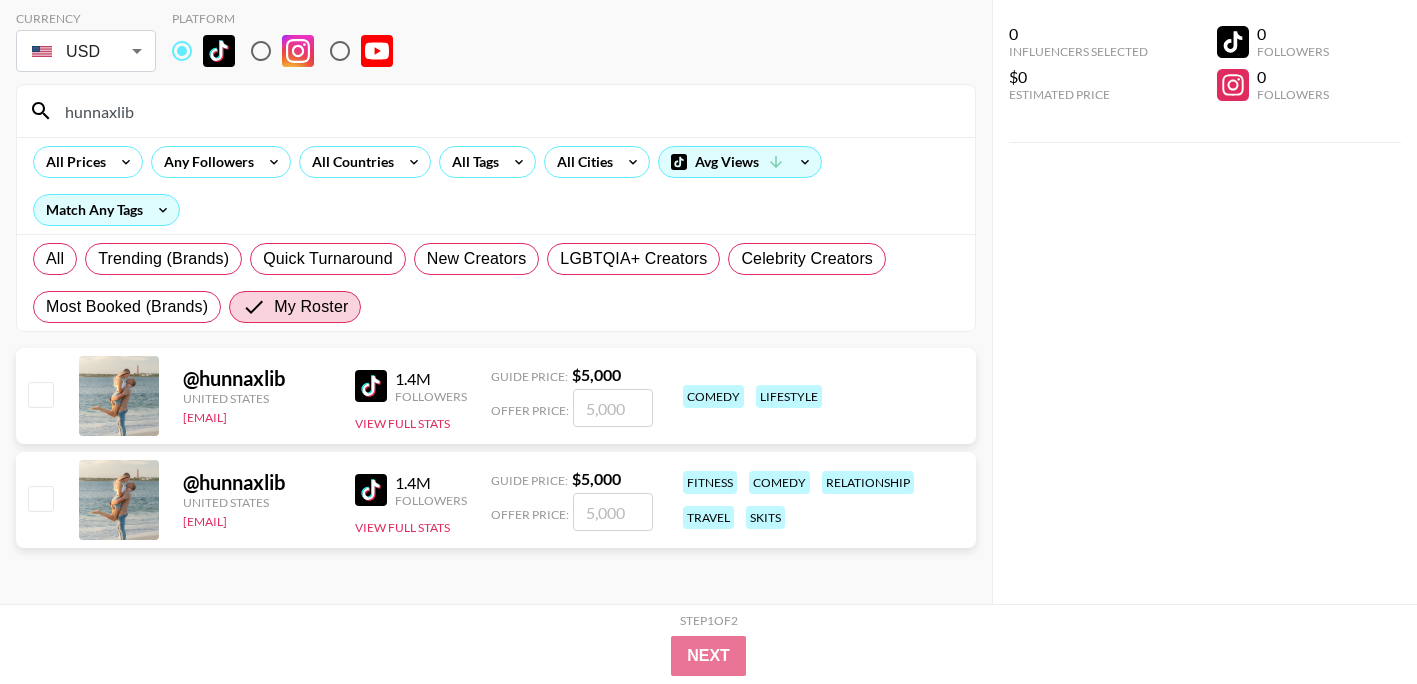 click at bounding box center [613, 512] 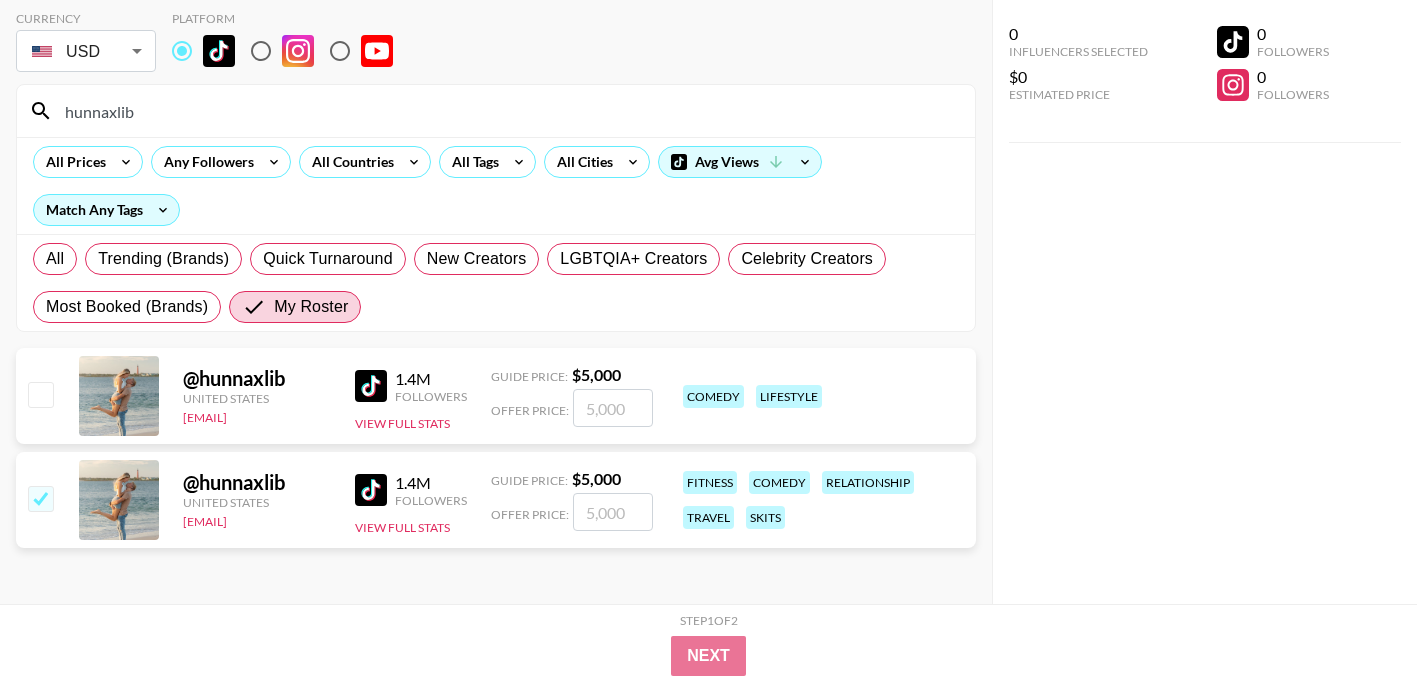 checkbox on "true" 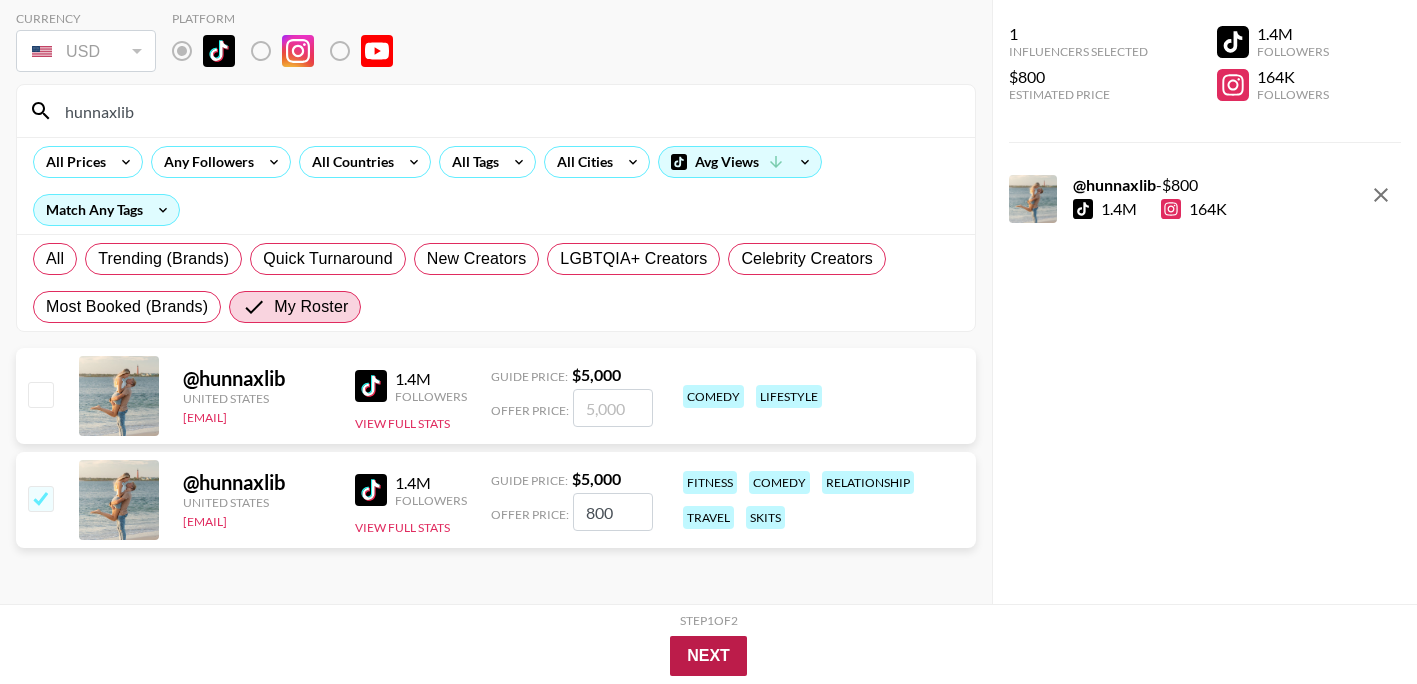 type on "800" 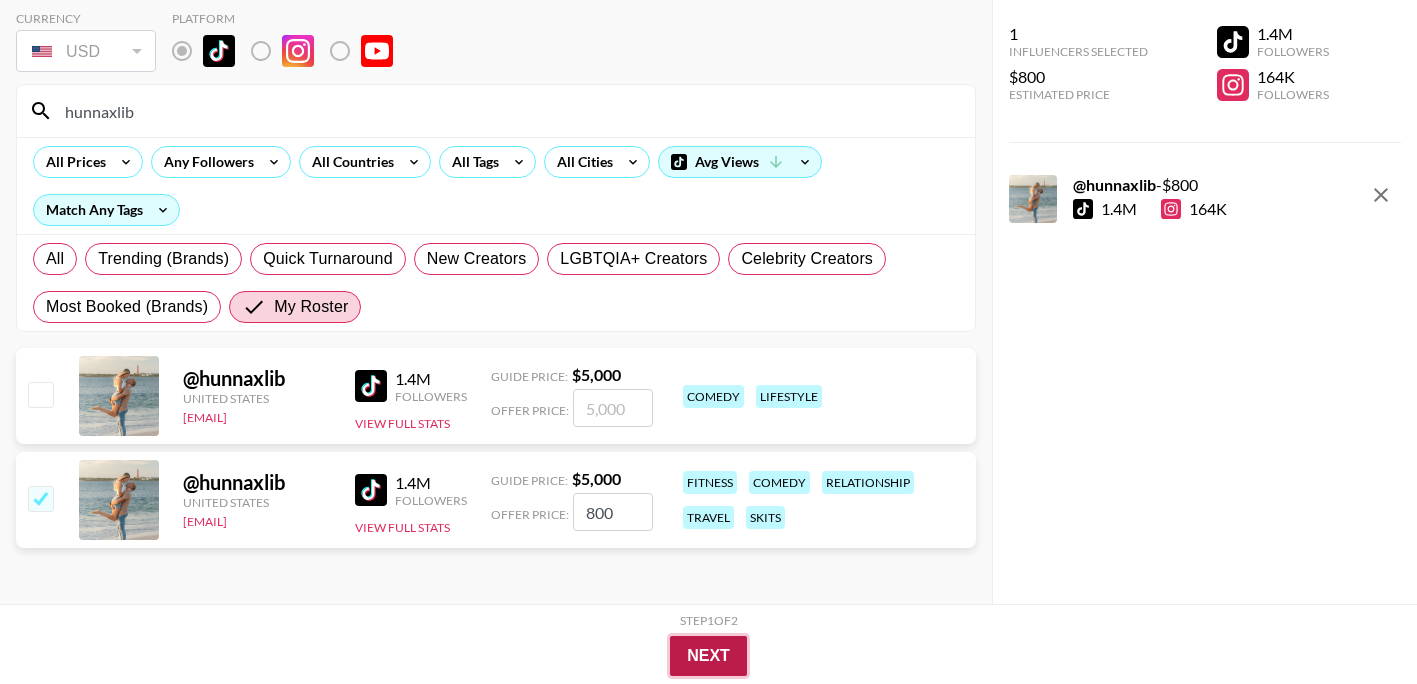 click on "Next" at bounding box center (708, 656) 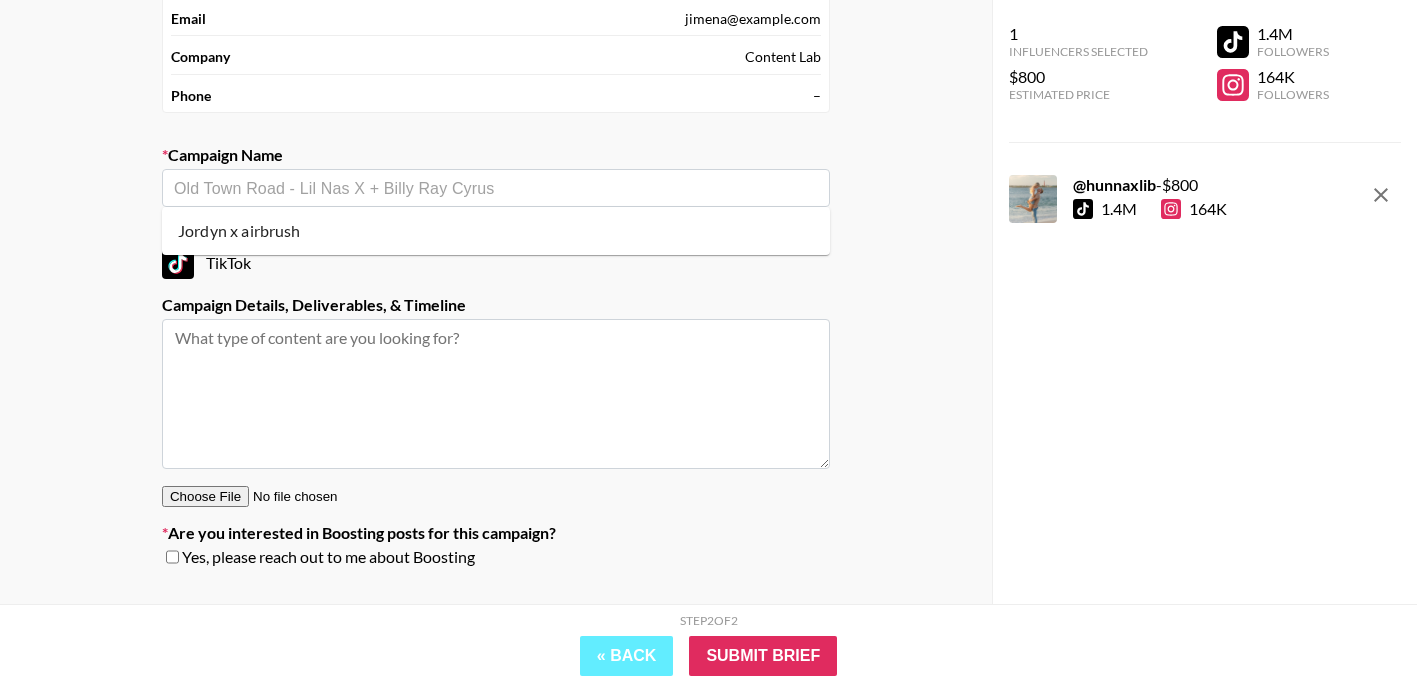 click at bounding box center [496, 188] 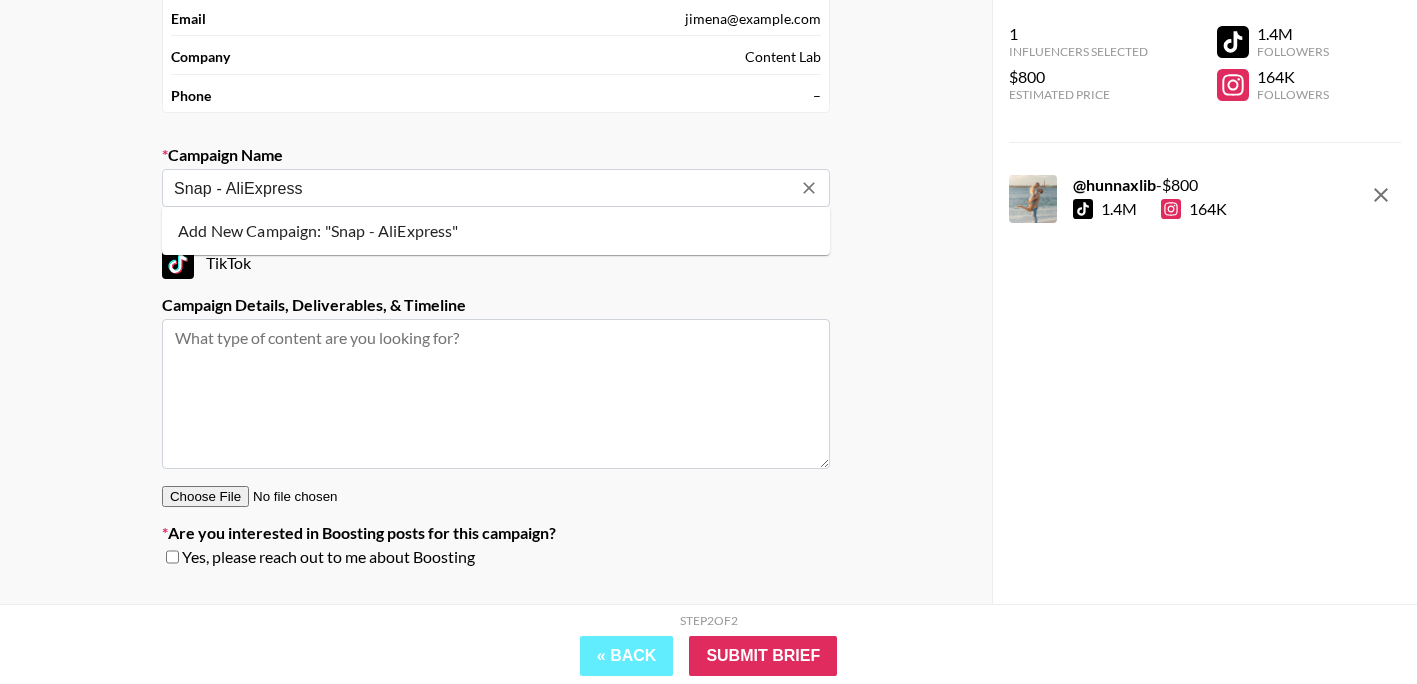 click on "Add New Campaign: "Snap - AliExpress"" at bounding box center (496, 231) 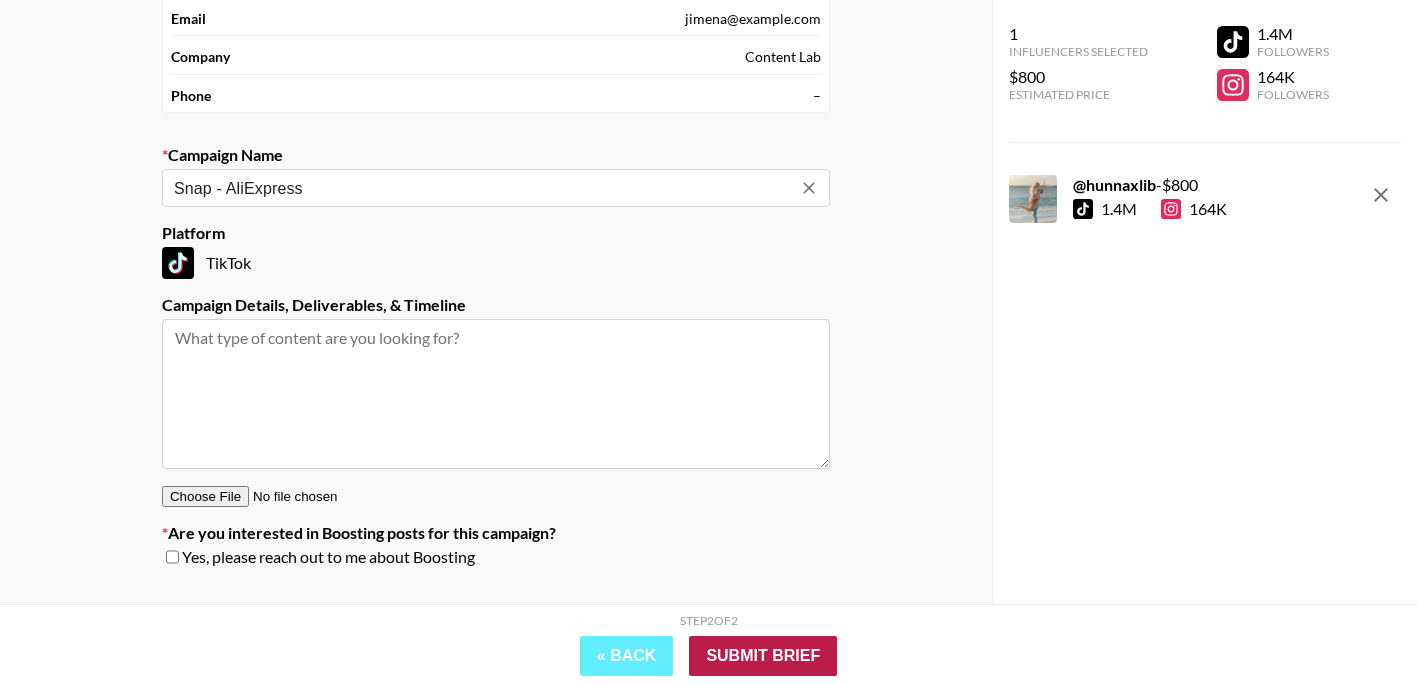 type on "Snap - AliExpress" 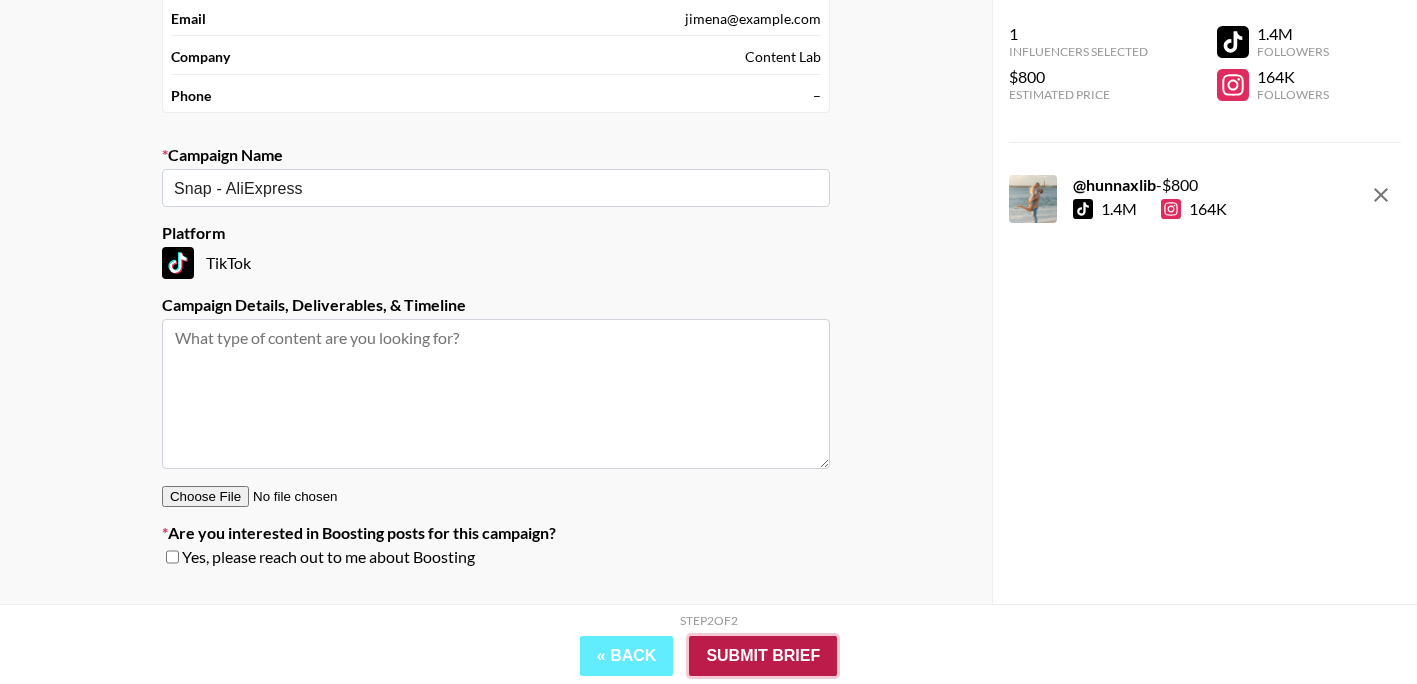 click on "Submit Brief" at bounding box center [763, 656] 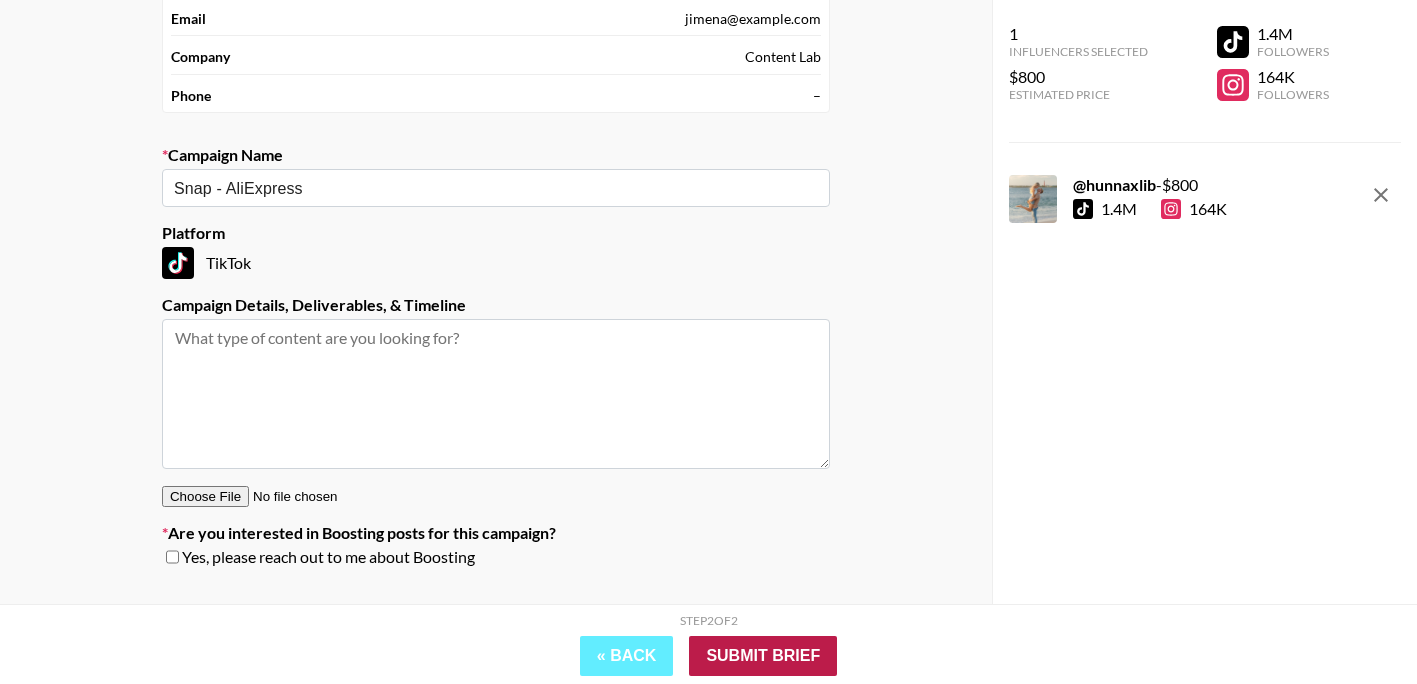 scroll, scrollTop: 80, scrollLeft: 0, axis: vertical 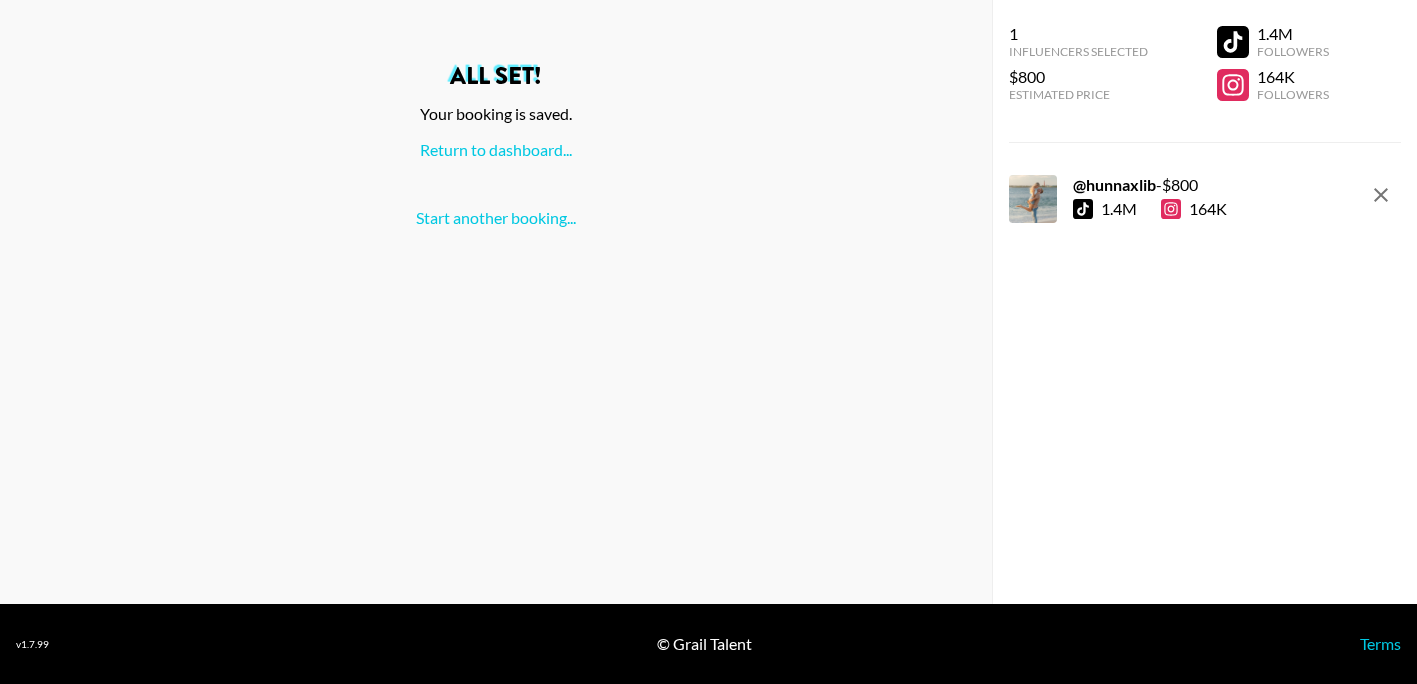 click on "All set! Your booking is saved. Return to dashboard... Start another booking..." at bounding box center (496, 146) 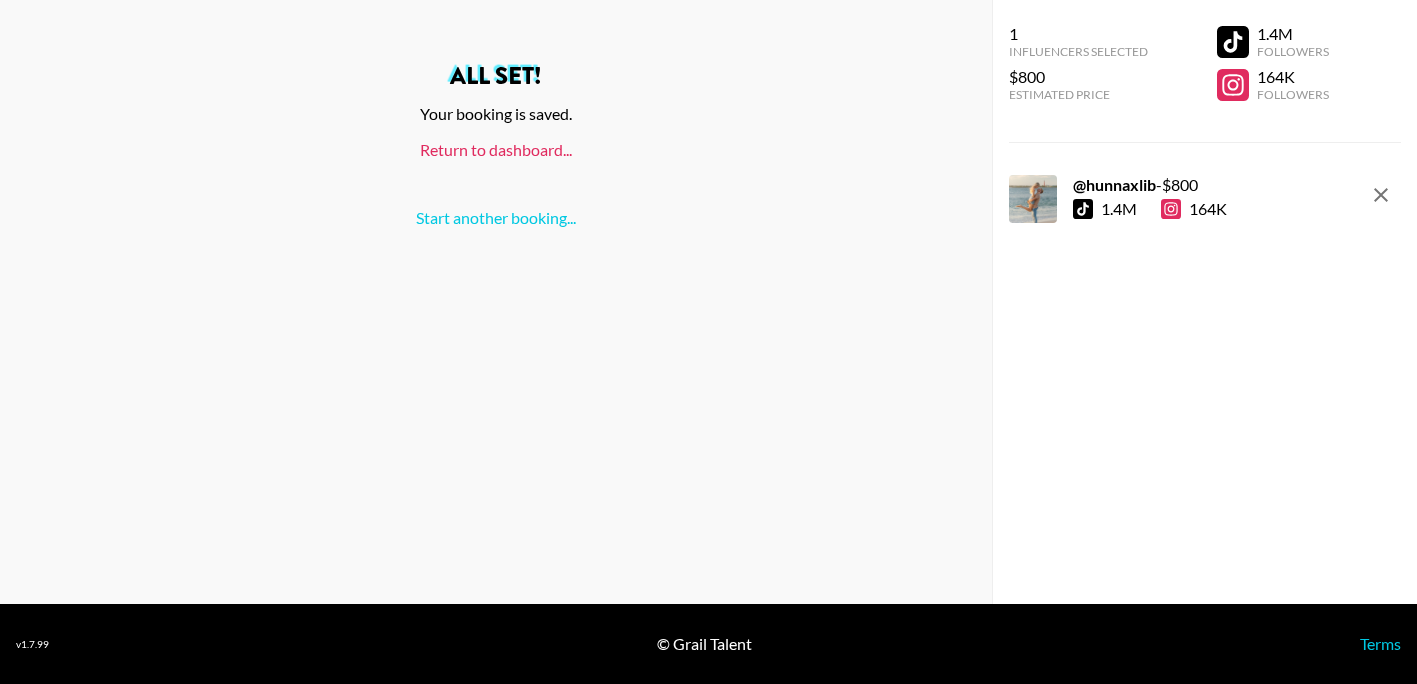 click on "Return to dashboard..." at bounding box center (496, 149) 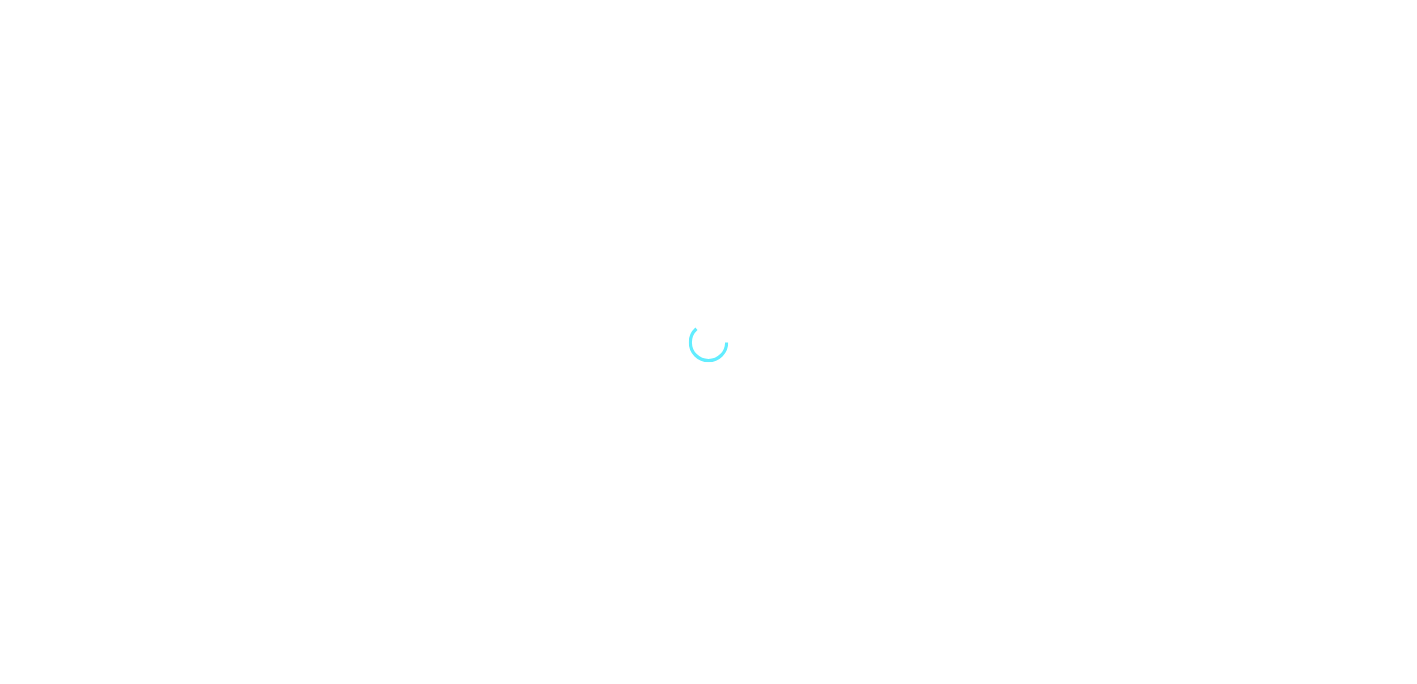 scroll, scrollTop: 0, scrollLeft: 0, axis: both 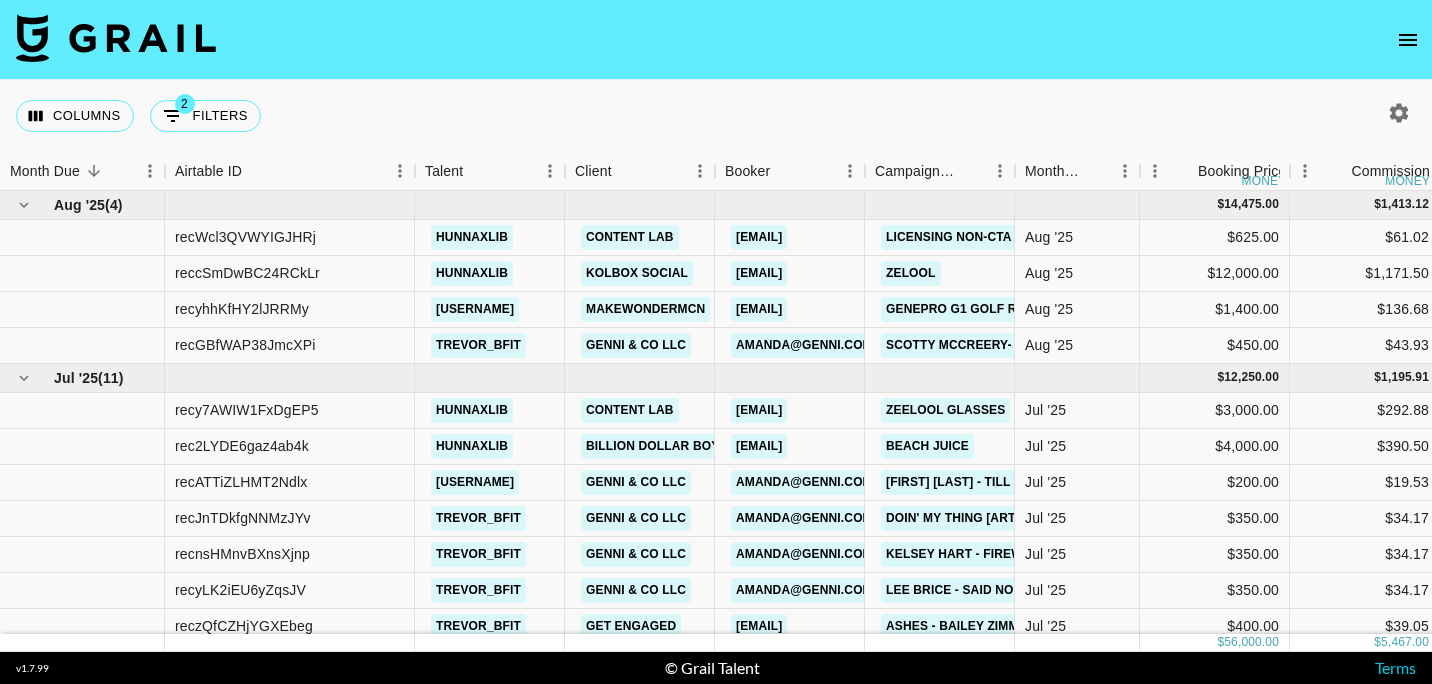 click 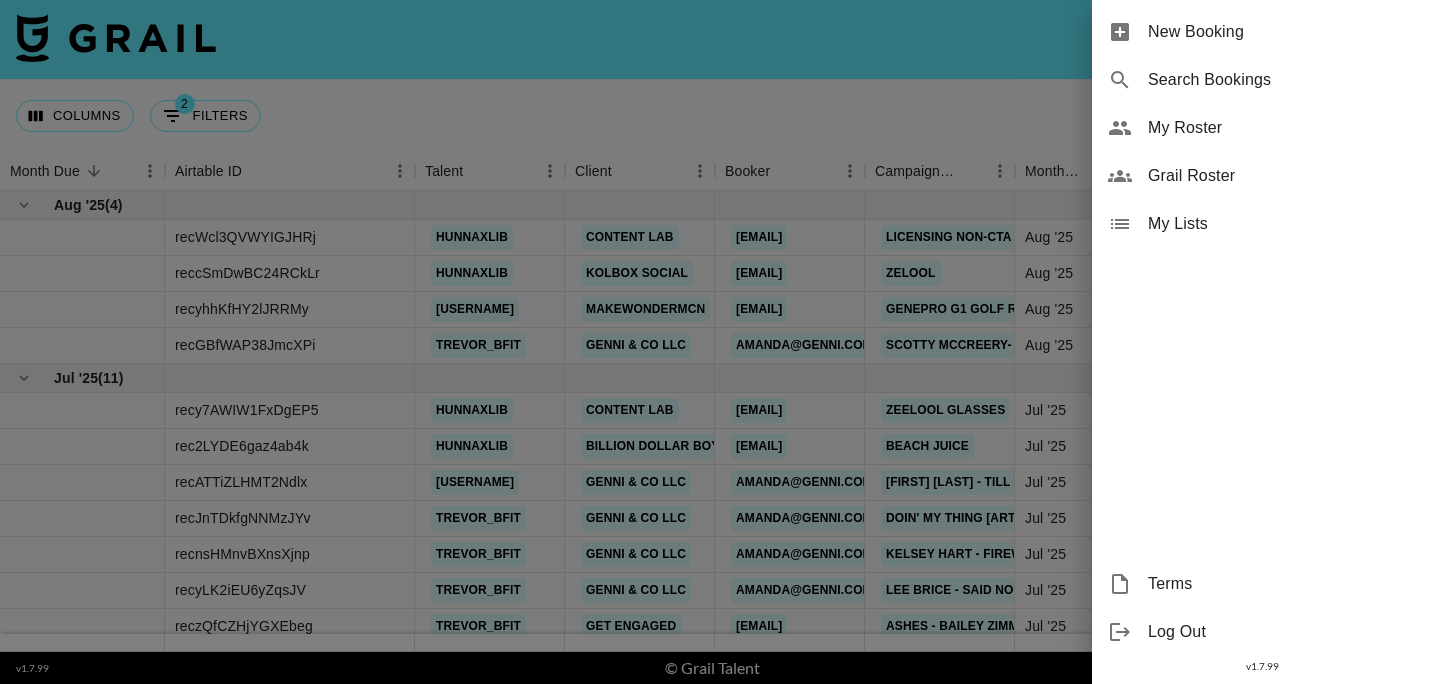 click on "Grail Roster" at bounding box center (1282, 176) 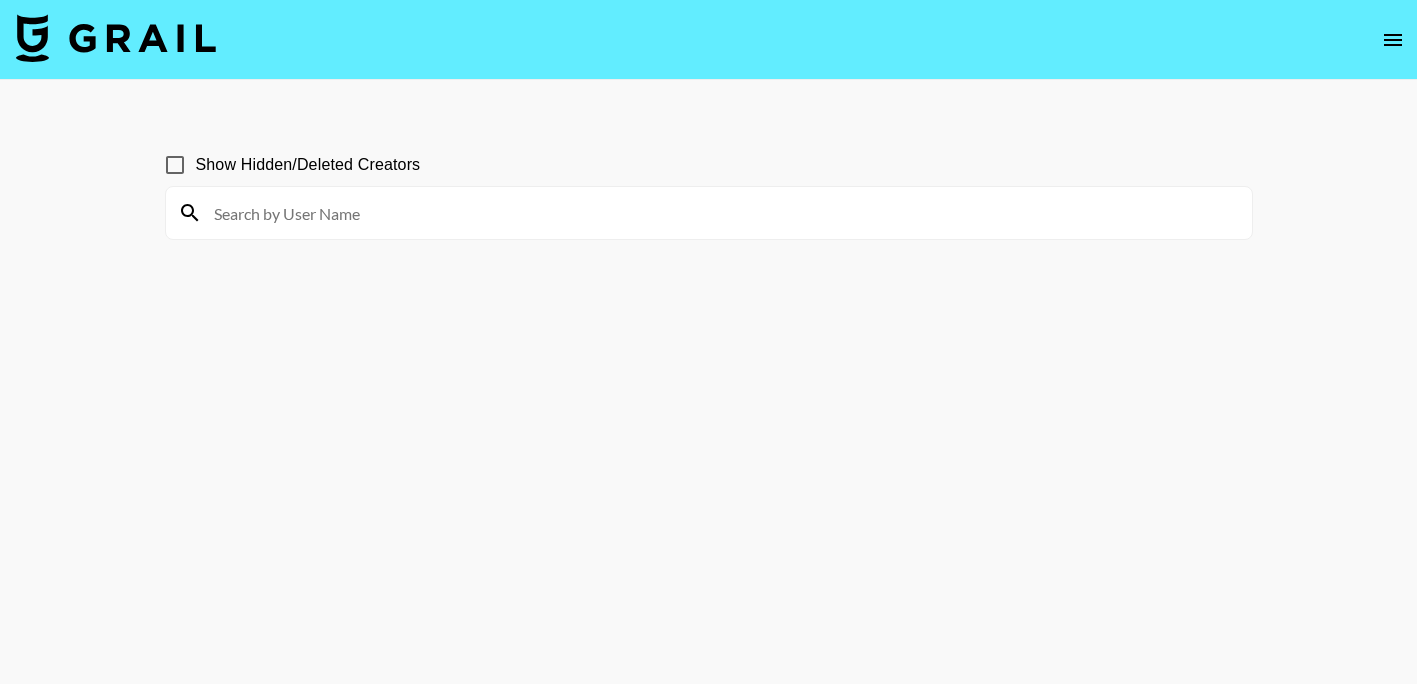 click at bounding box center (721, 213) 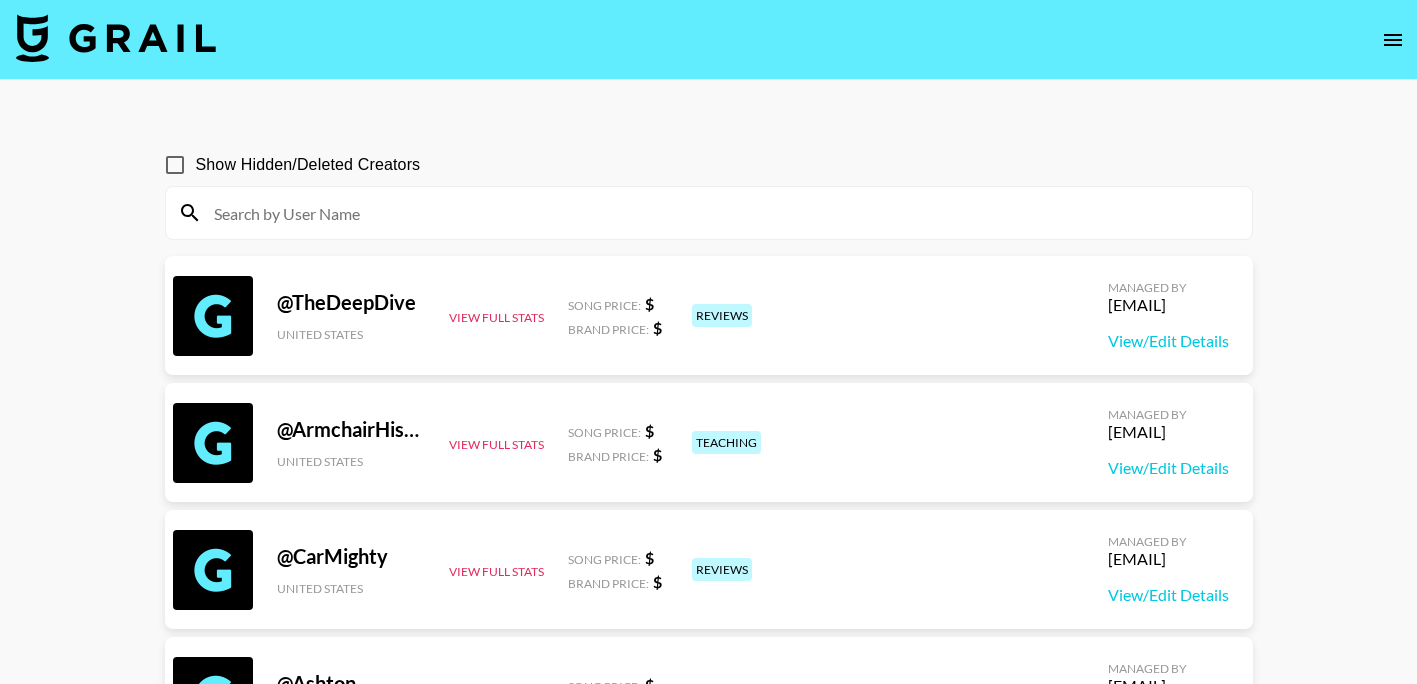 click at bounding box center (721, 213) 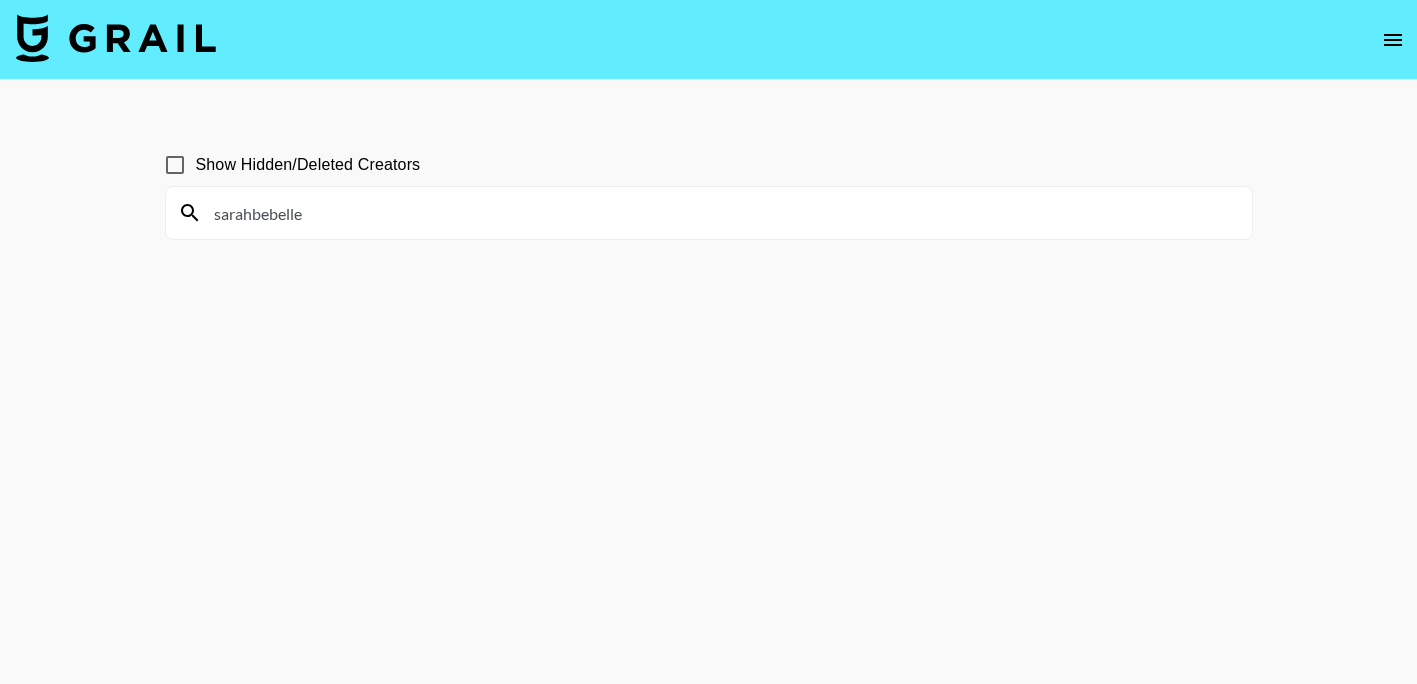 click on "sarahbebelle" at bounding box center (721, 213) 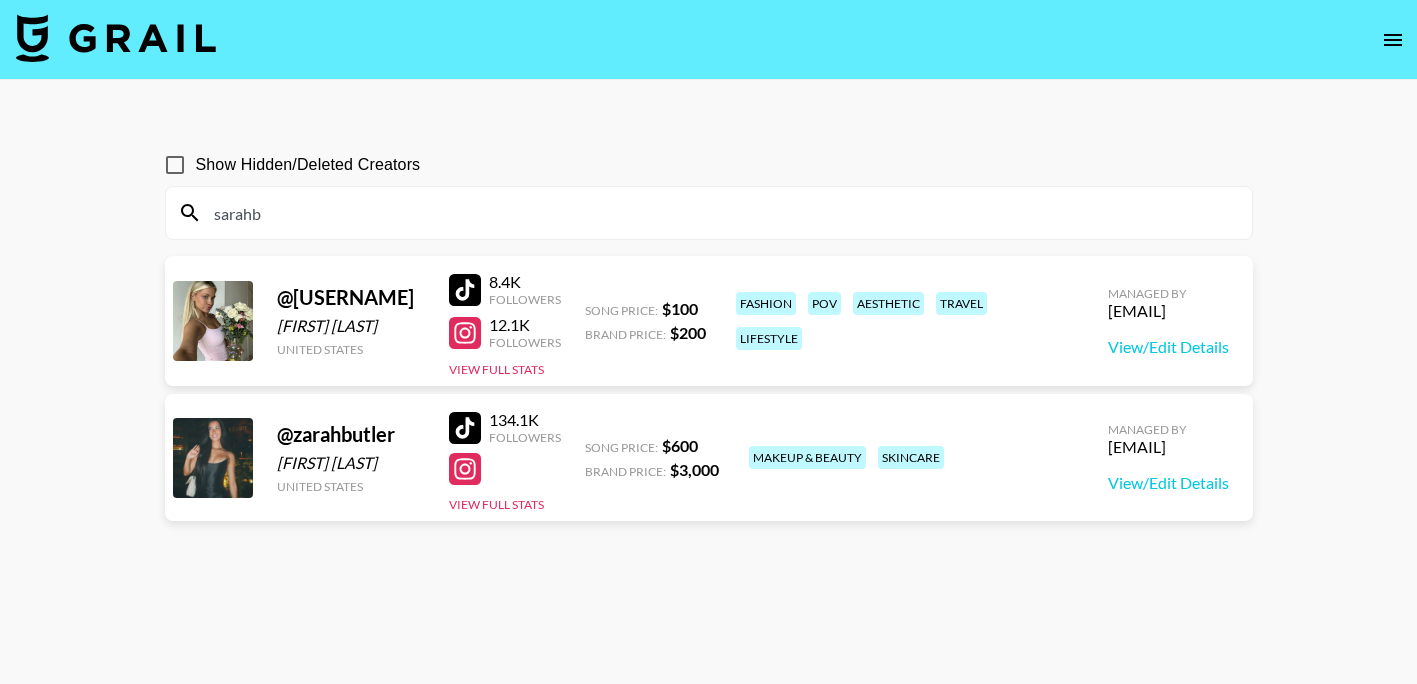 click on "sarahb" at bounding box center [721, 213] 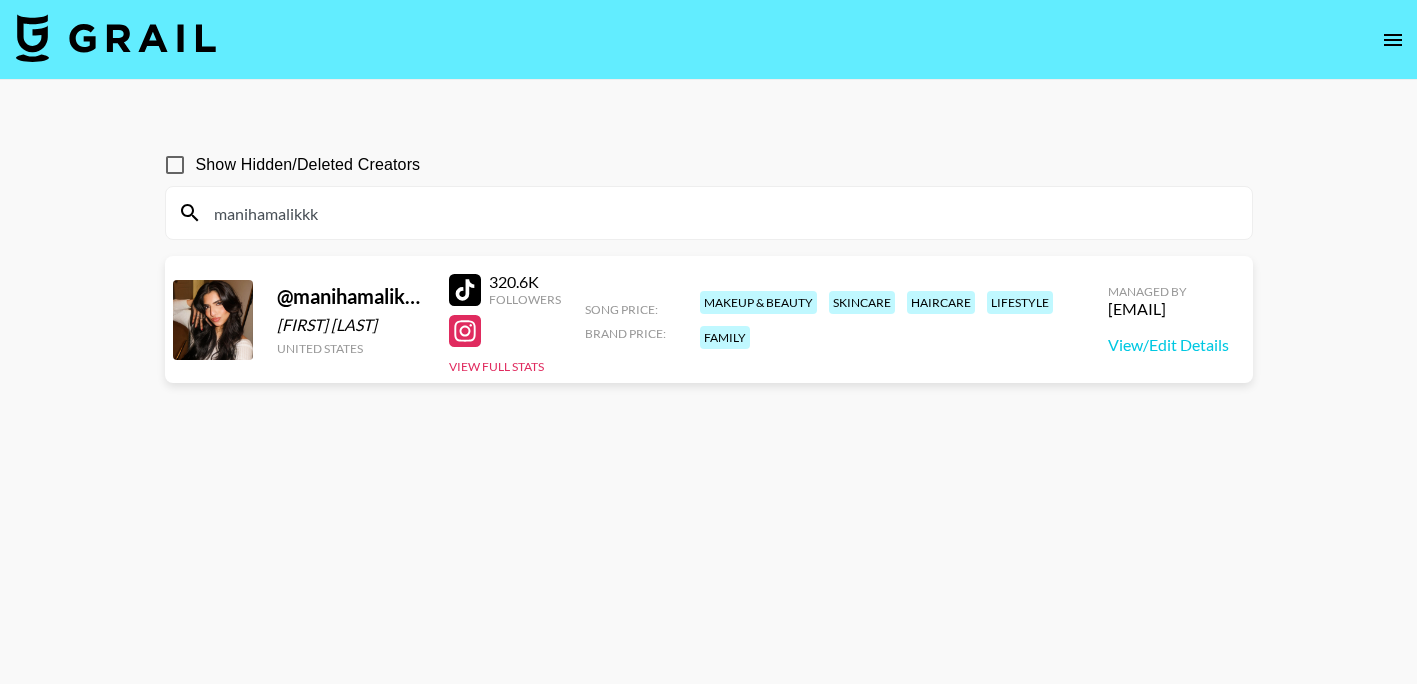 drag, startPoint x: 1237, startPoint y: 310, endPoint x: 1048, endPoint y: 303, distance: 189.12958 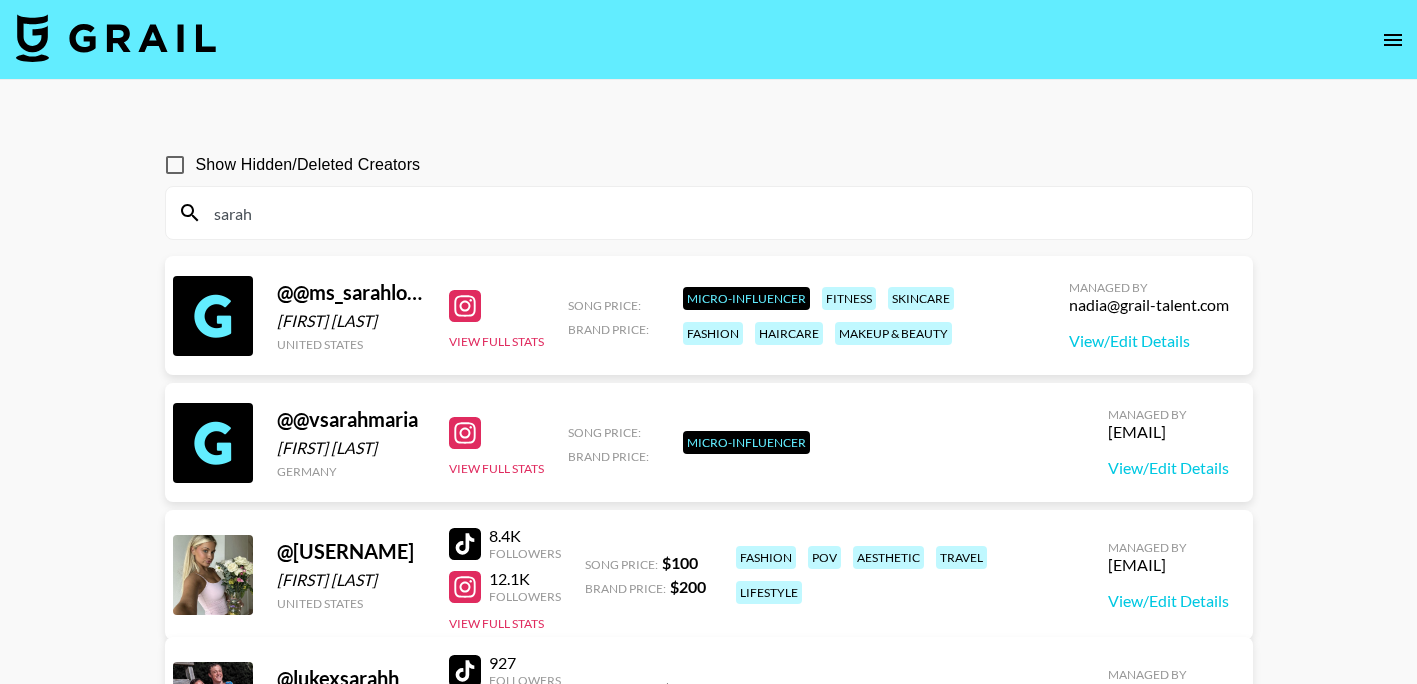 type on "sarah" 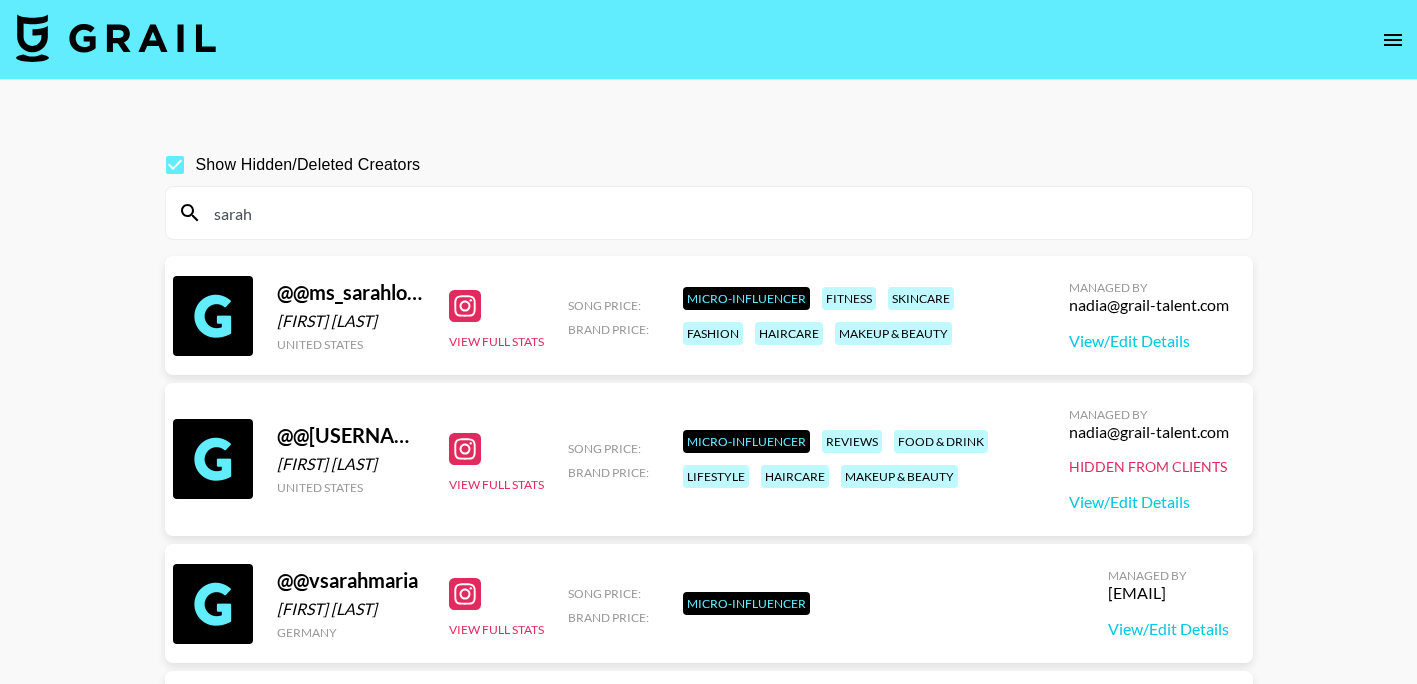 click on "sarah" at bounding box center [721, 213] 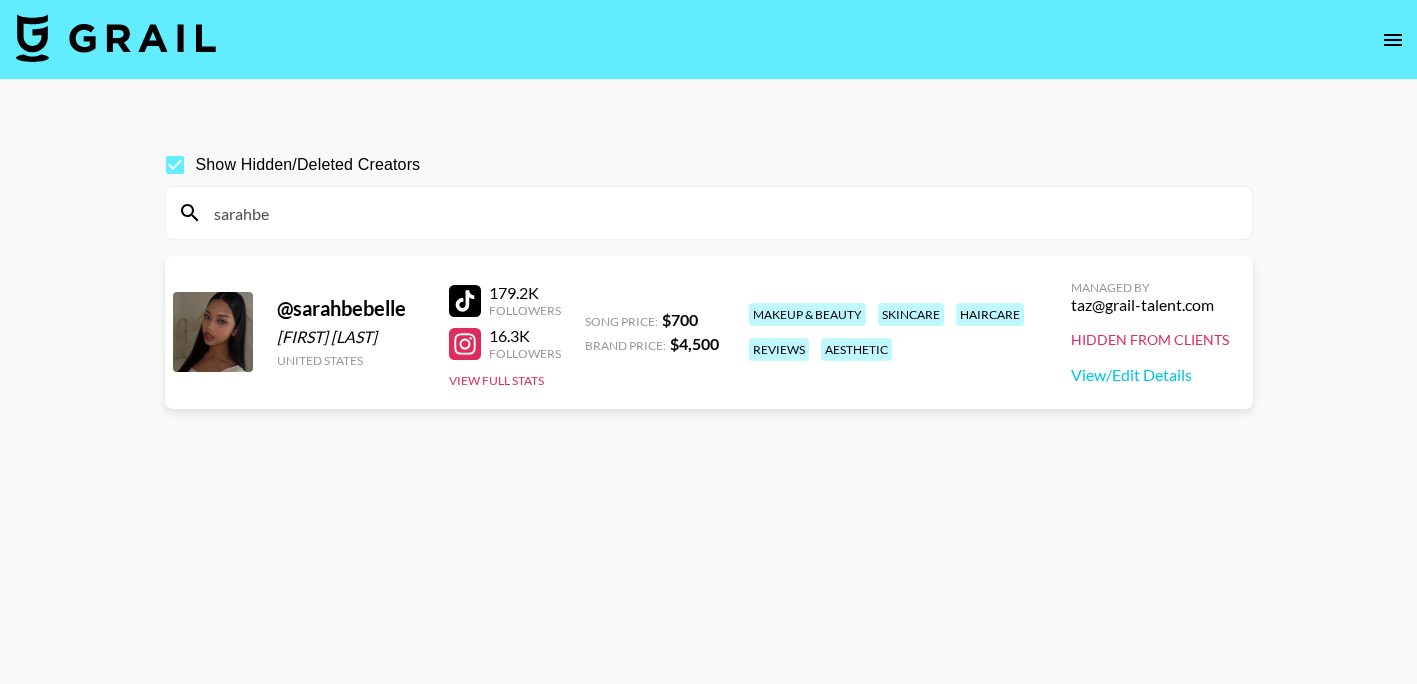 type on "sarahbe" 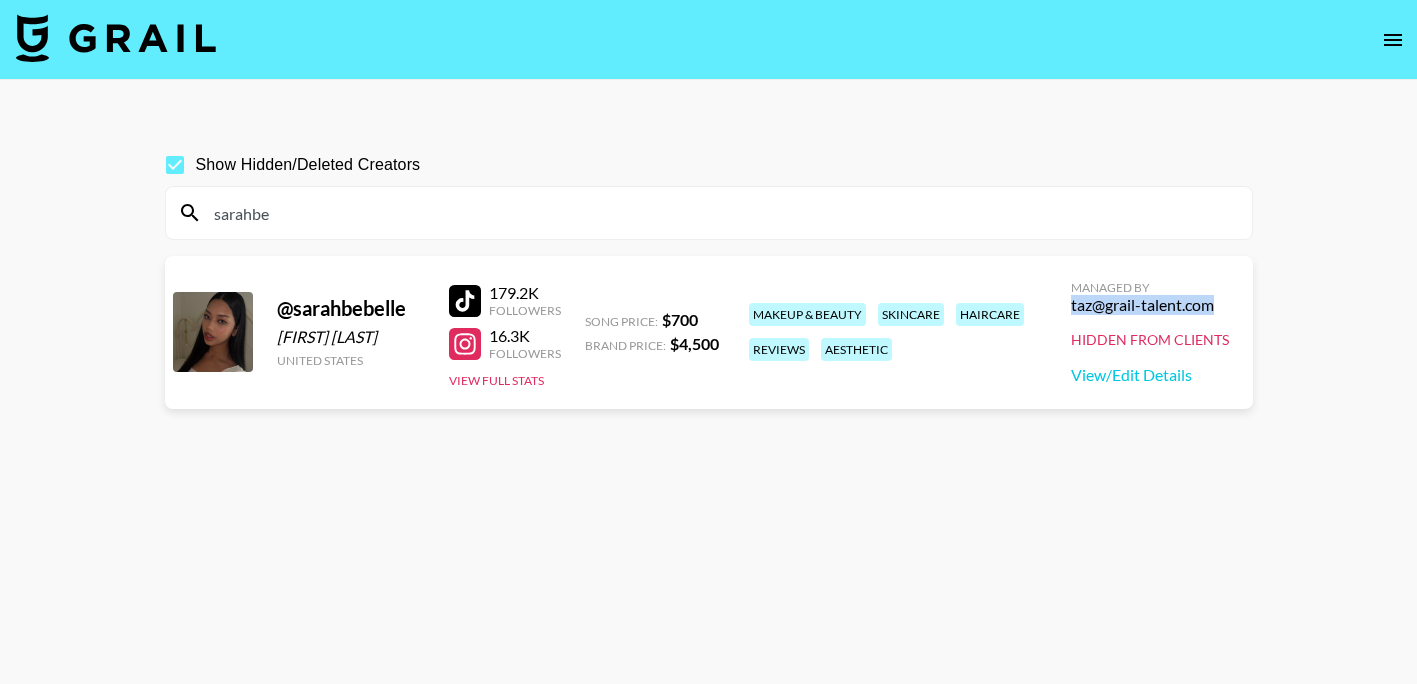 drag, startPoint x: 1226, startPoint y: 308, endPoint x: 1069, endPoint y: 307, distance: 157.00319 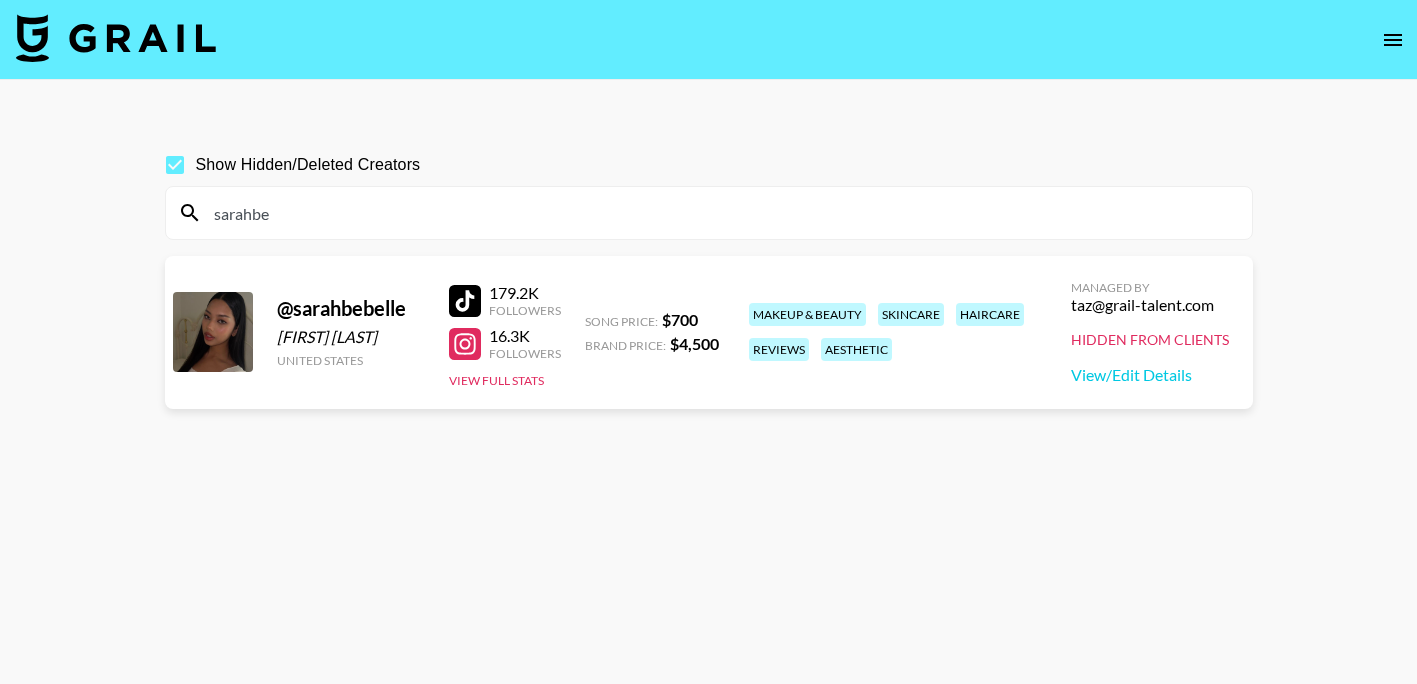 click on "Show Hidden/Deleted Creators [USERNAME]" at bounding box center [709, 184] 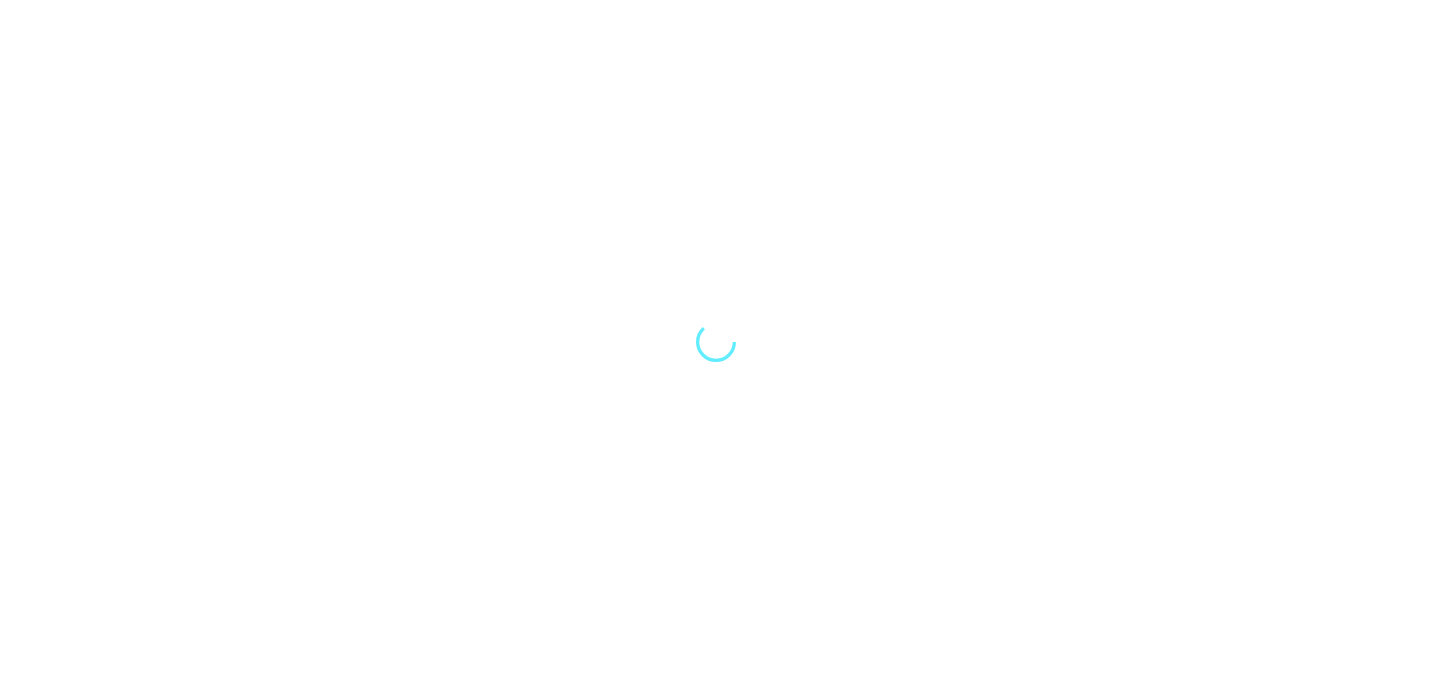scroll, scrollTop: 0, scrollLeft: 0, axis: both 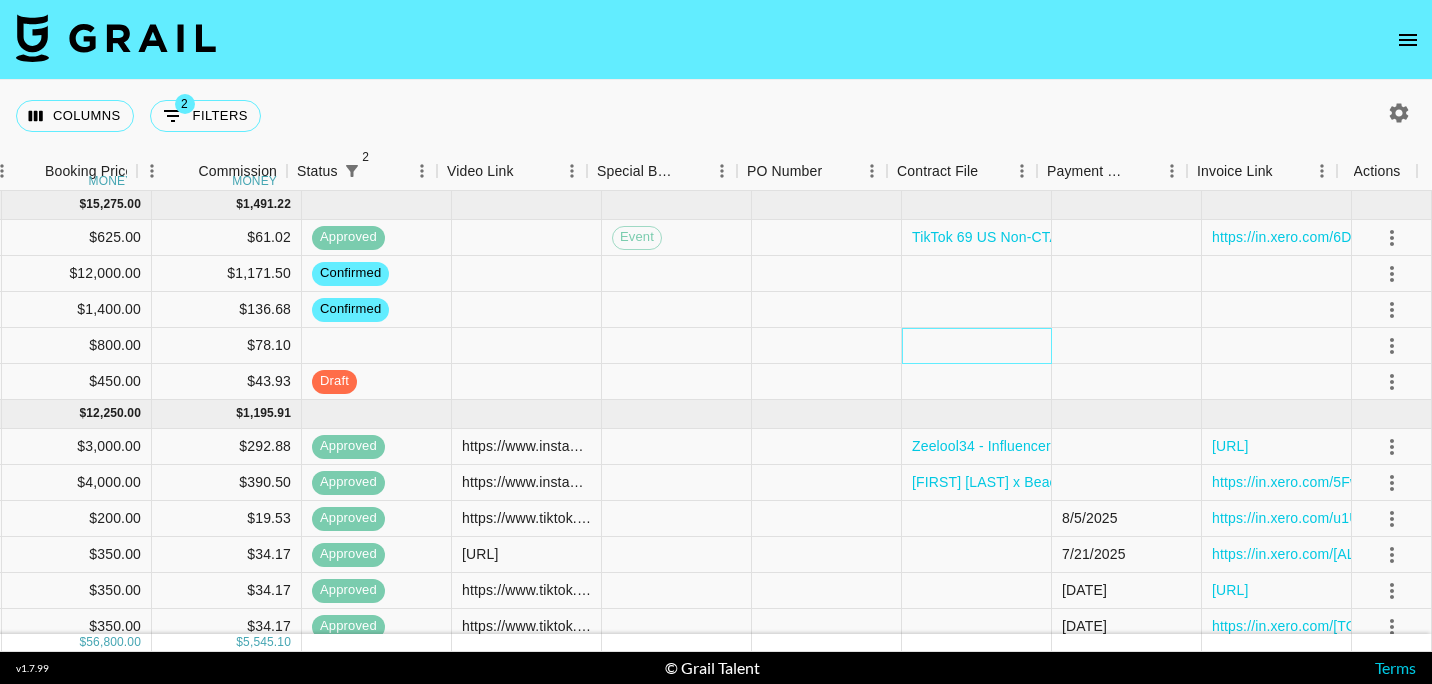 click at bounding box center (977, 346) 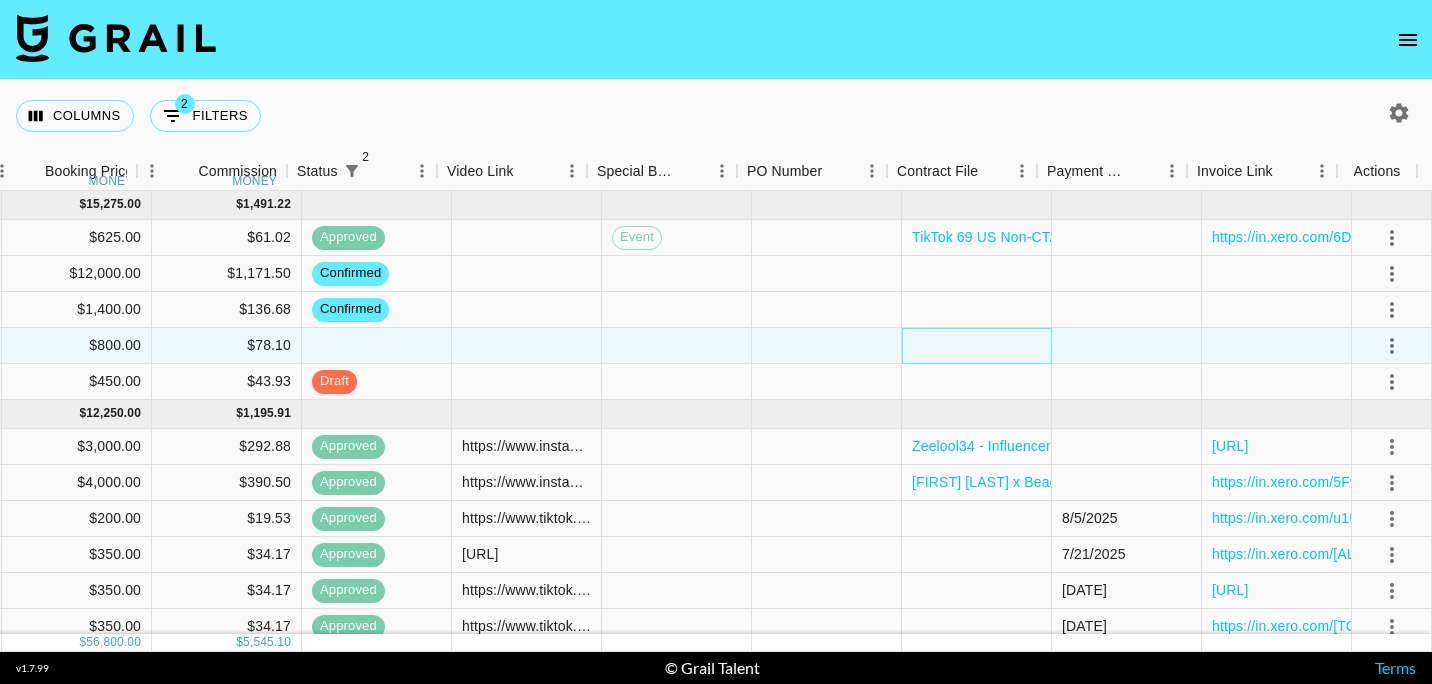 click at bounding box center [977, 346] 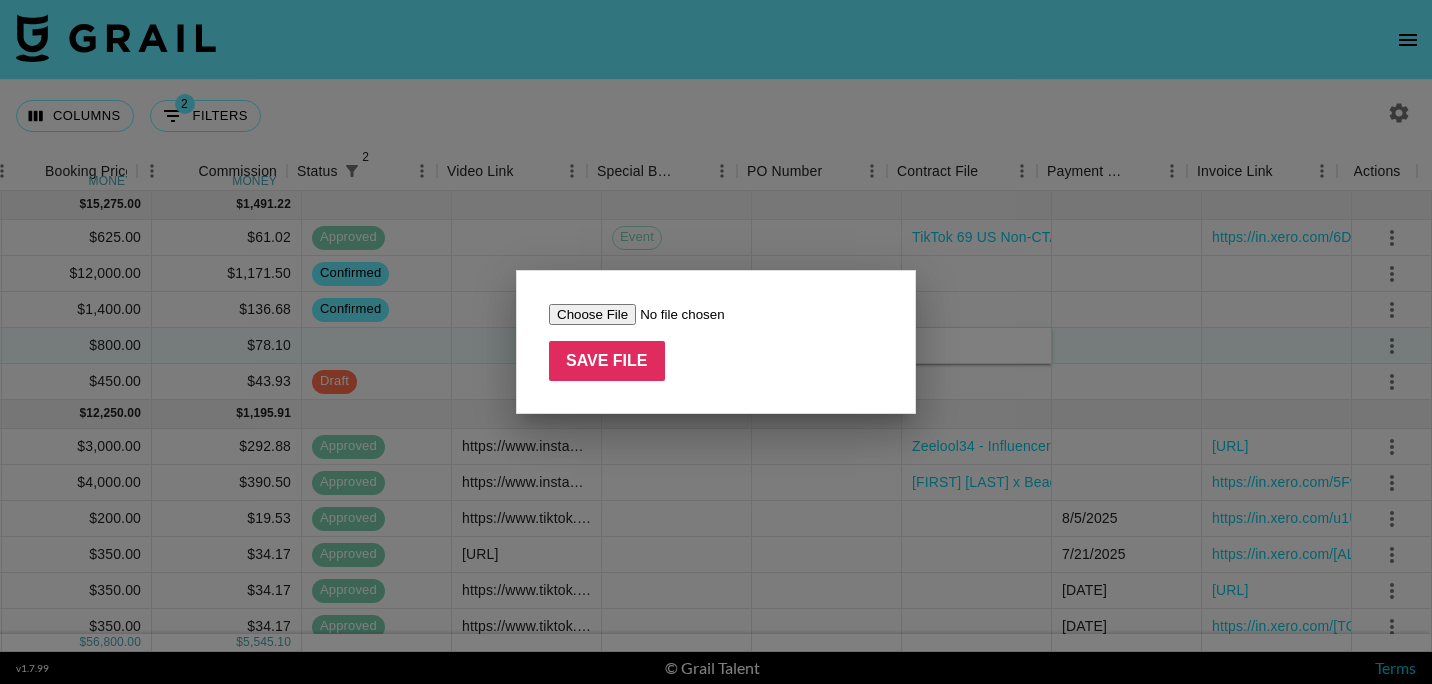 click at bounding box center [675, 314] 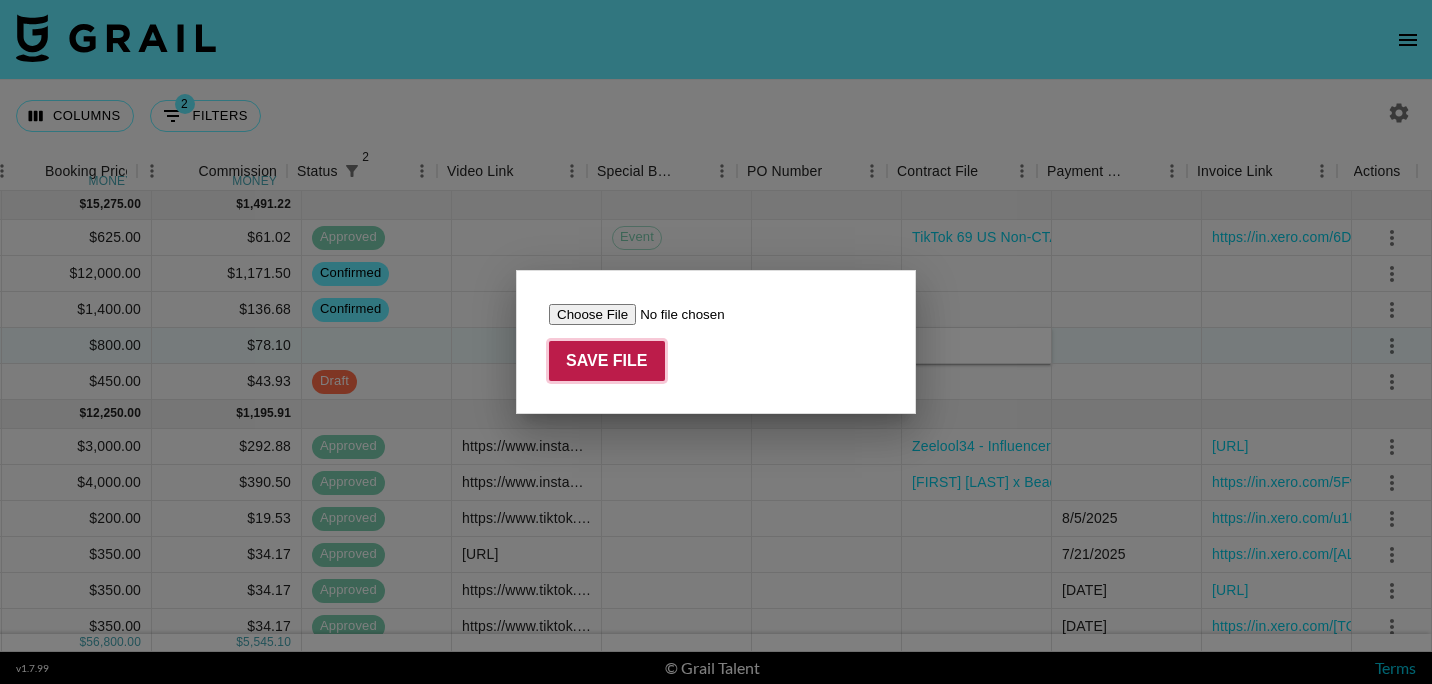 click on "Save File" at bounding box center (607, 361) 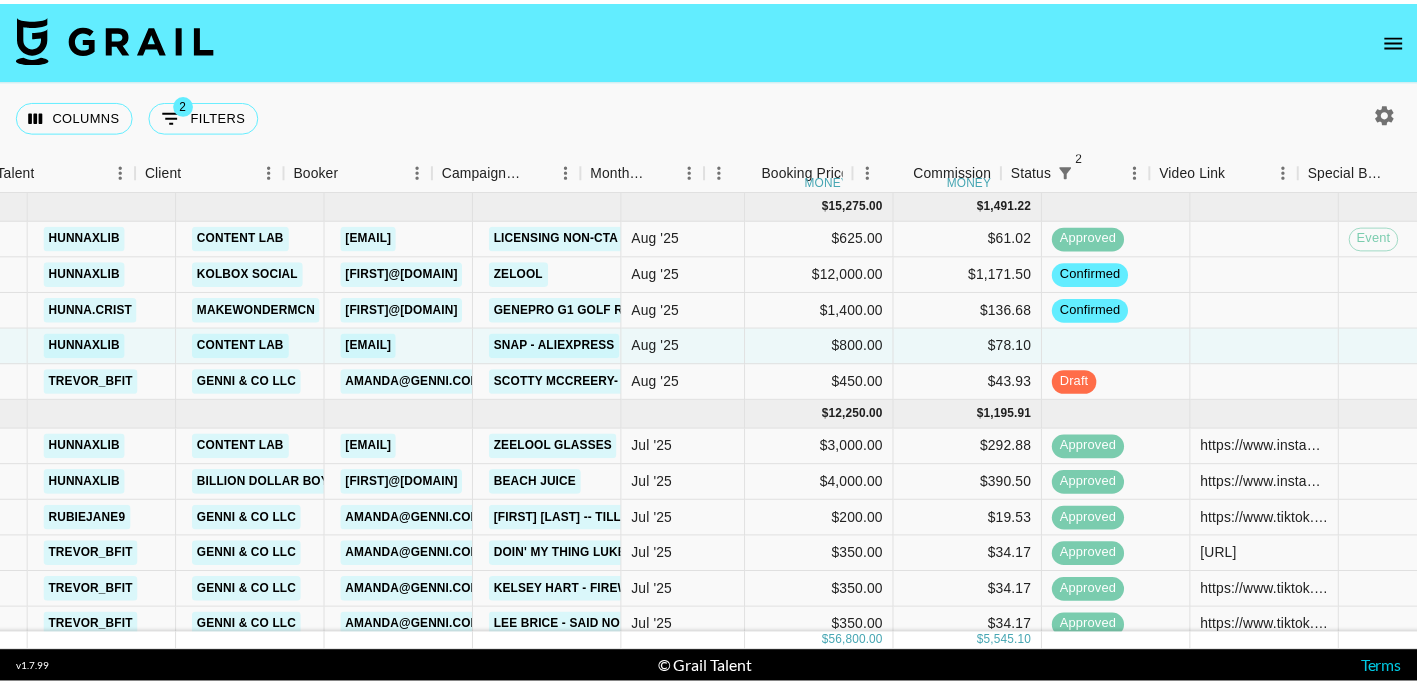 scroll, scrollTop: 0, scrollLeft: 428, axis: horizontal 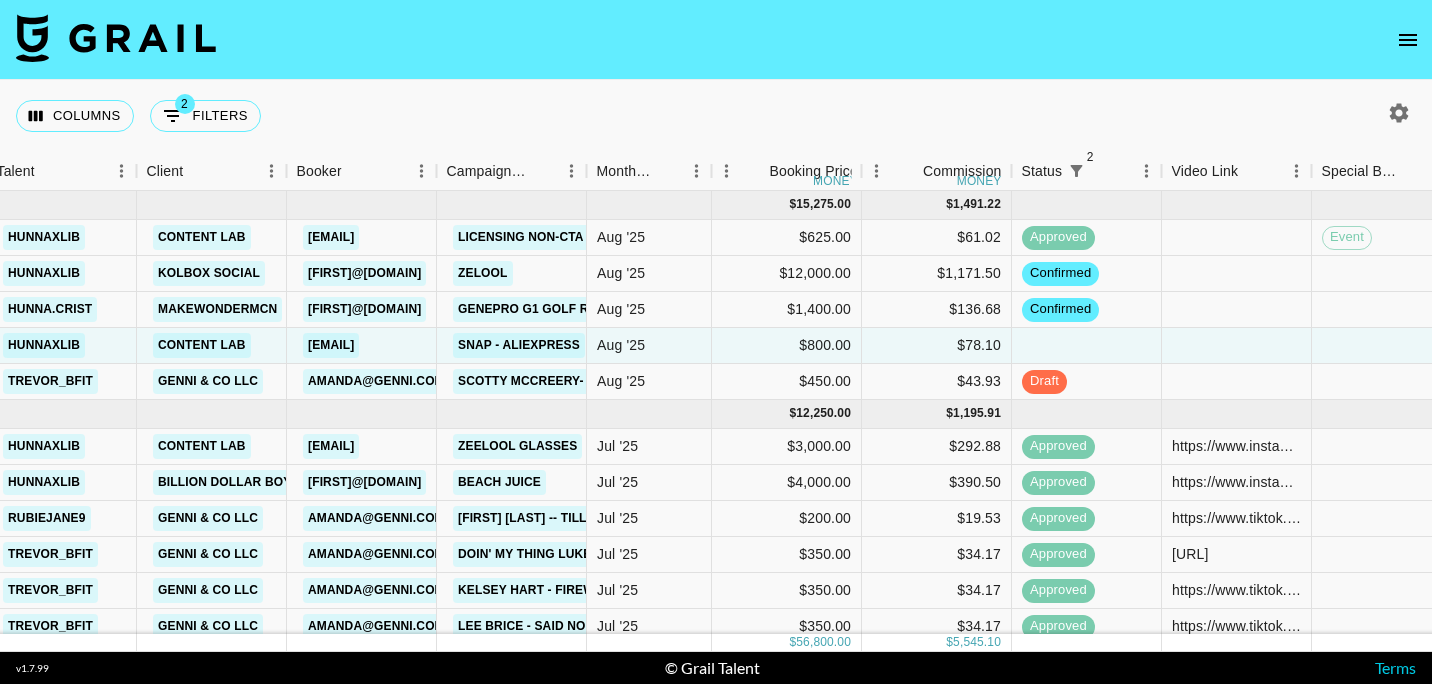 click at bounding box center [716, 40] 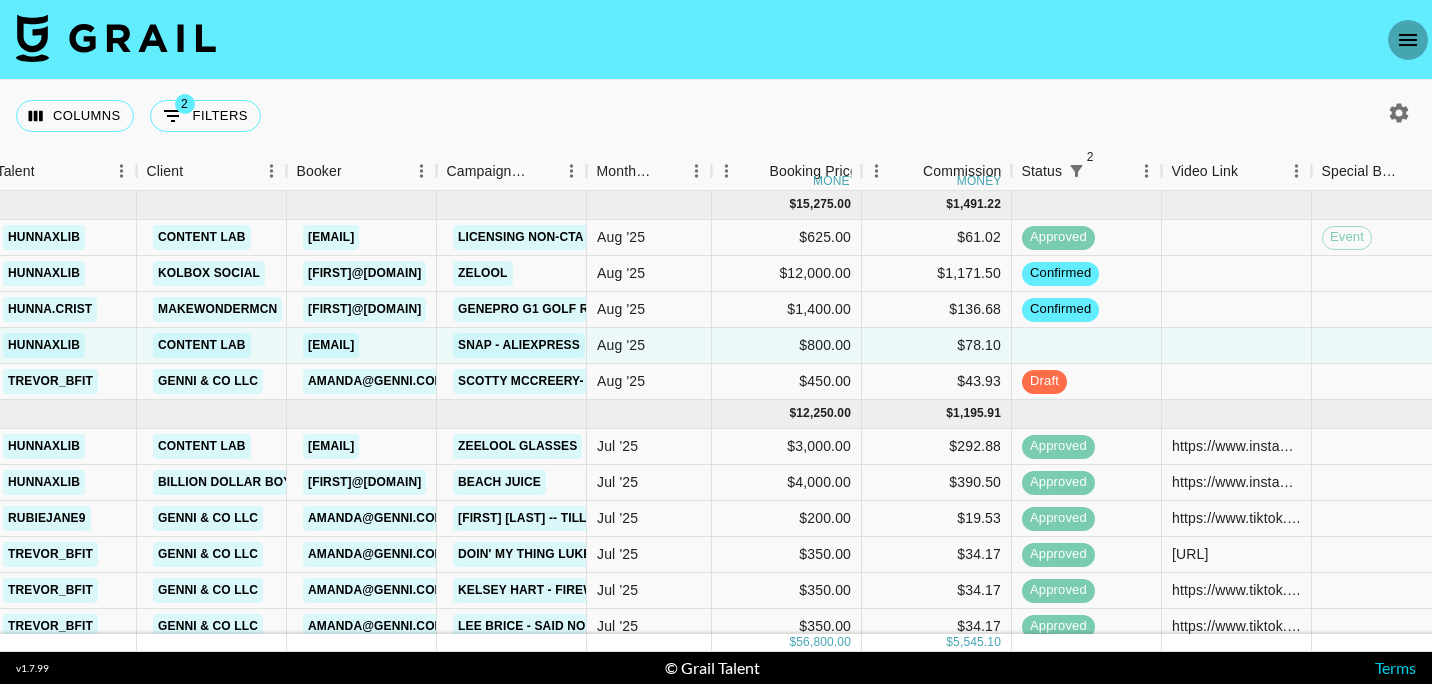 click 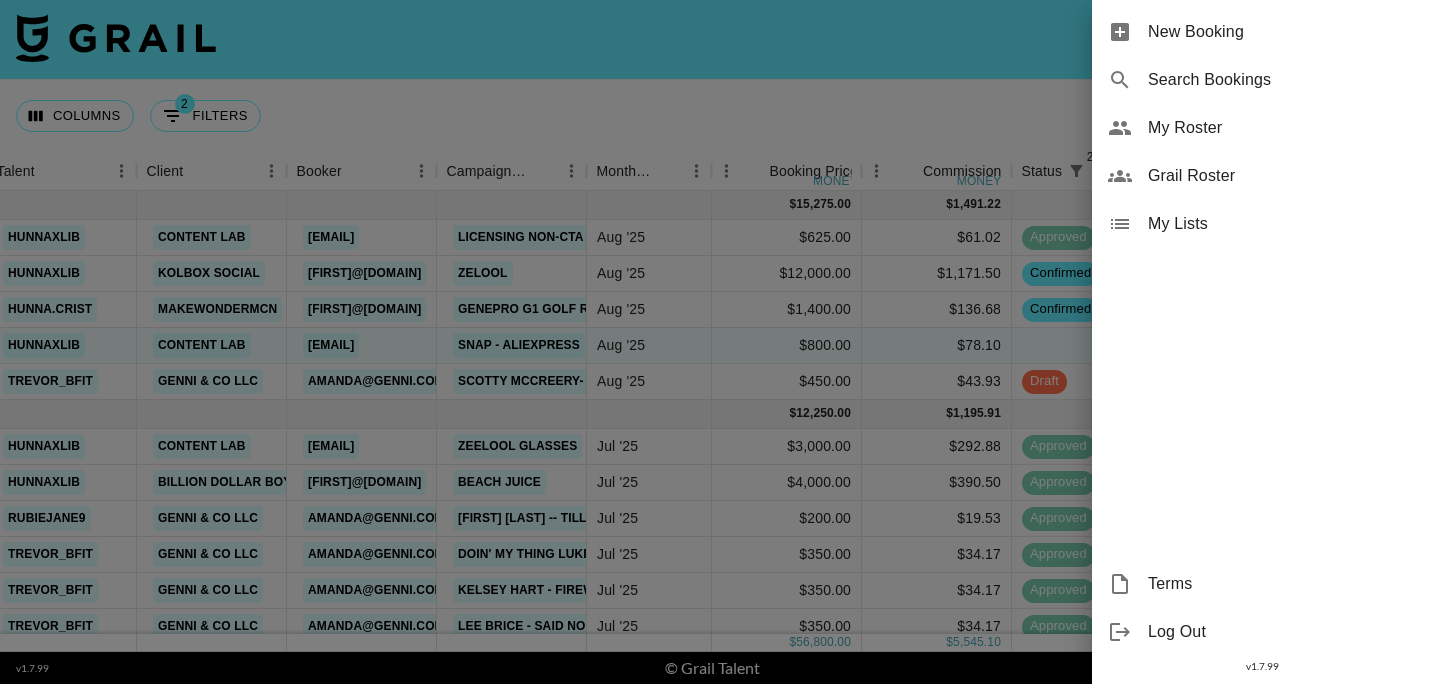 click on "New Booking" at bounding box center [1282, 32] 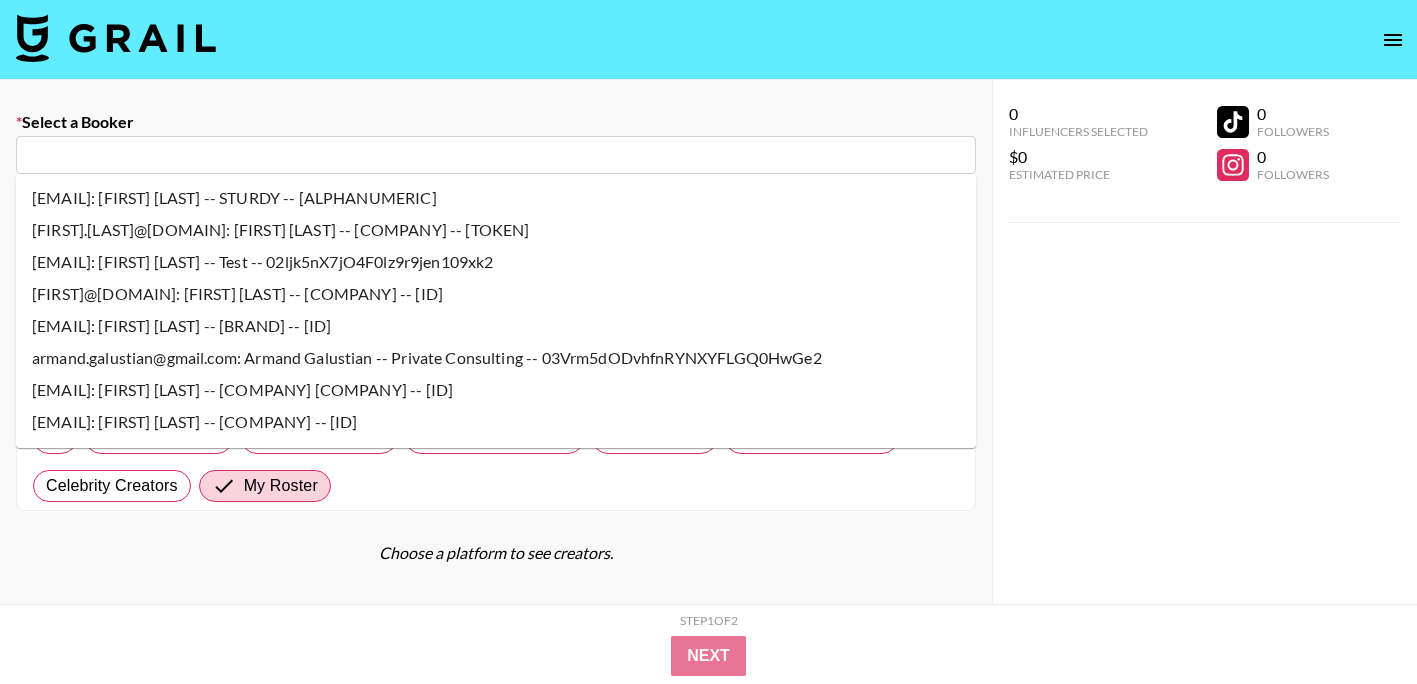 click at bounding box center [496, 155] 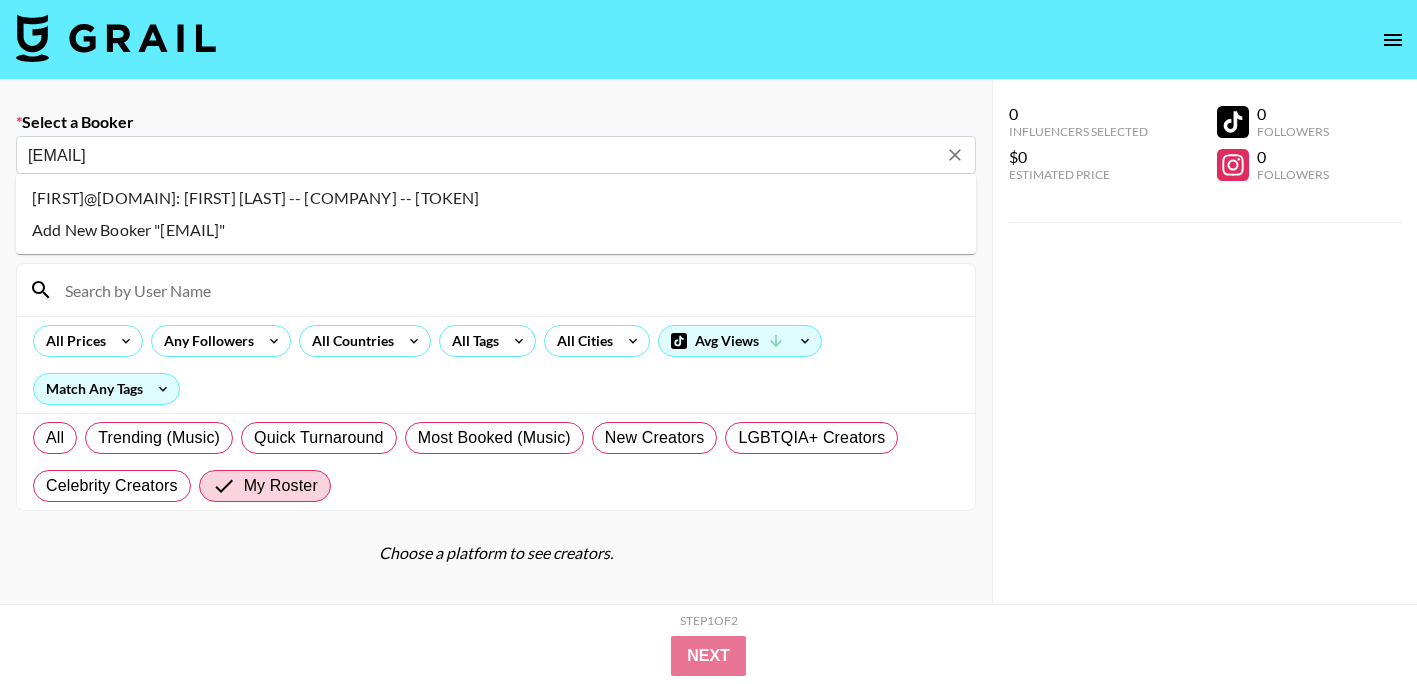 click on "[FIRST]@[DOMAIN]: [FIRST] [LAST] -- [COMPANY] -- [TOKEN]" at bounding box center [496, 198] 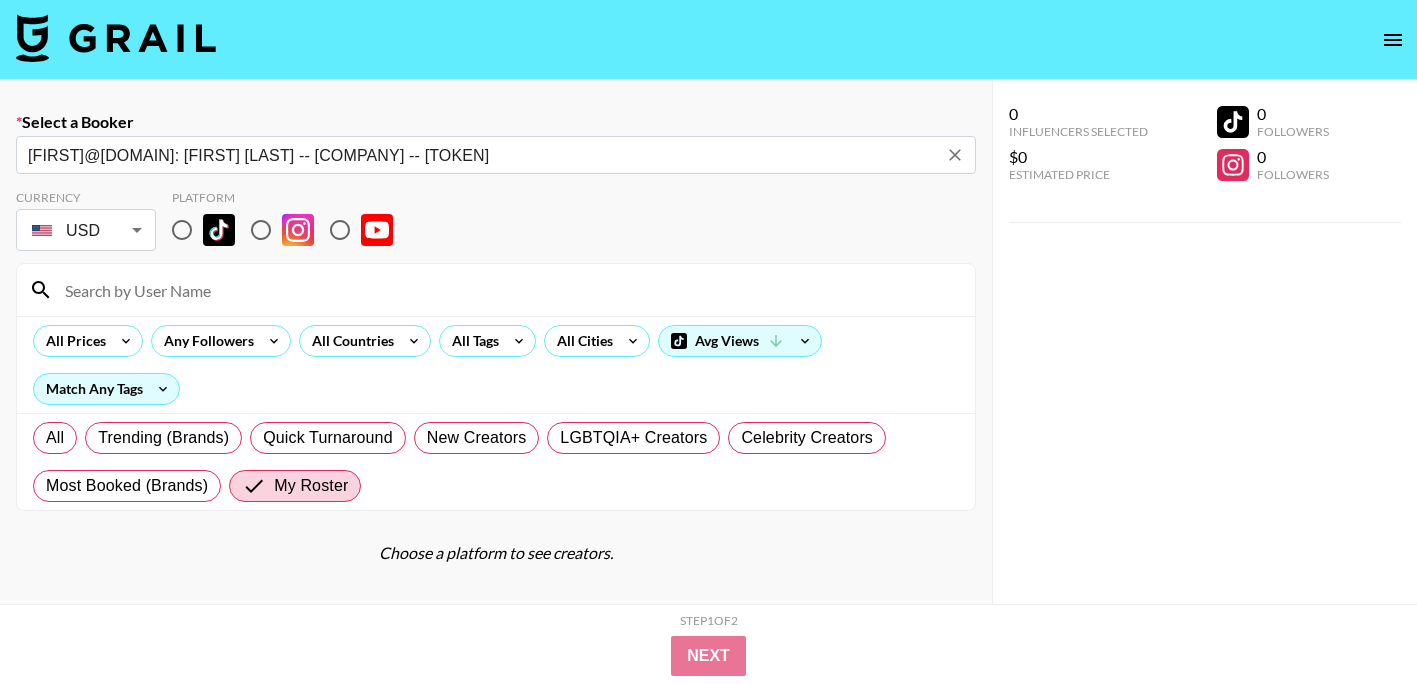 type on "[FIRST]@[DOMAIN]: [FIRST] [LAST] -- [COMPANY] -- [TOKEN]" 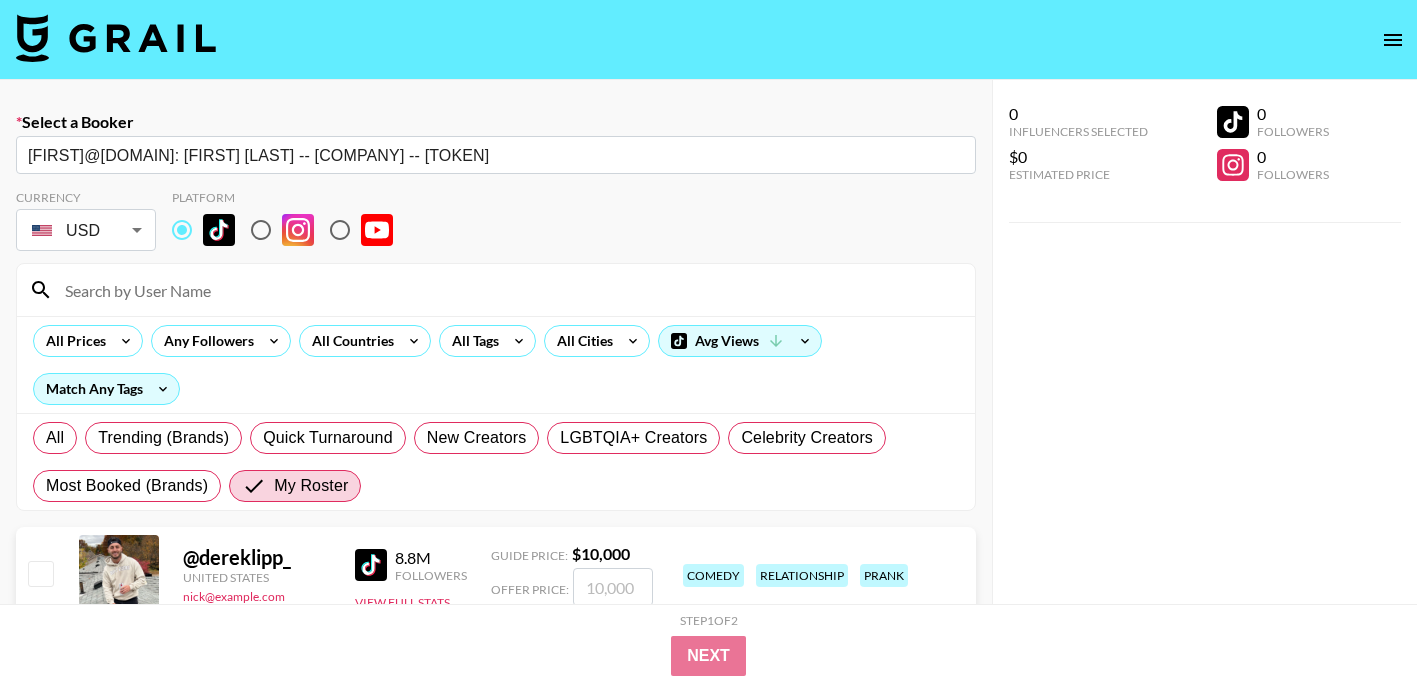 click at bounding box center [508, 290] 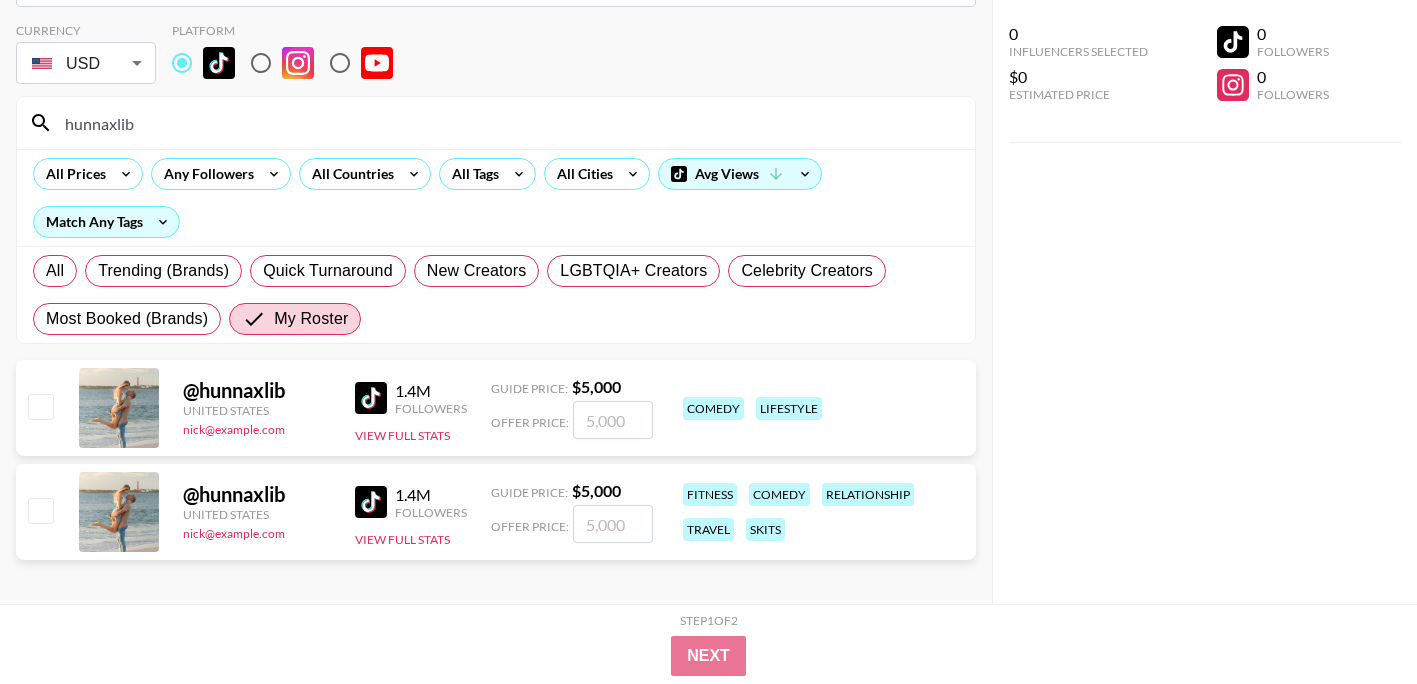 scroll, scrollTop: 179, scrollLeft: 0, axis: vertical 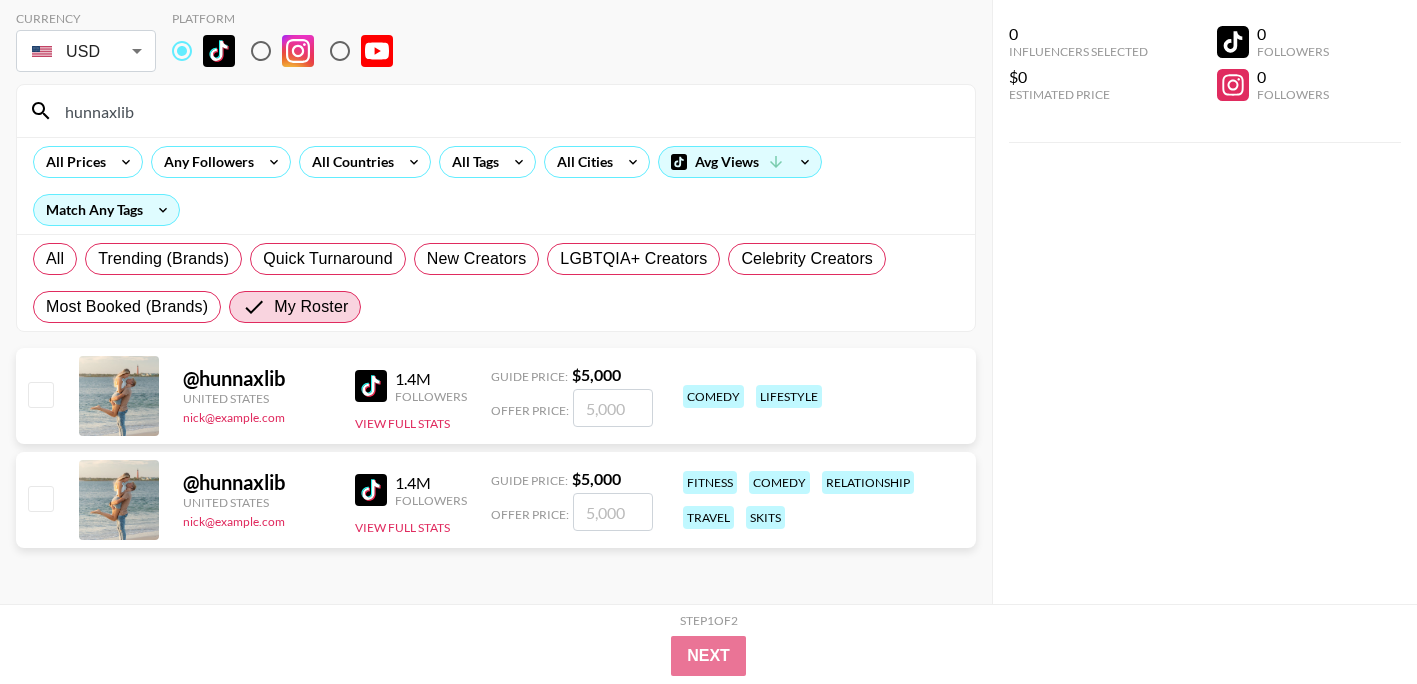 type on "hunnaxlib" 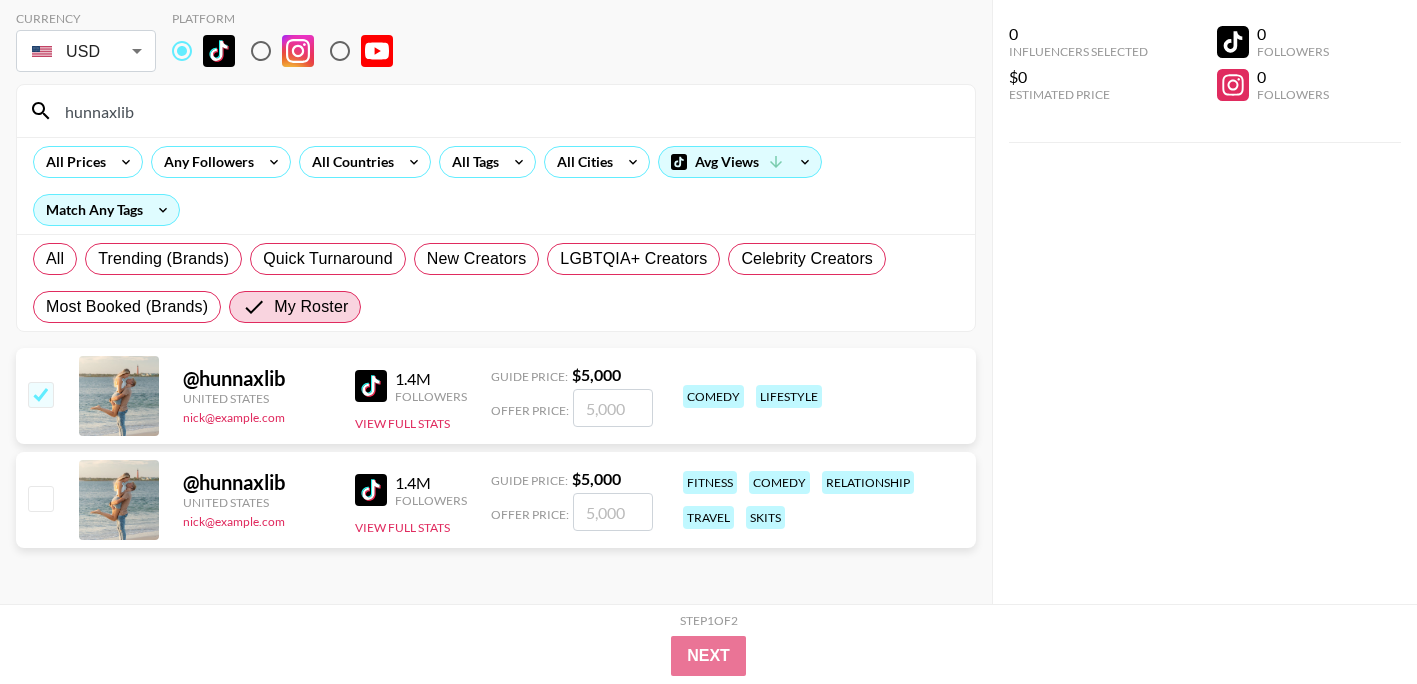 checkbox on "true" 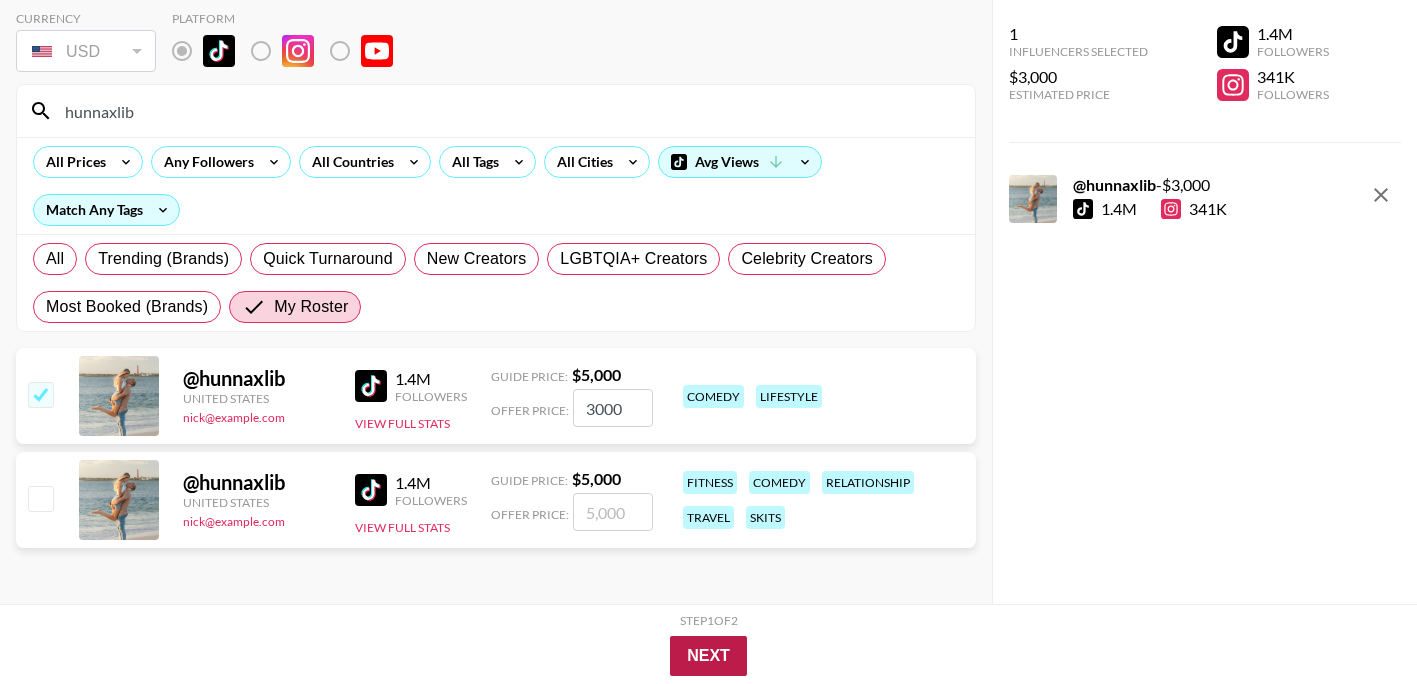 type on "3000" 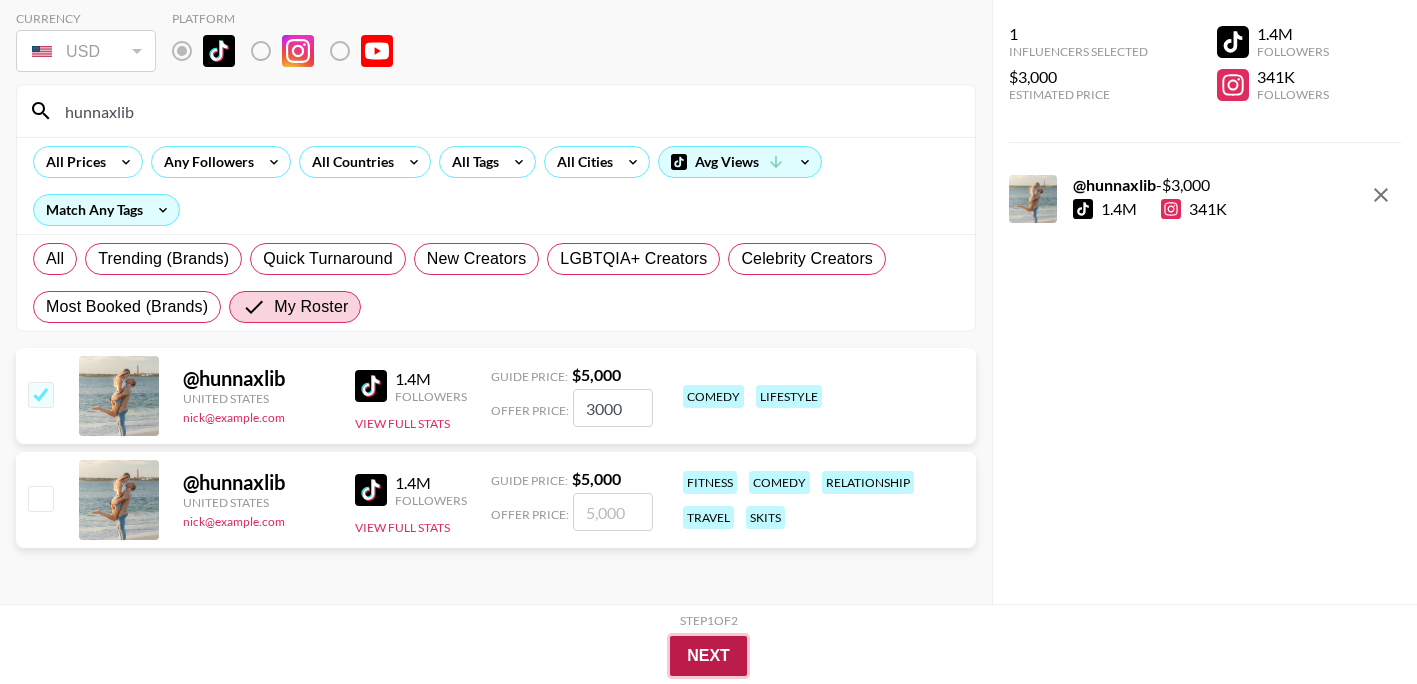 click on "Next" at bounding box center (708, 656) 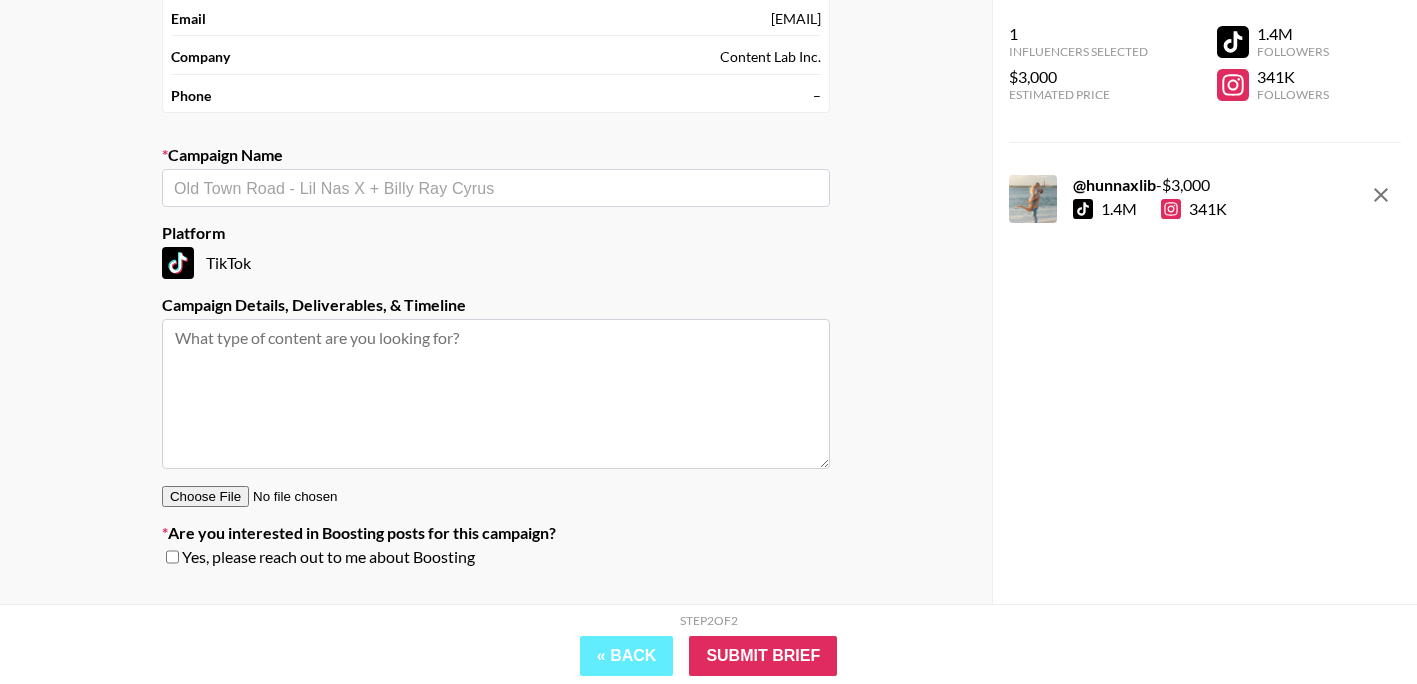 click at bounding box center (496, 188) 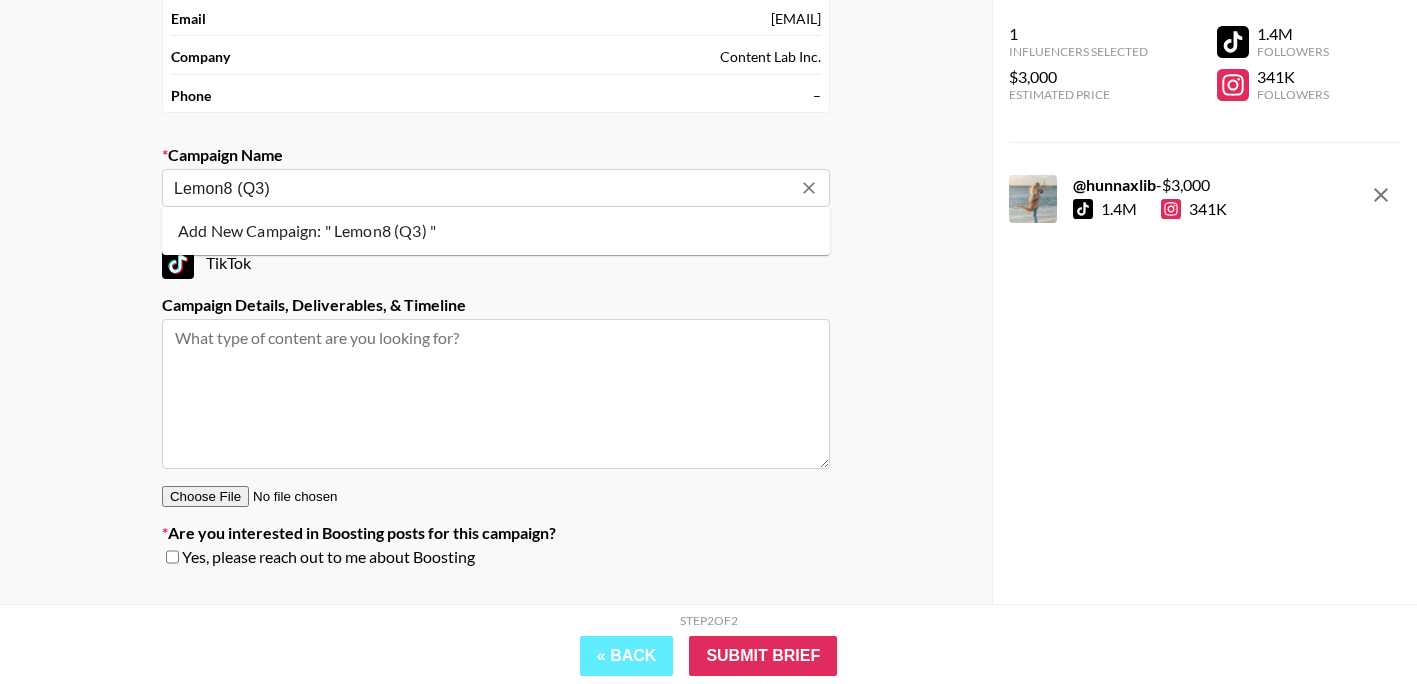 click on "Add New Campaign: " Lemon8 (Q3) "" at bounding box center (496, 231) 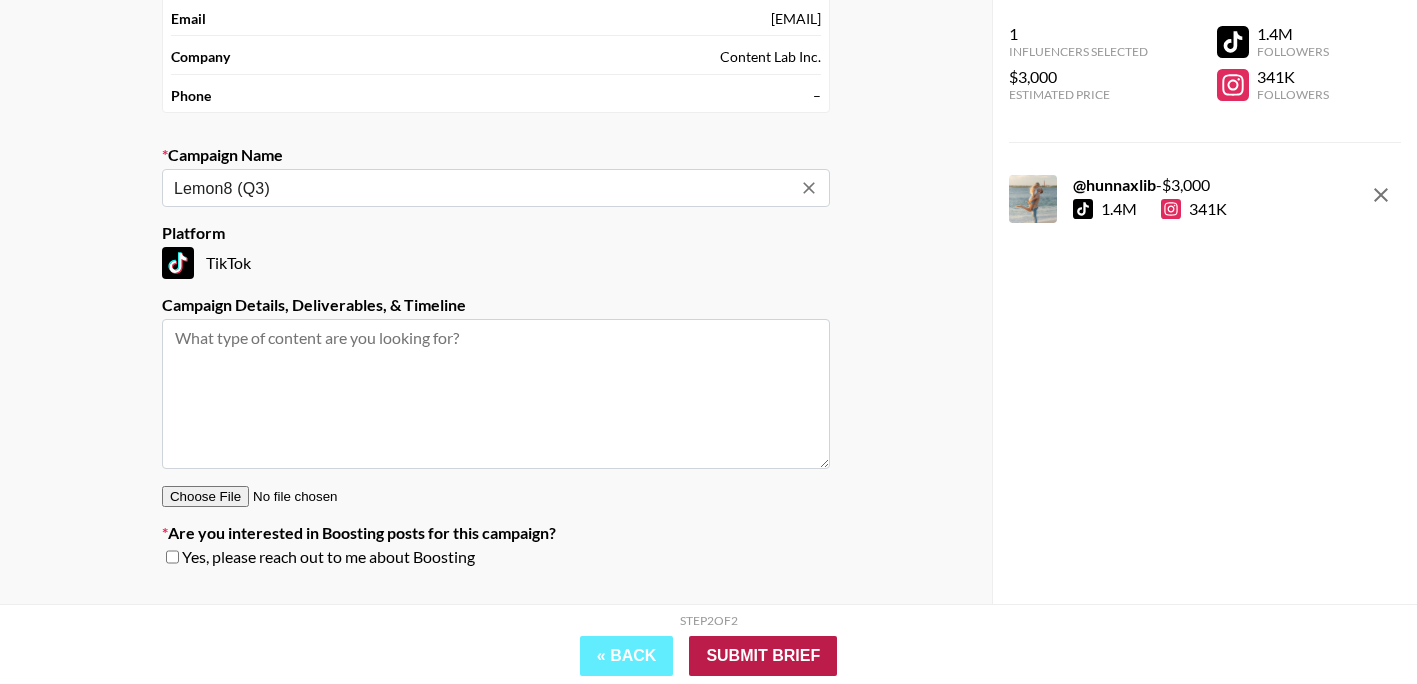 type on "Lemon8 (Q3)" 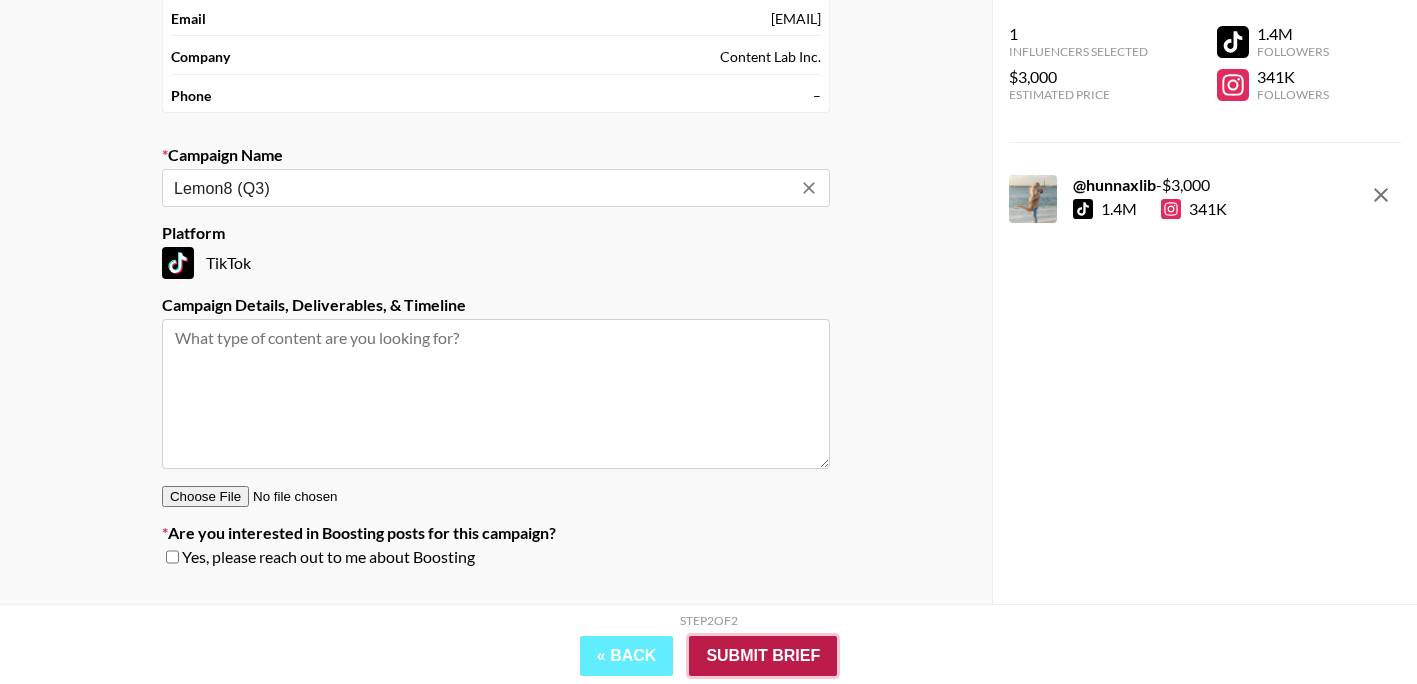 click on "Submit Brief" at bounding box center (763, 656) 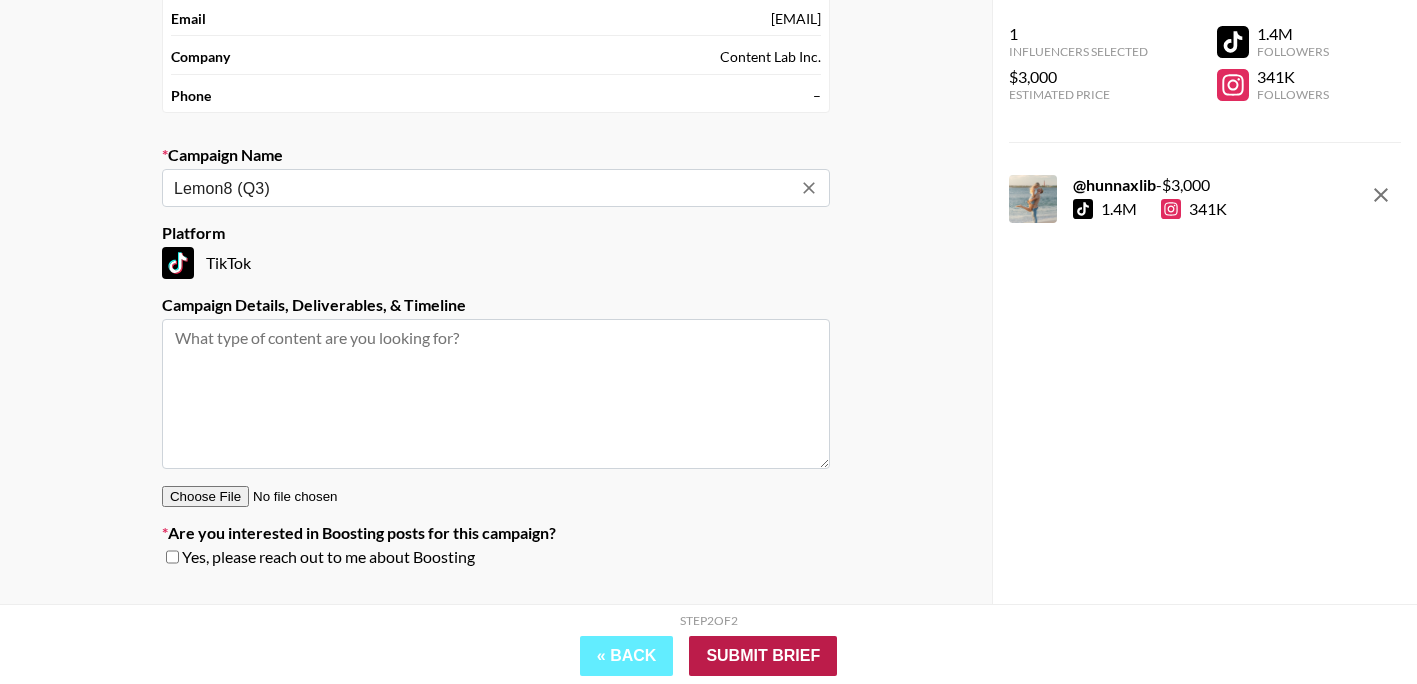 scroll, scrollTop: 80, scrollLeft: 0, axis: vertical 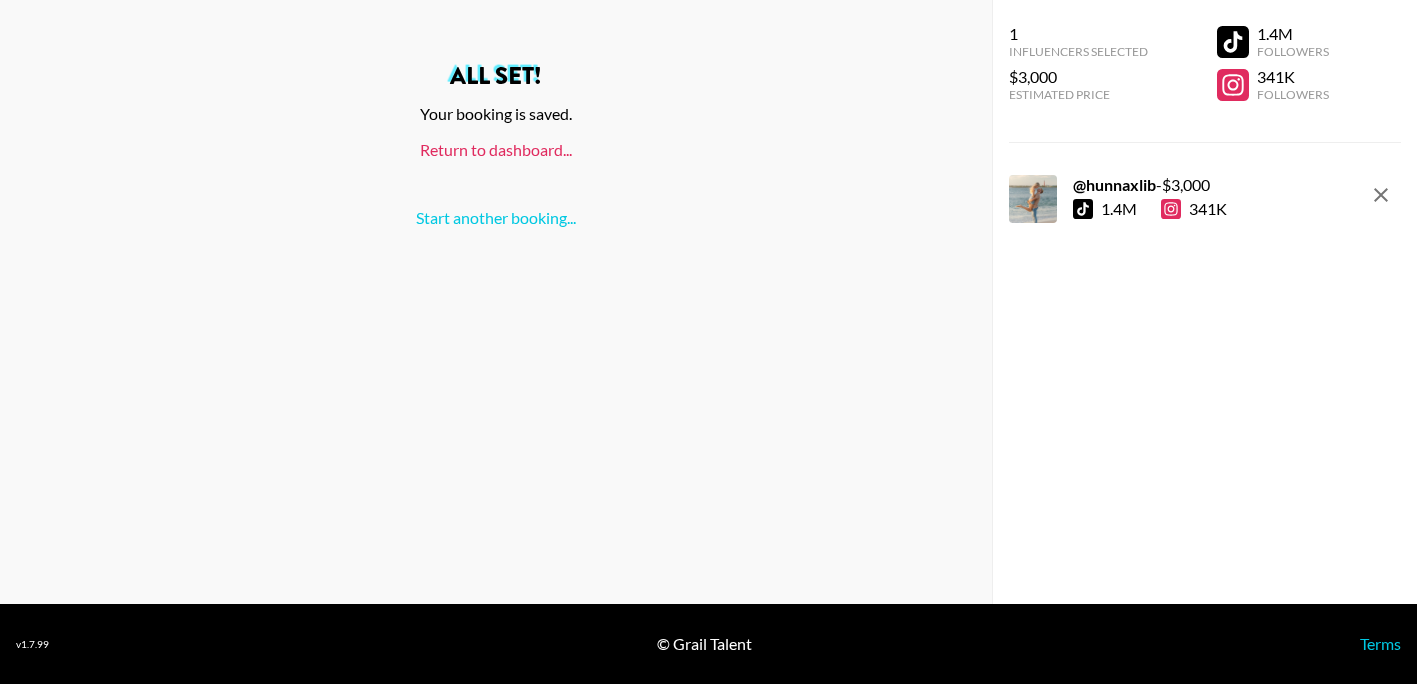 click on "Return to dashboard..." at bounding box center [496, 149] 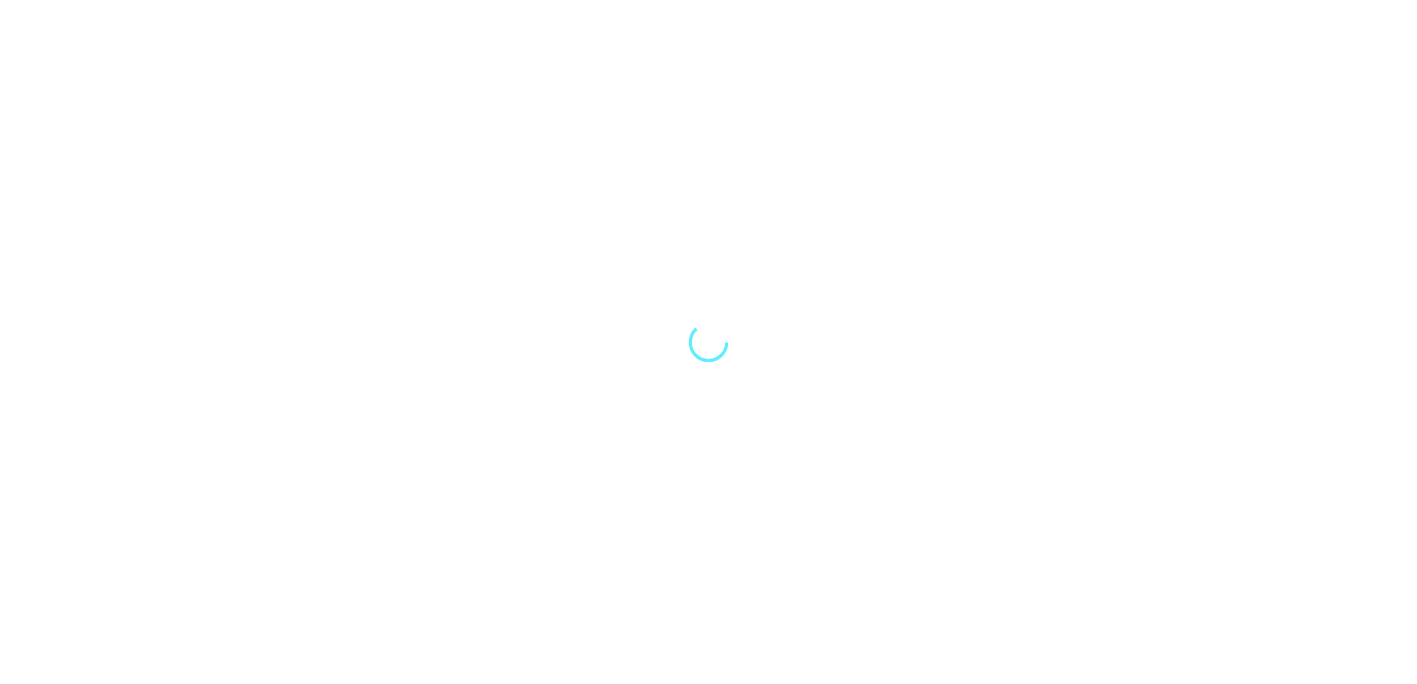 scroll, scrollTop: 0, scrollLeft: 0, axis: both 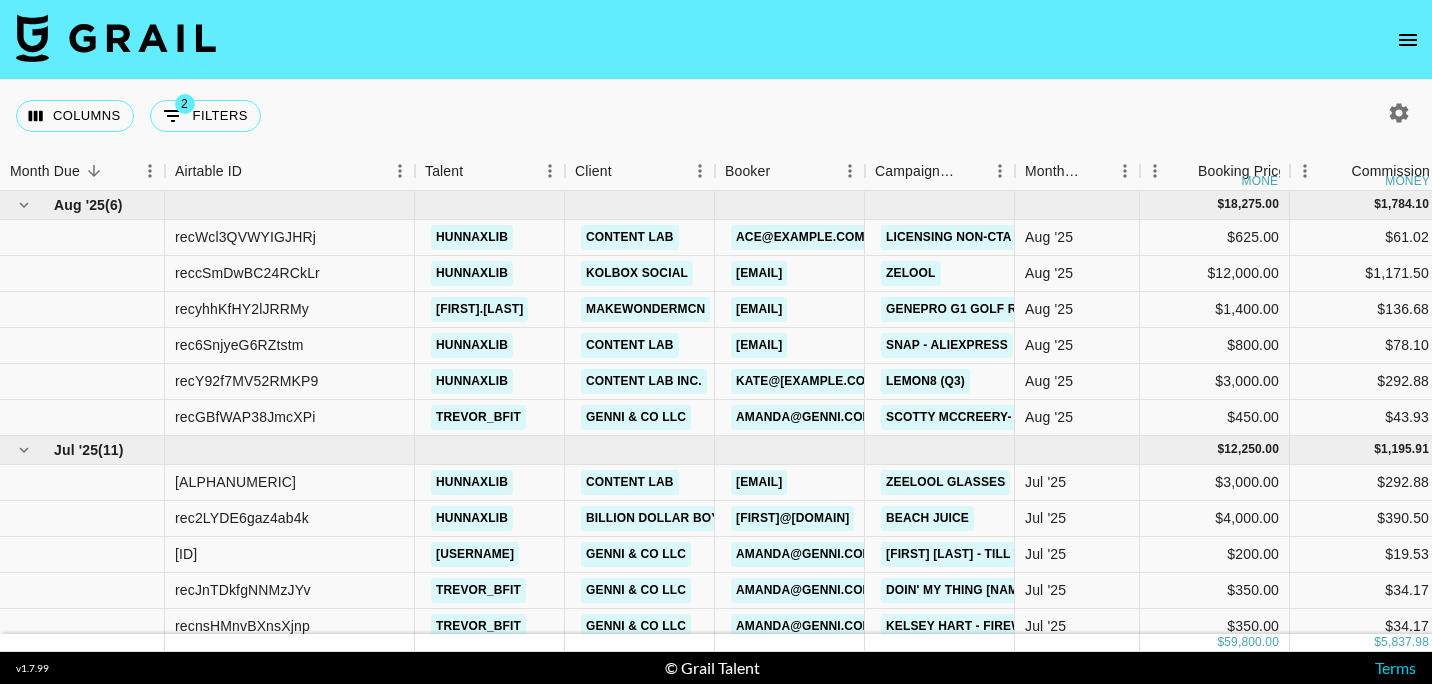 click 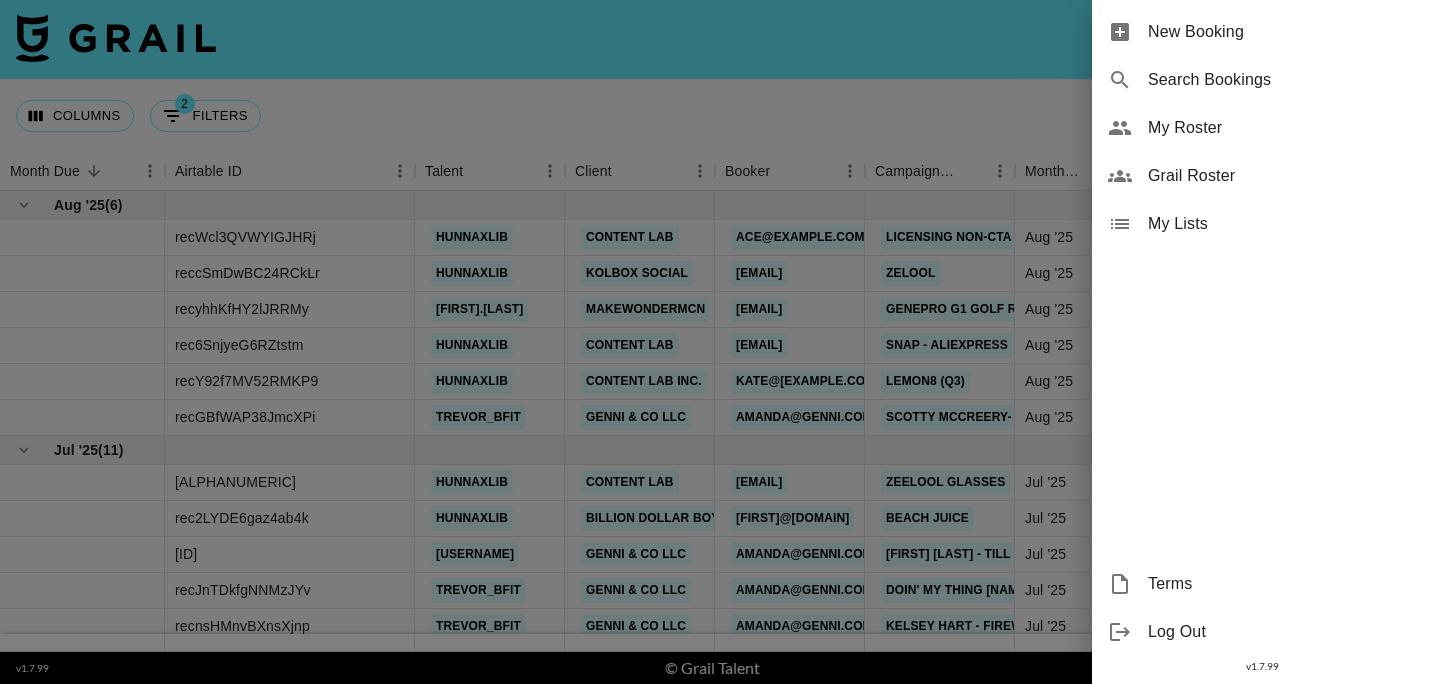 click on "New Booking" at bounding box center [1282, 32] 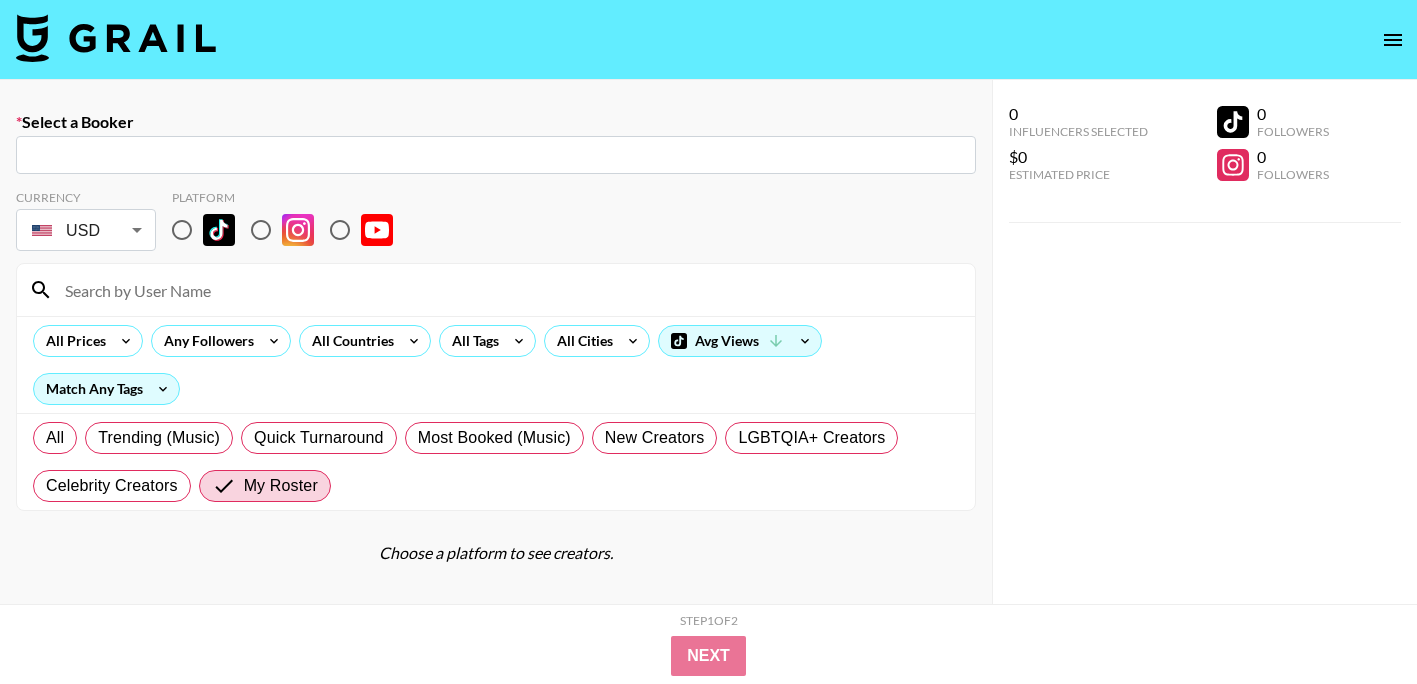 click at bounding box center (496, 155) 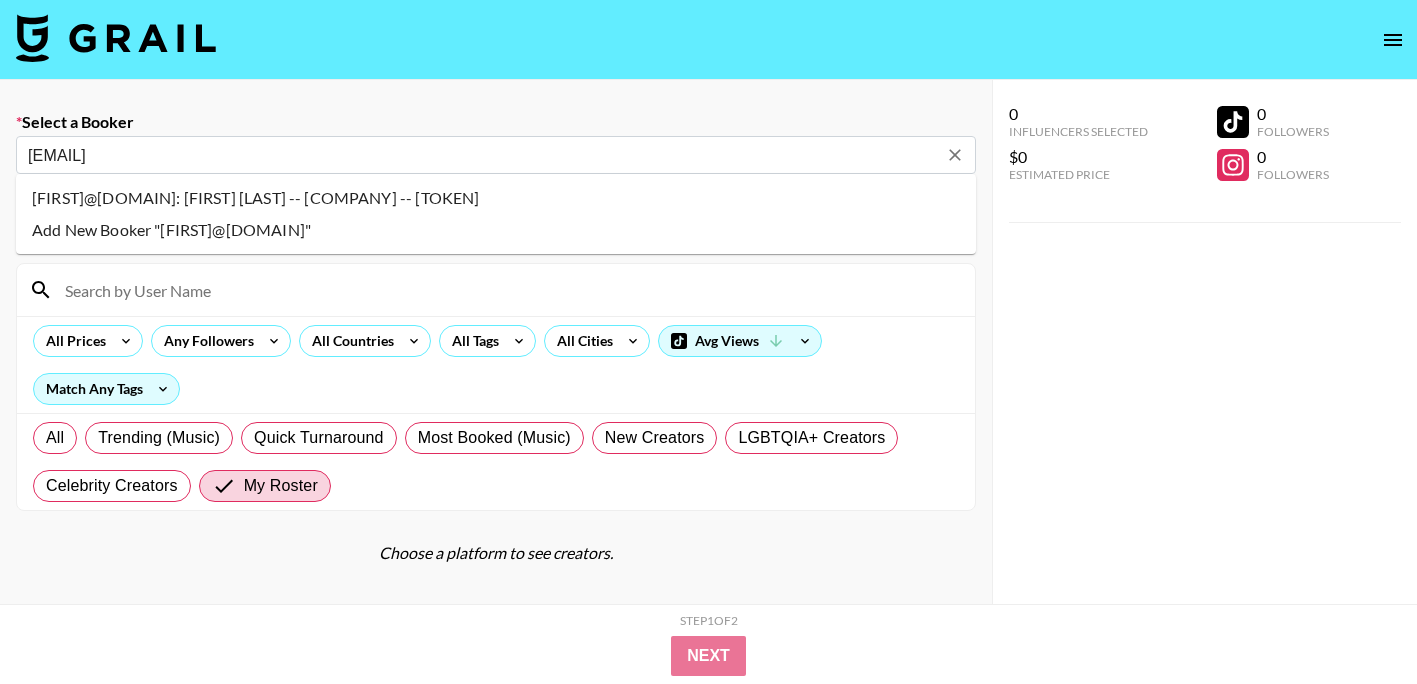 click on "[FIRST]@[DOMAIN]: [FIRST] [LAST] -- [COMPANY] -- [TOKEN]" at bounding box center [496, 198] 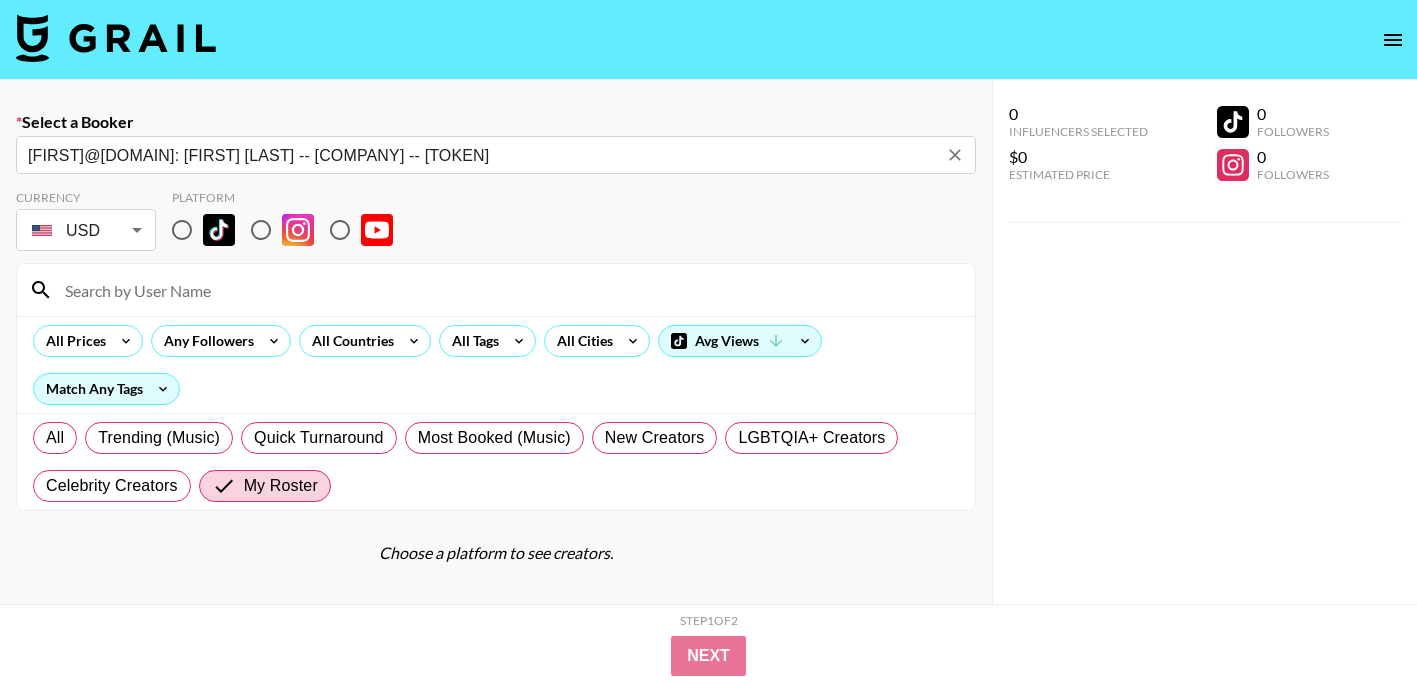 type on "[FIRST]@[DOMAIN]: [FIRST] [LAST] -- [COMPANY] -- [TOKEN]" 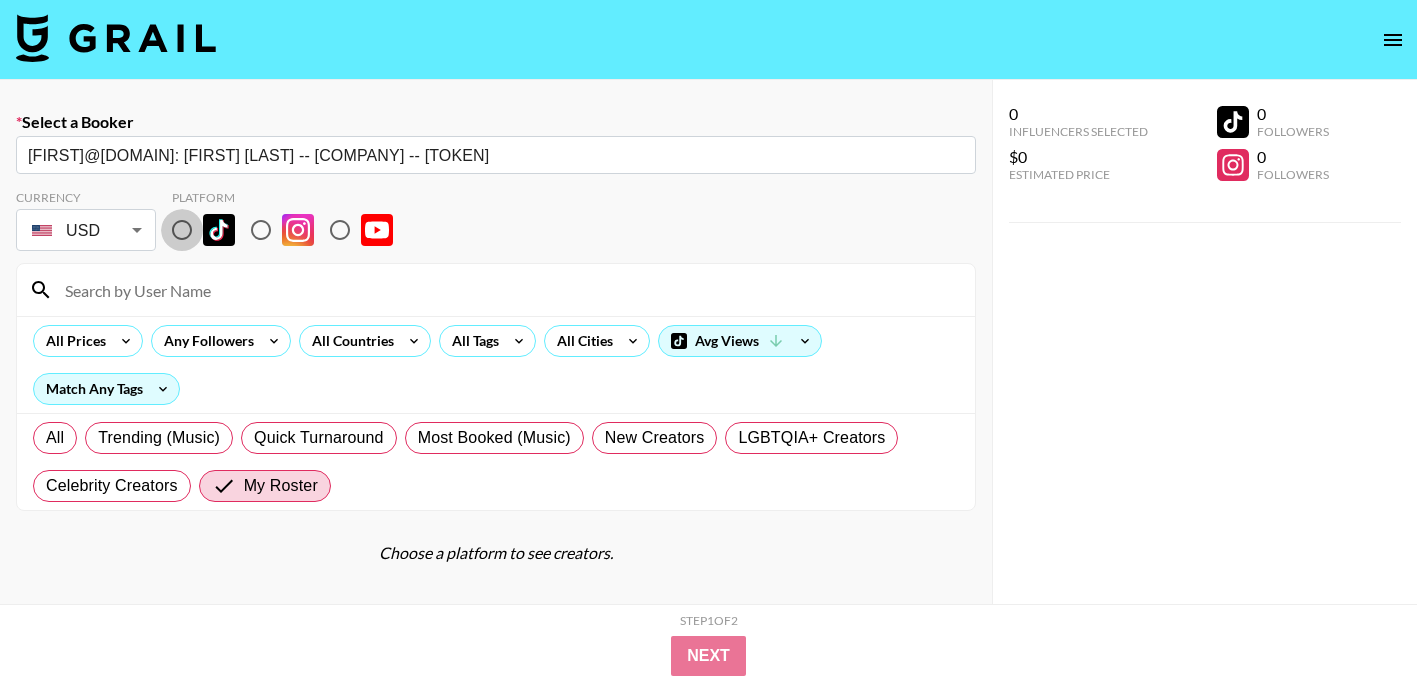 click at bounding box center (182, 230) 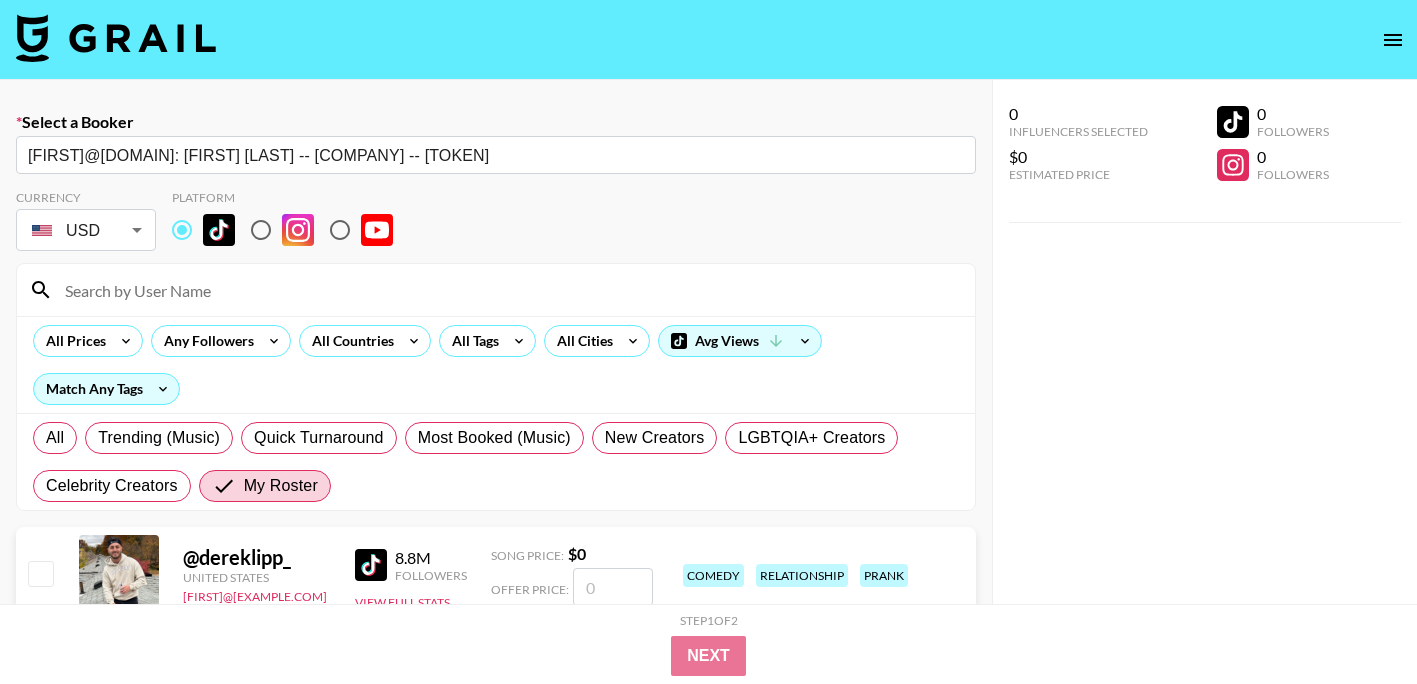 click at bounding box center [508, 290] 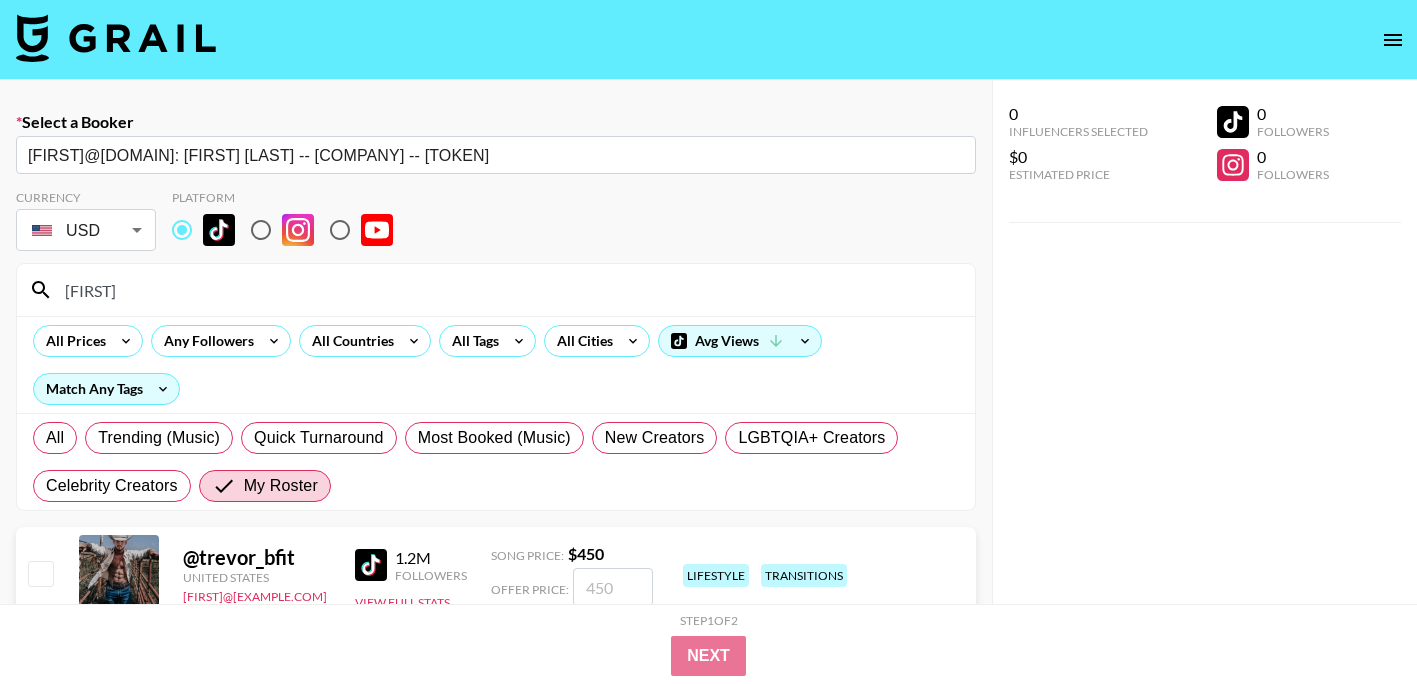 type on "[FIRST]" 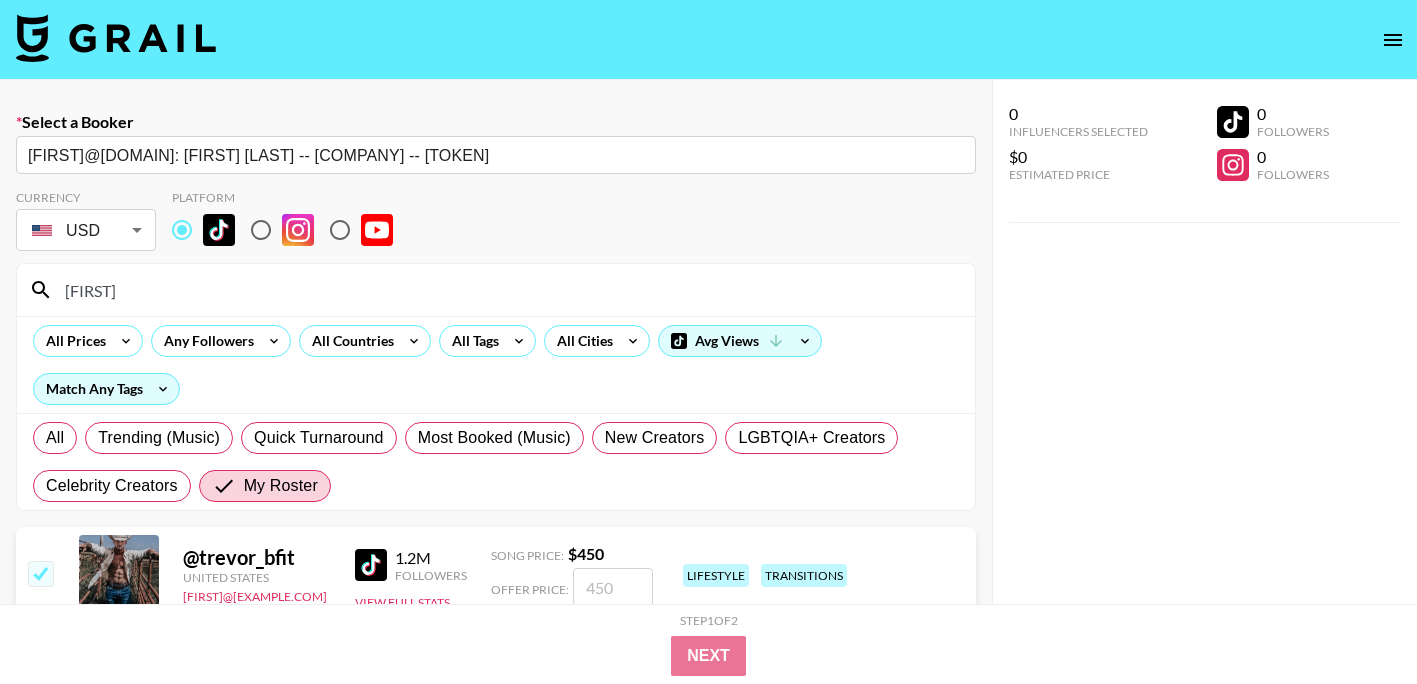 checkbox on "true" 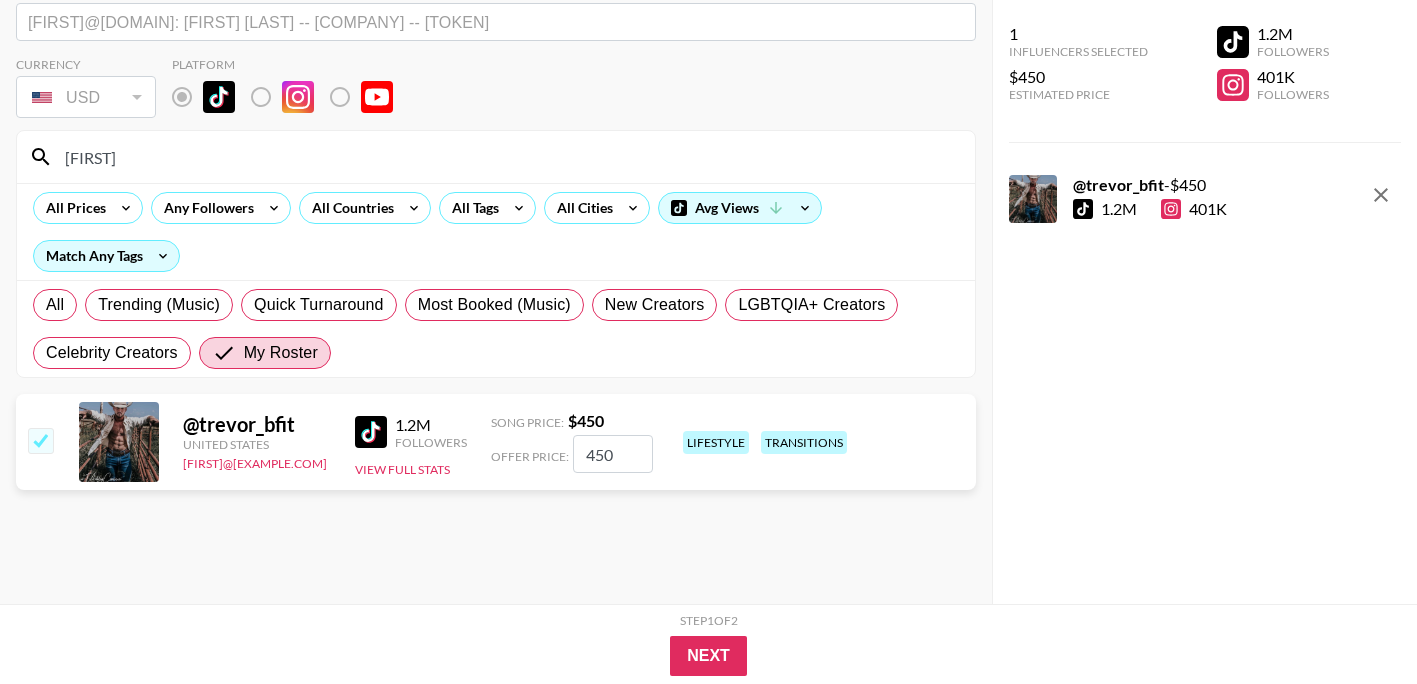 scroll, scrollTop: 142, scrollLeft: 0, axis: vertical 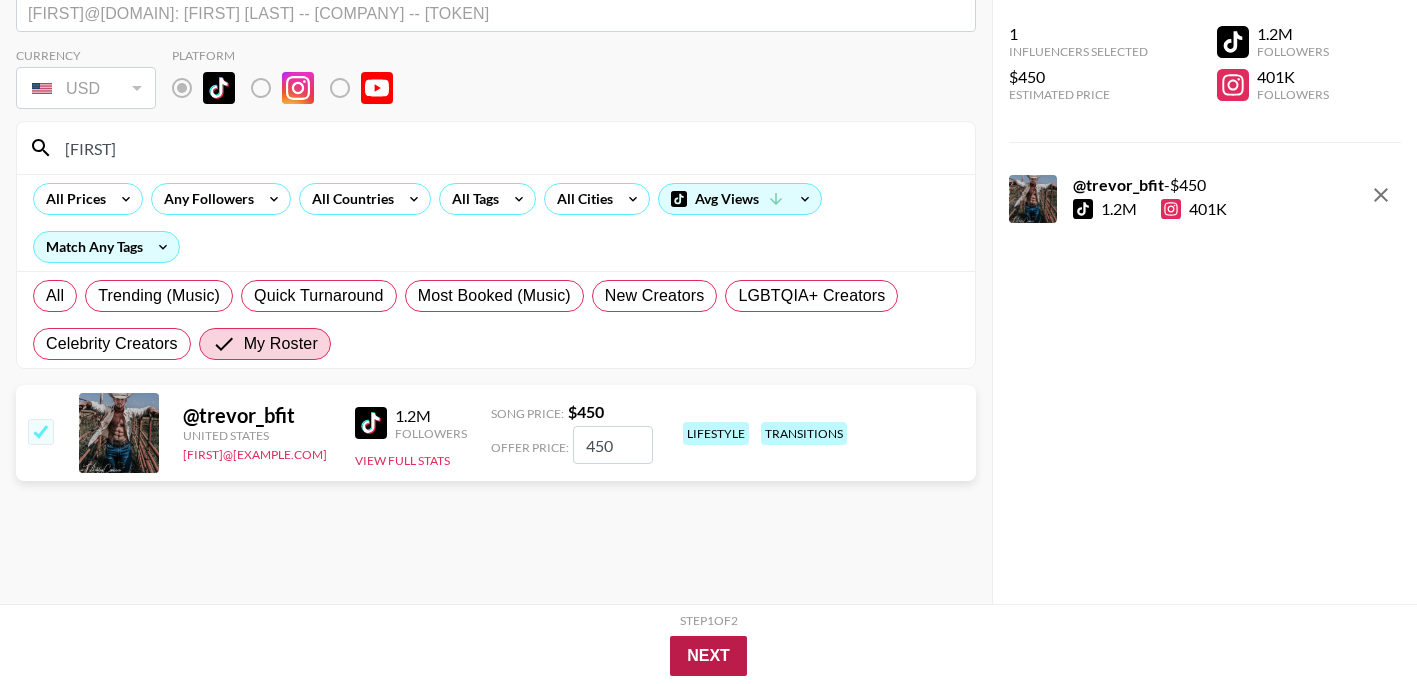 type on "450" 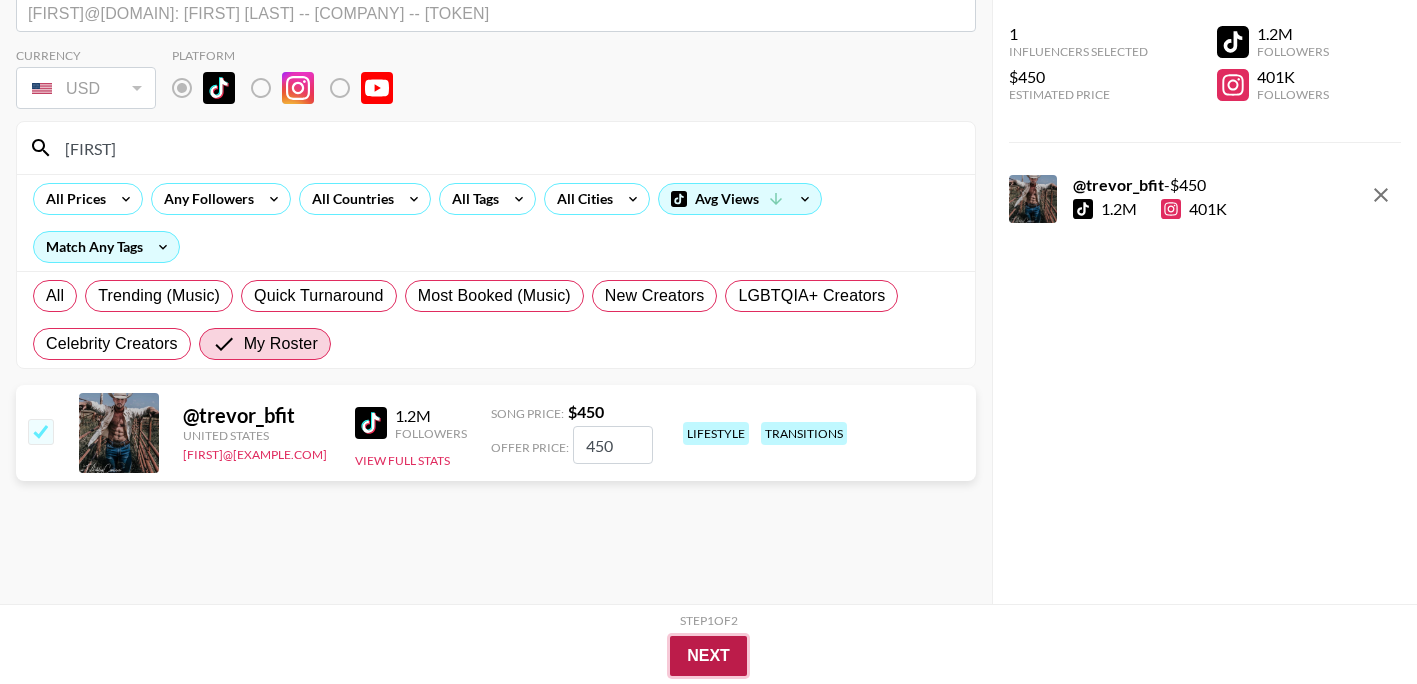 click on "Next" at bounding box center (708, 656) 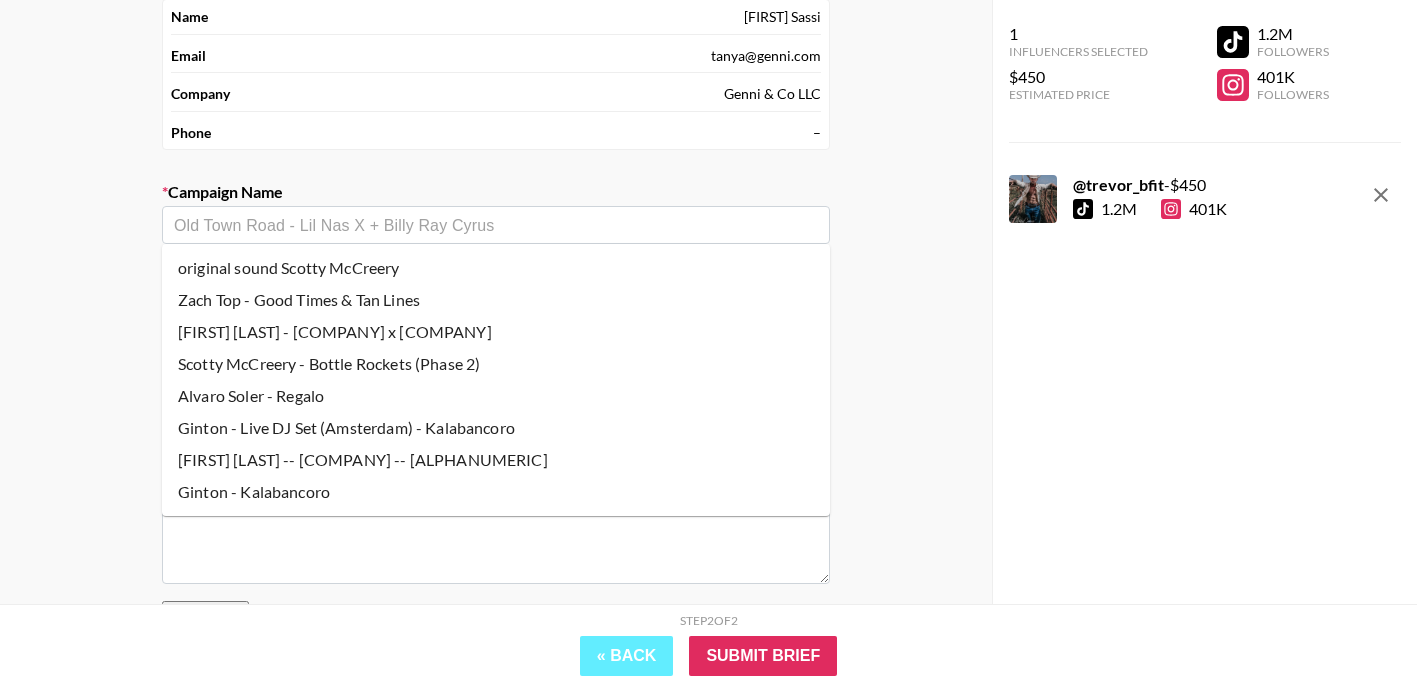 click at bounding box center (496, 225) 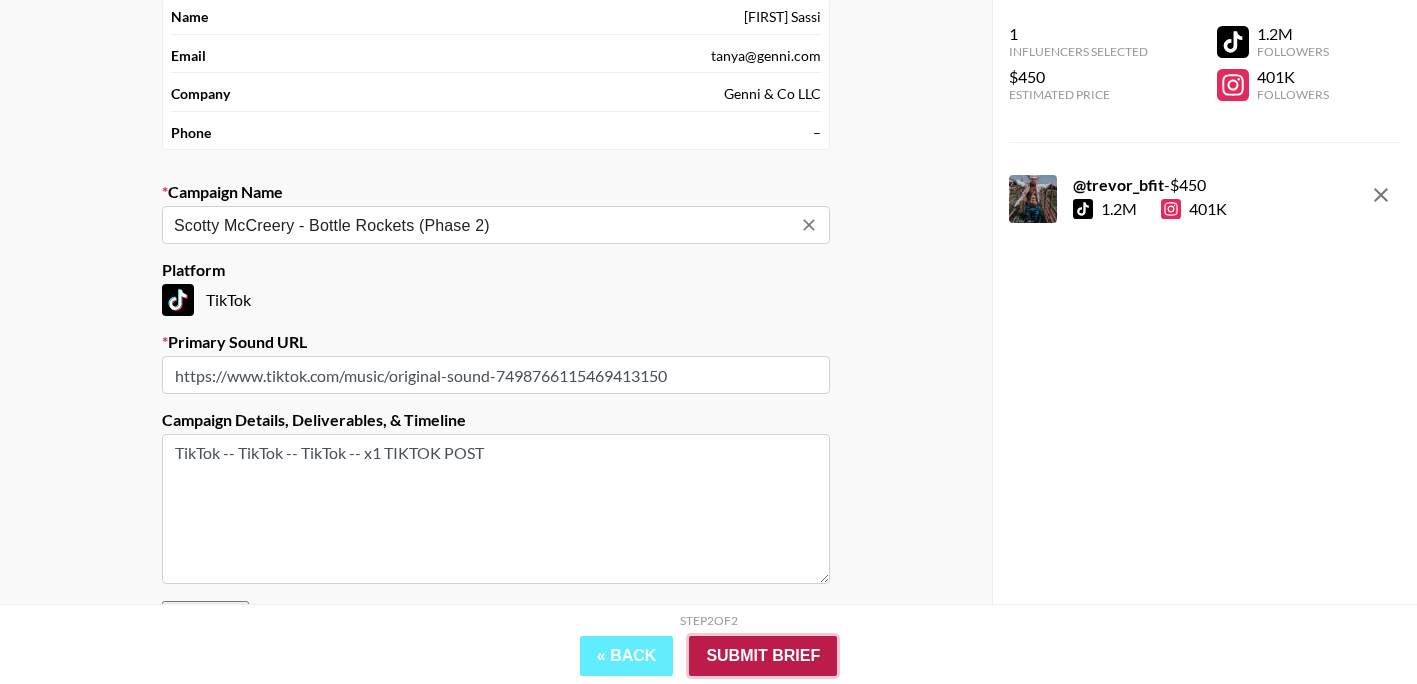 click on "Submit Brief" at bounding box center [763, 656] 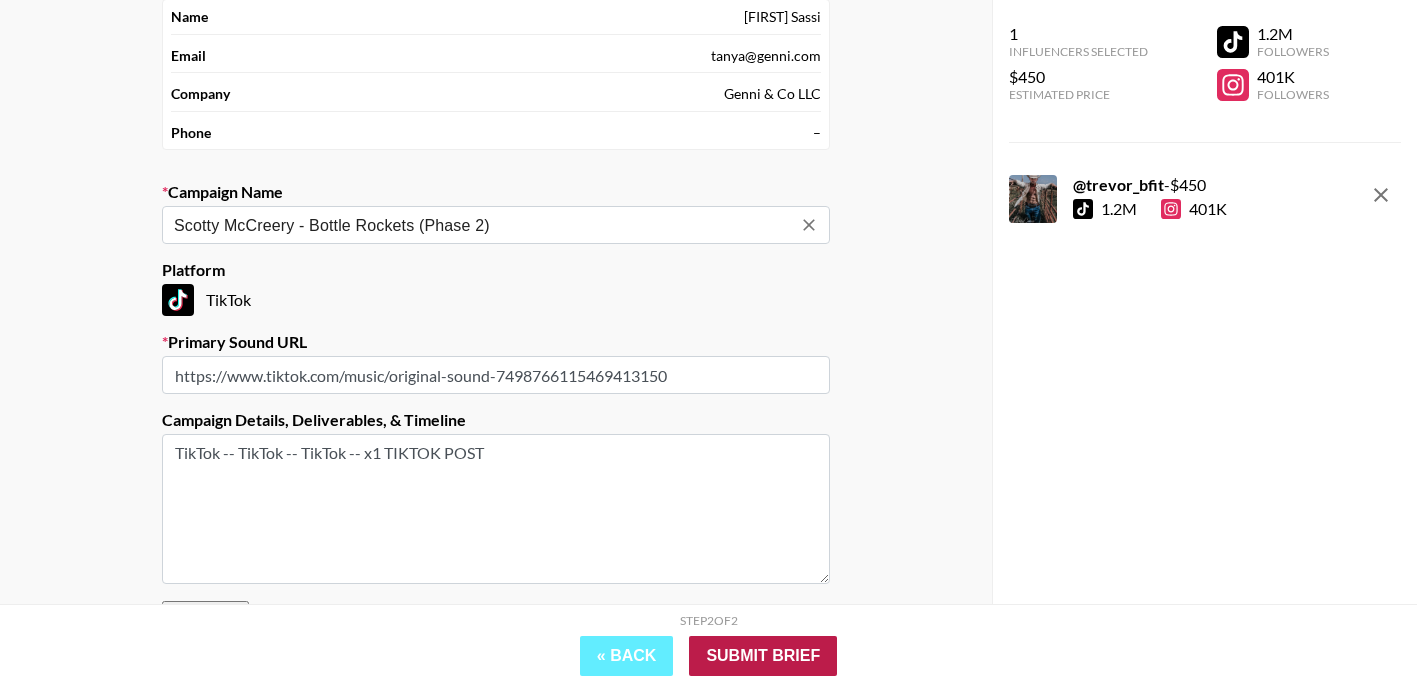 scroll, scrollTop: 80, scrollLeft: 0, axis: vertical 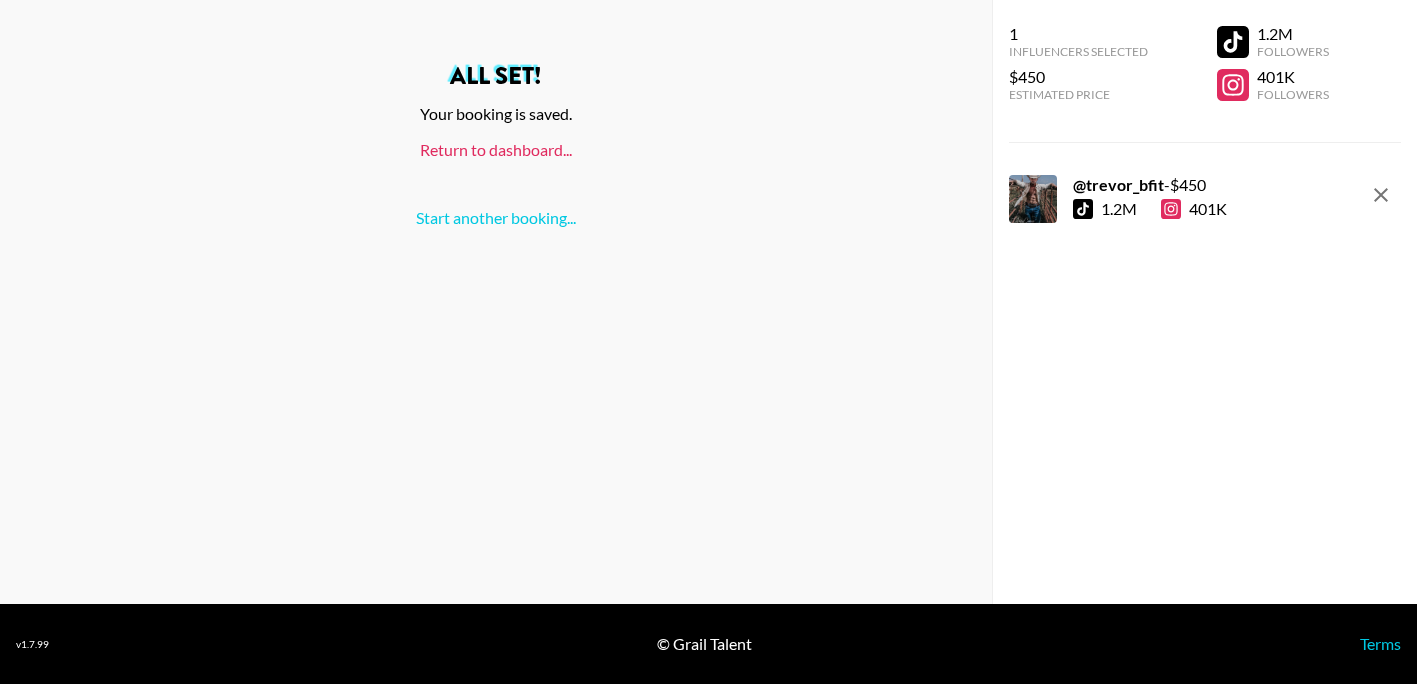 click on "Return to dashboard..." at bounding box center (496, 149) 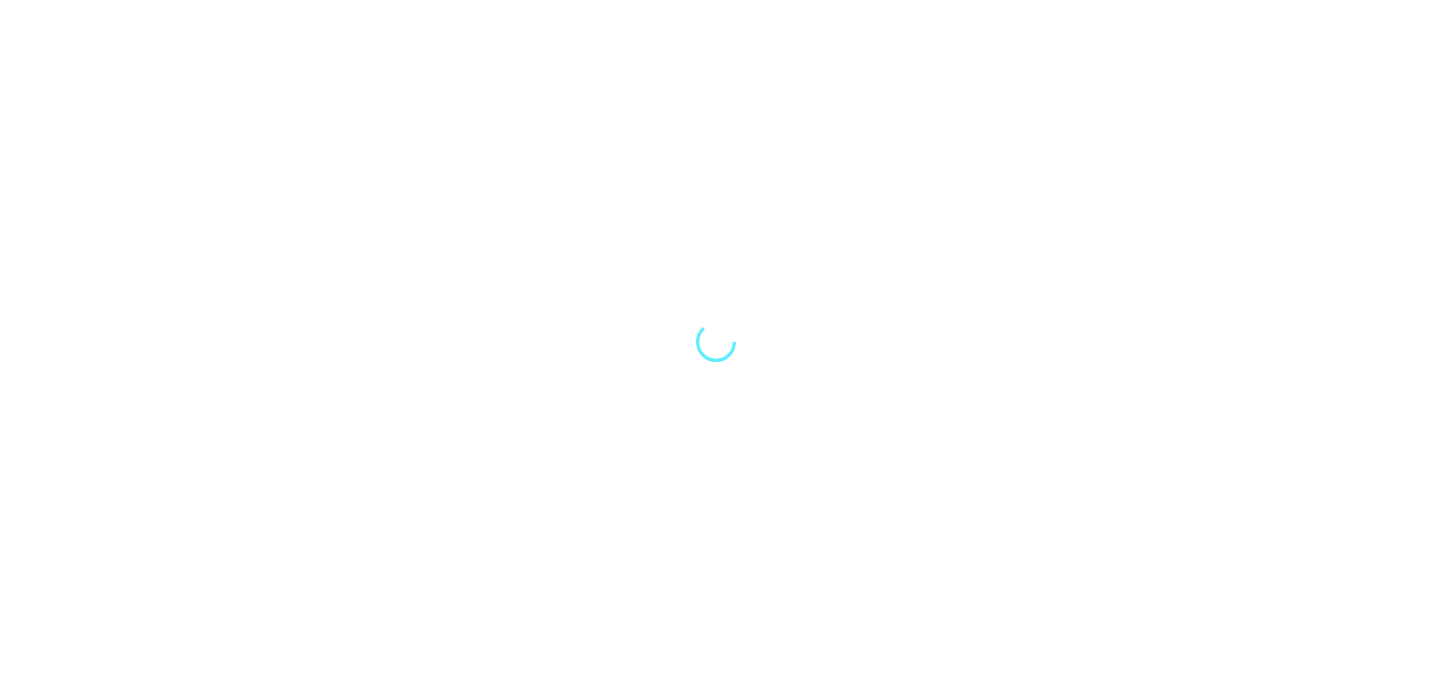 scroll, scrollTop: 0, scrollLeft: 0, axis: both 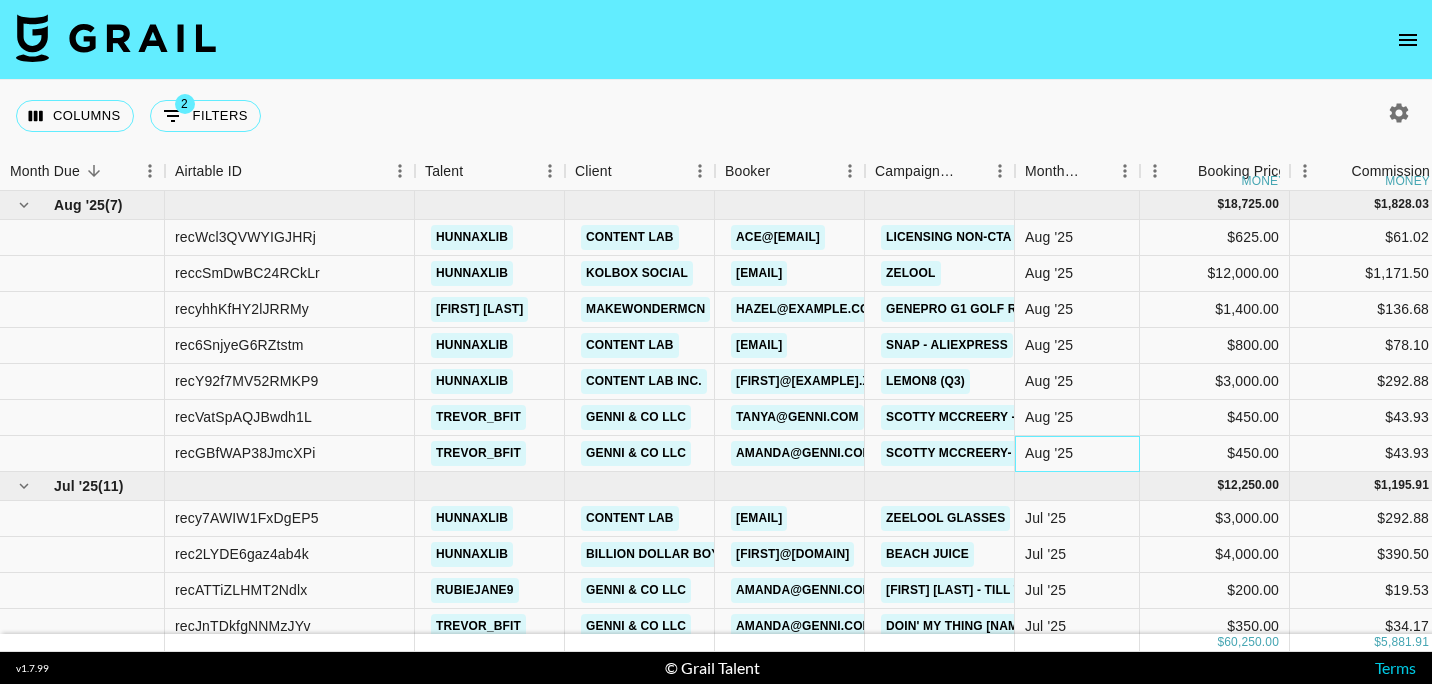 click on "Aug '25" at bounding box center [1077, 454] 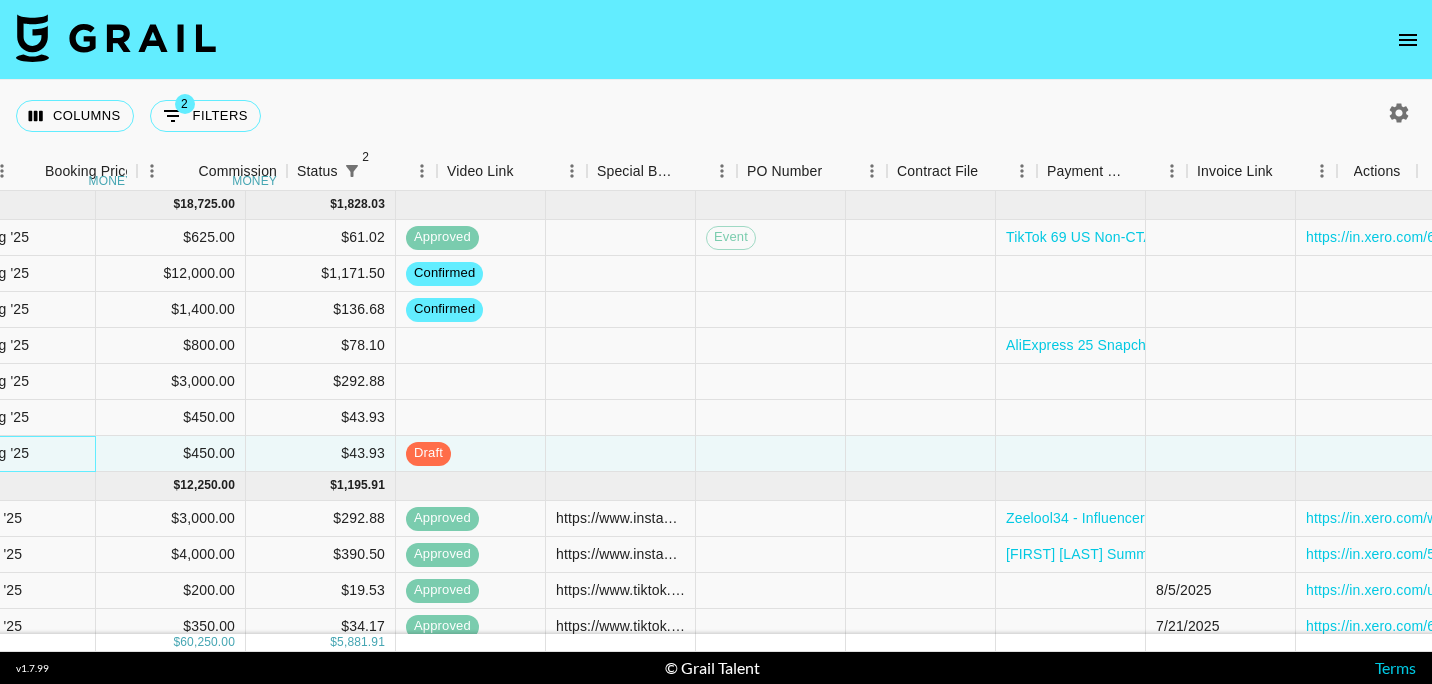 scroll, scrollTop: 0, scrollLeft: 1153, axis: horizontal 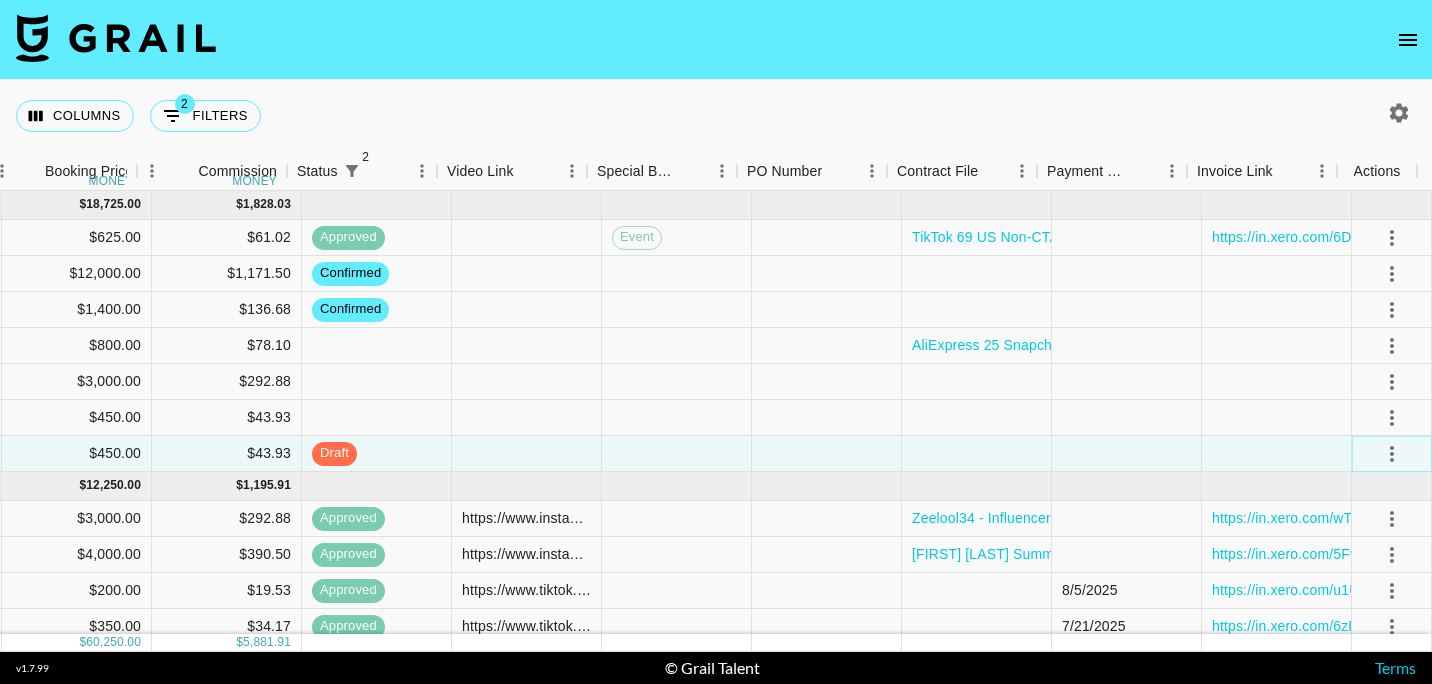 click 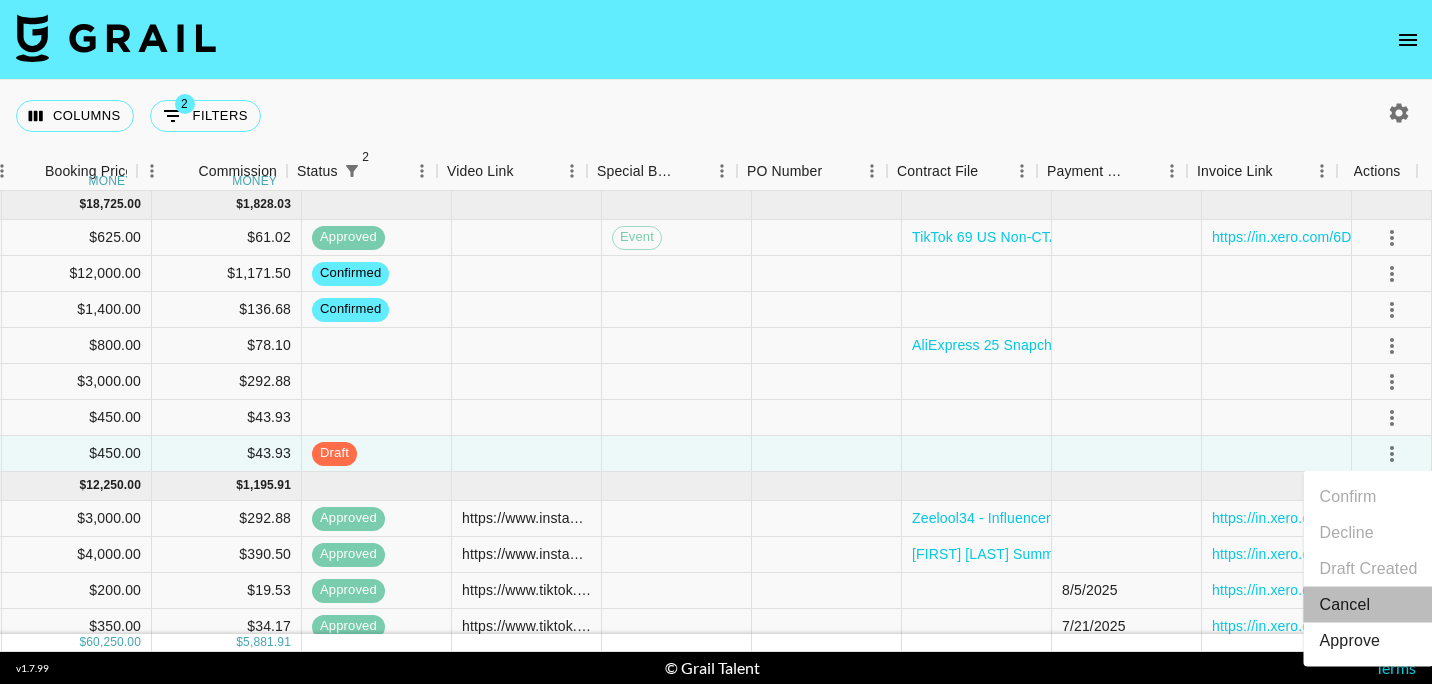 click on "Cancel" at bounding box center [1369, 605] 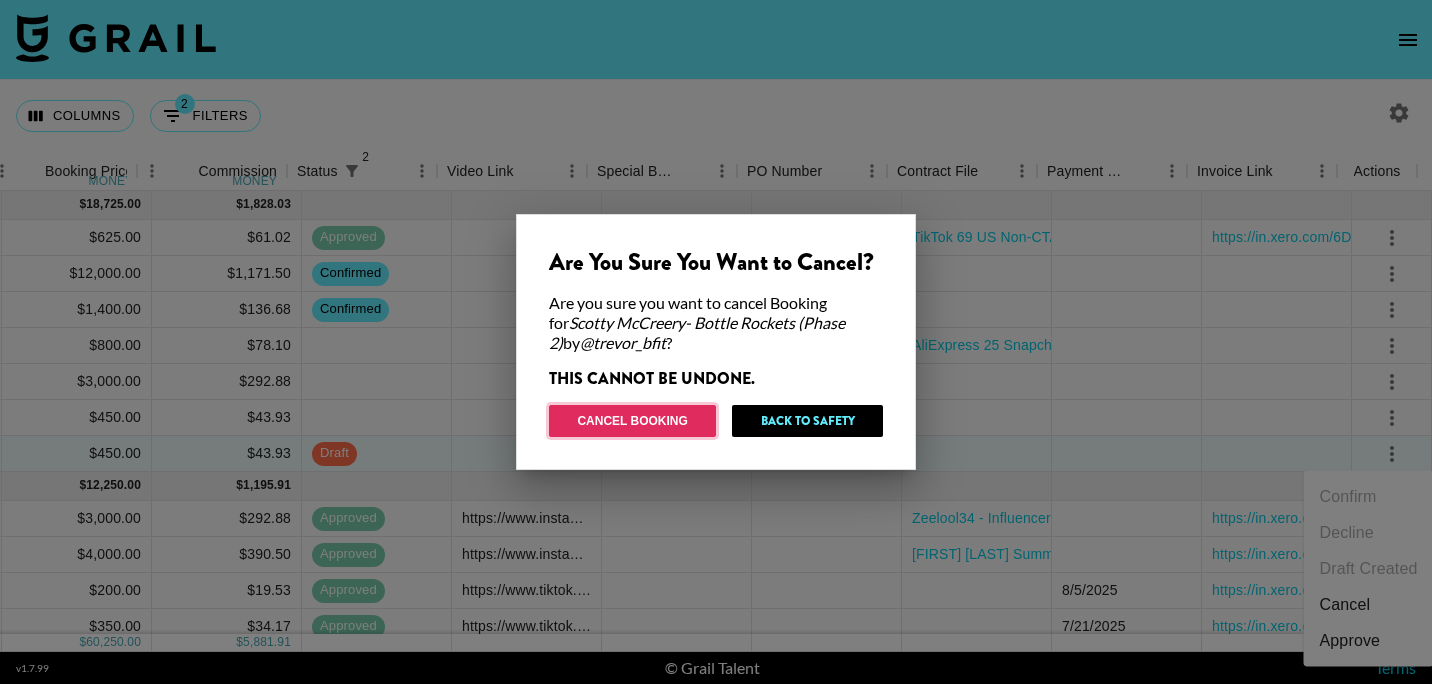 click on "Cancel Booking" at bounding box center (632, 421) 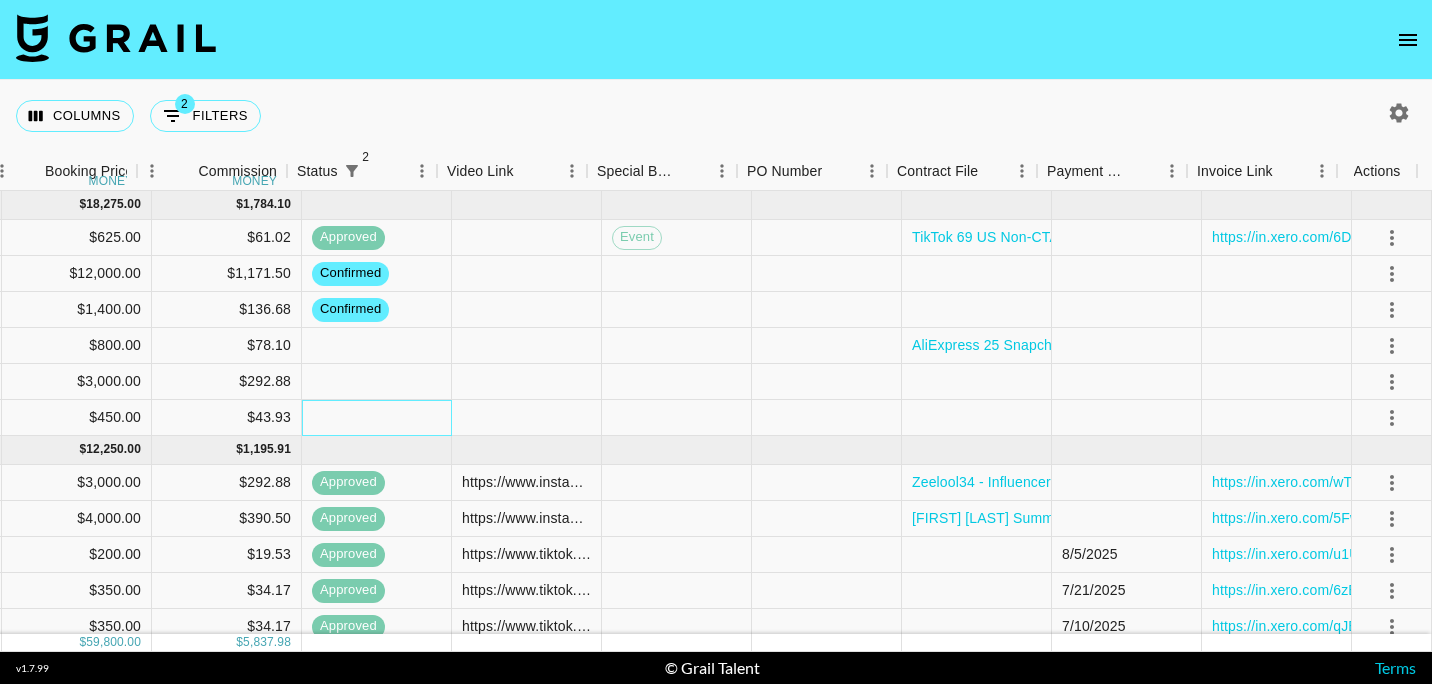 click at bounding box center (377, 418) 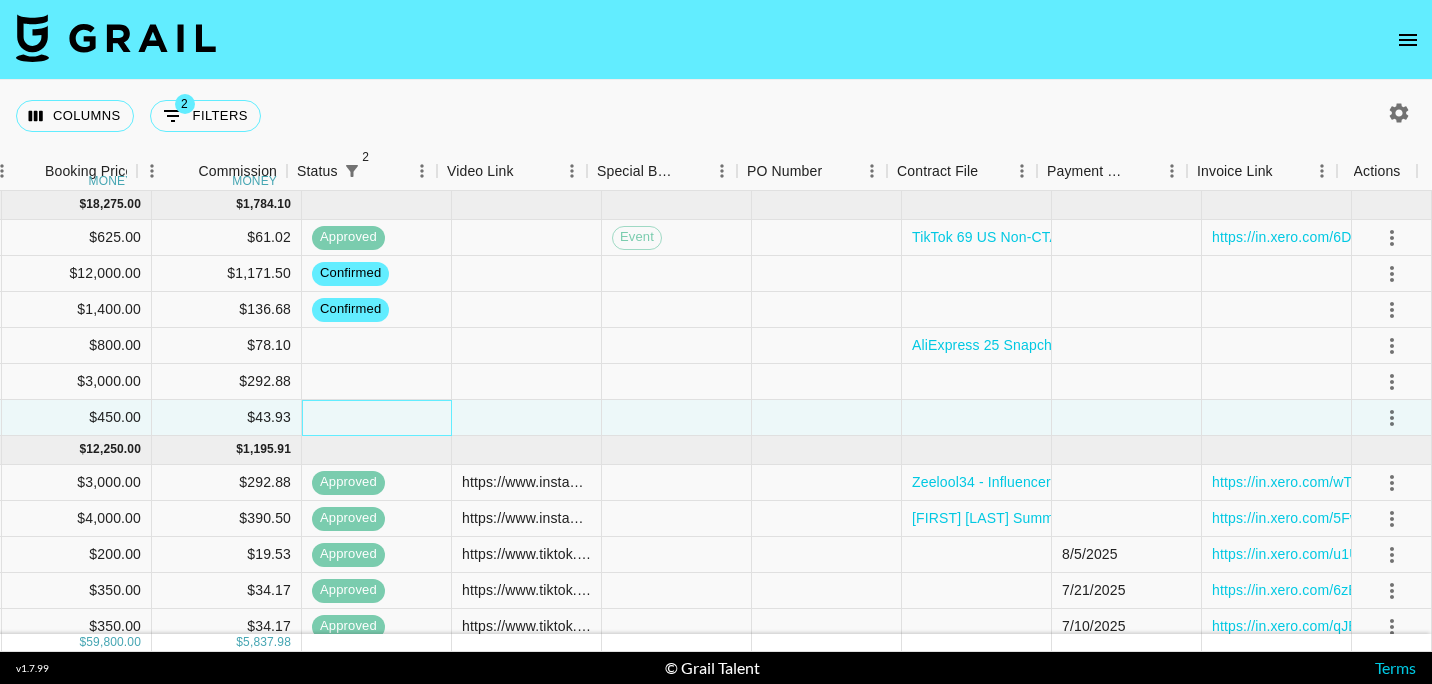 click at bounding box center [377, 418] 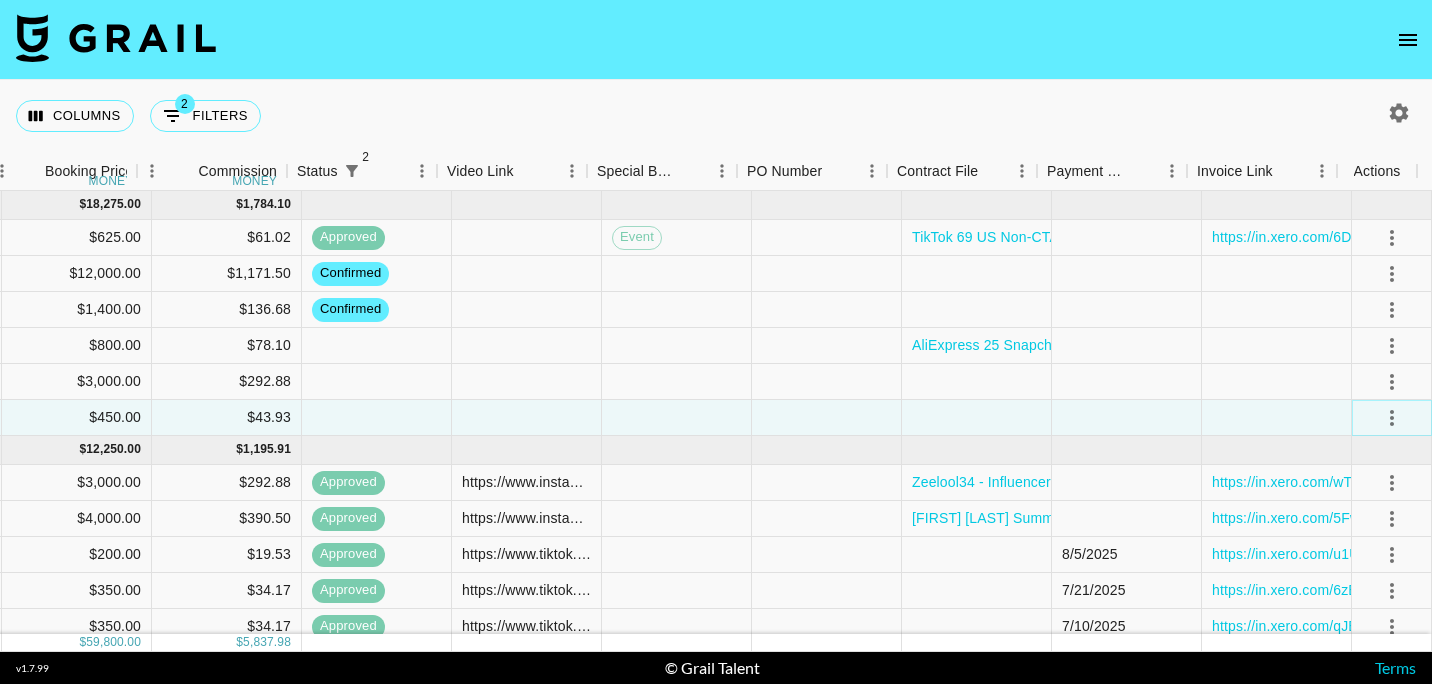 click 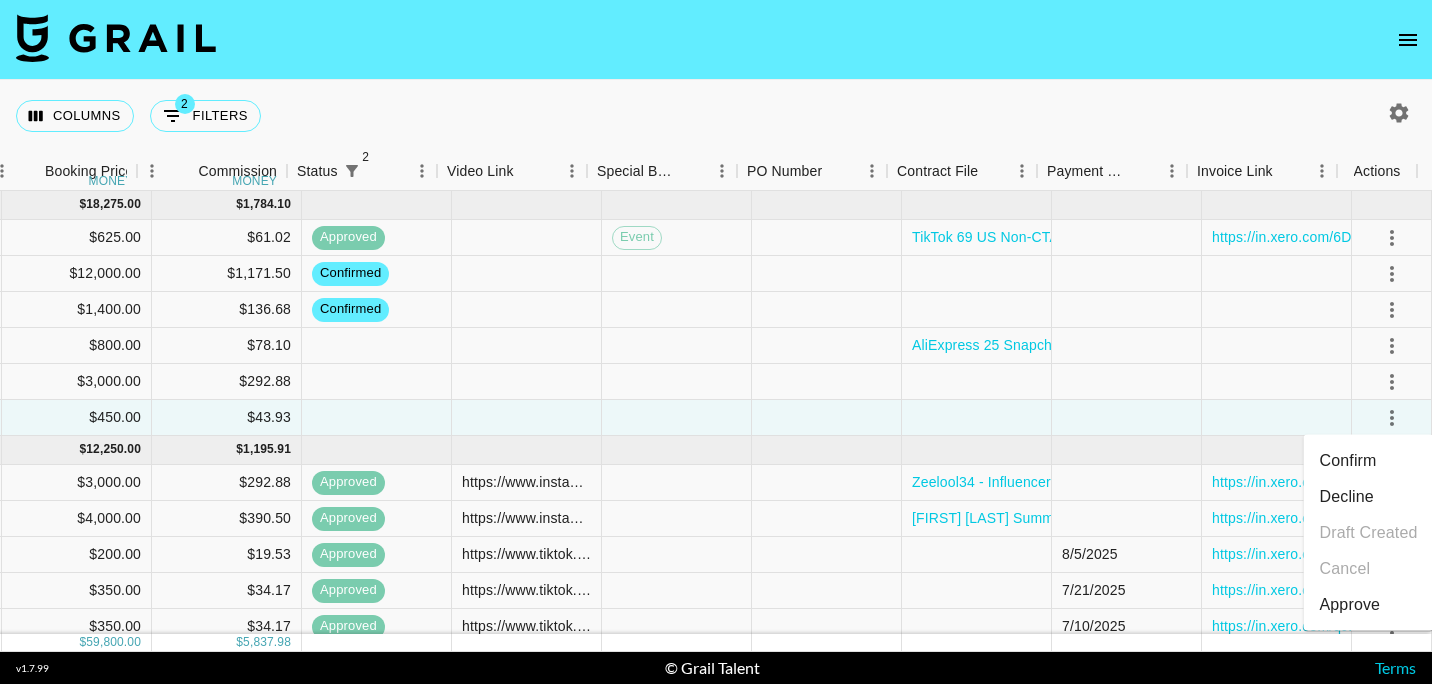 click on "Confirm" at bounding box center (1369, 461) 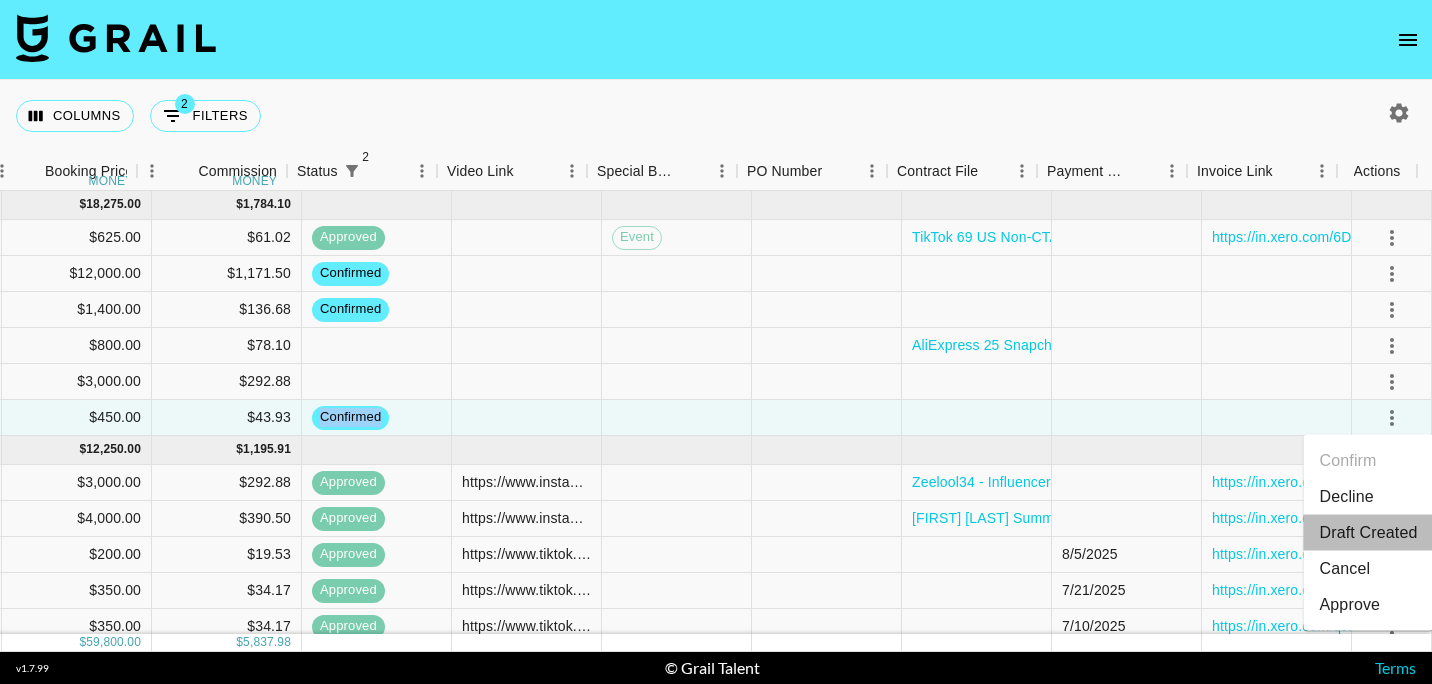click on "Draft Created" at bounding box center [1369, 533] 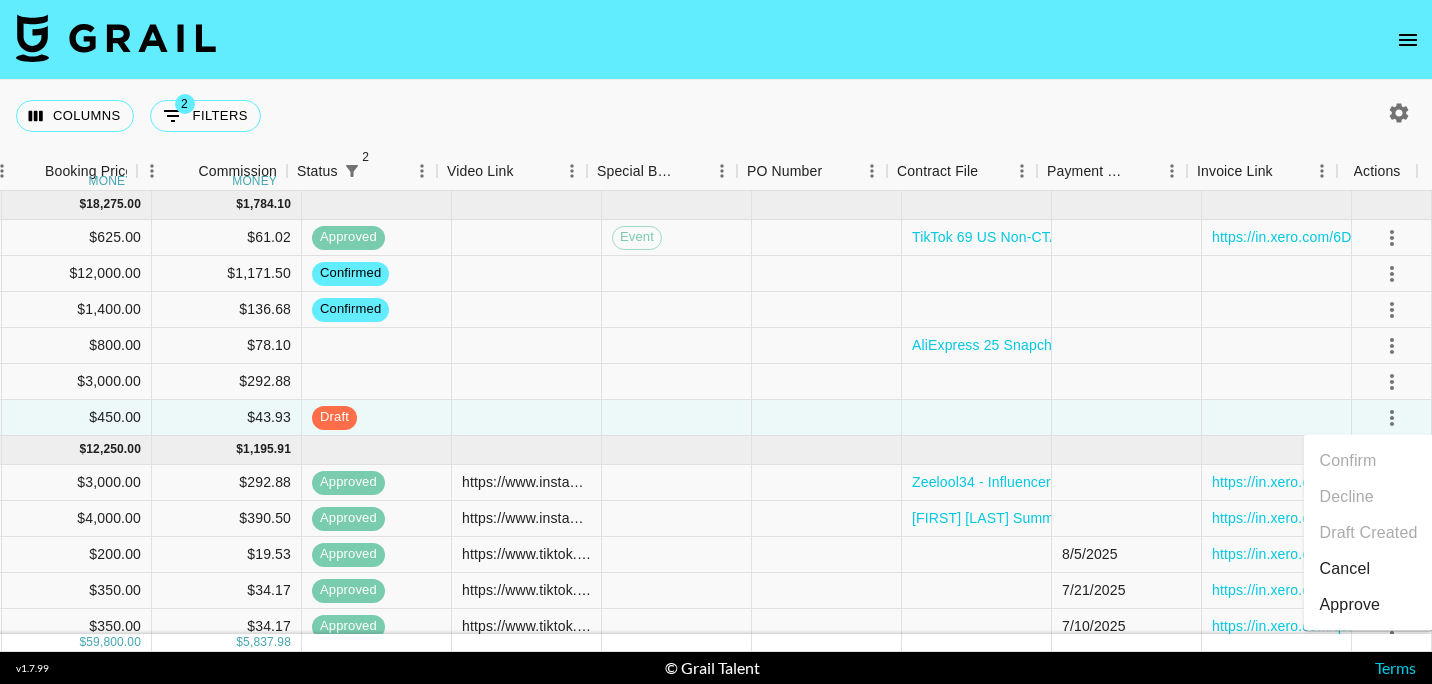 click on "Columns 2 Filters + Booking" at bounding box center (716, 116) 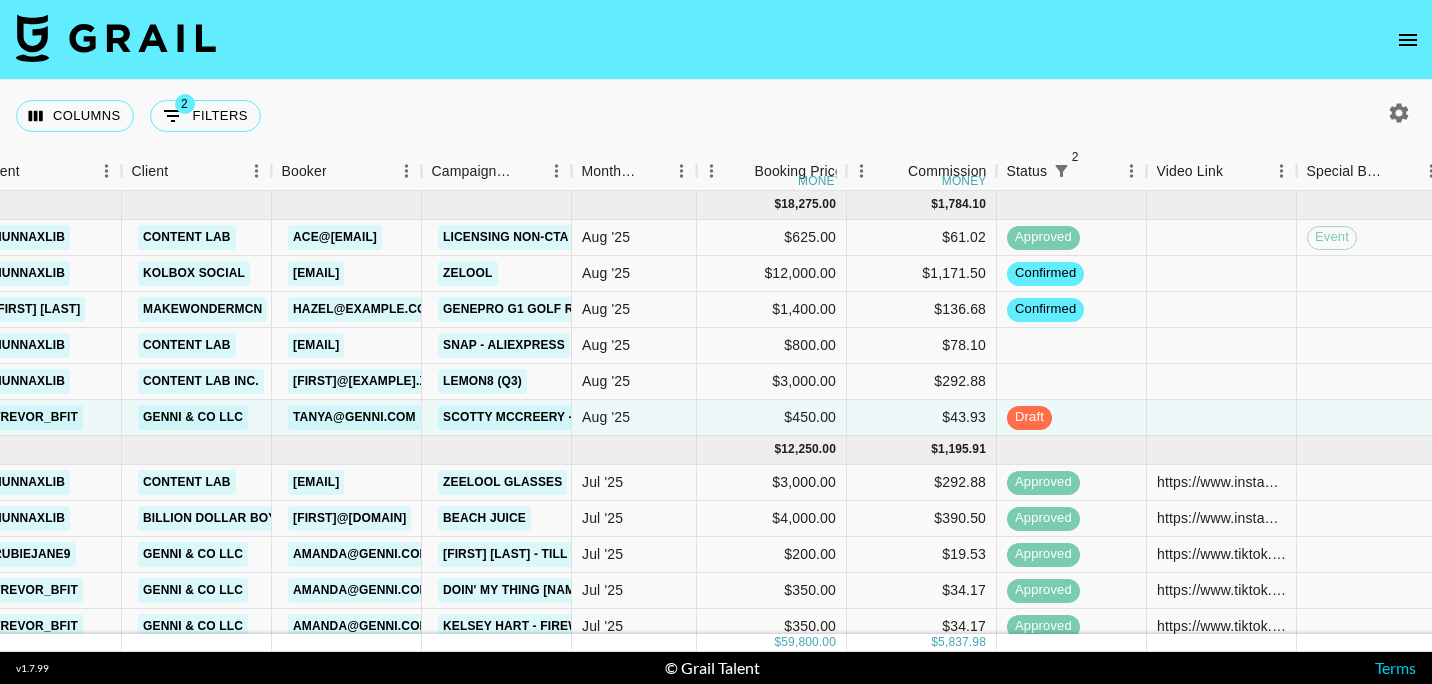 scroll, scrollTop: 0, scrollLeft: 473, axis: horizontal 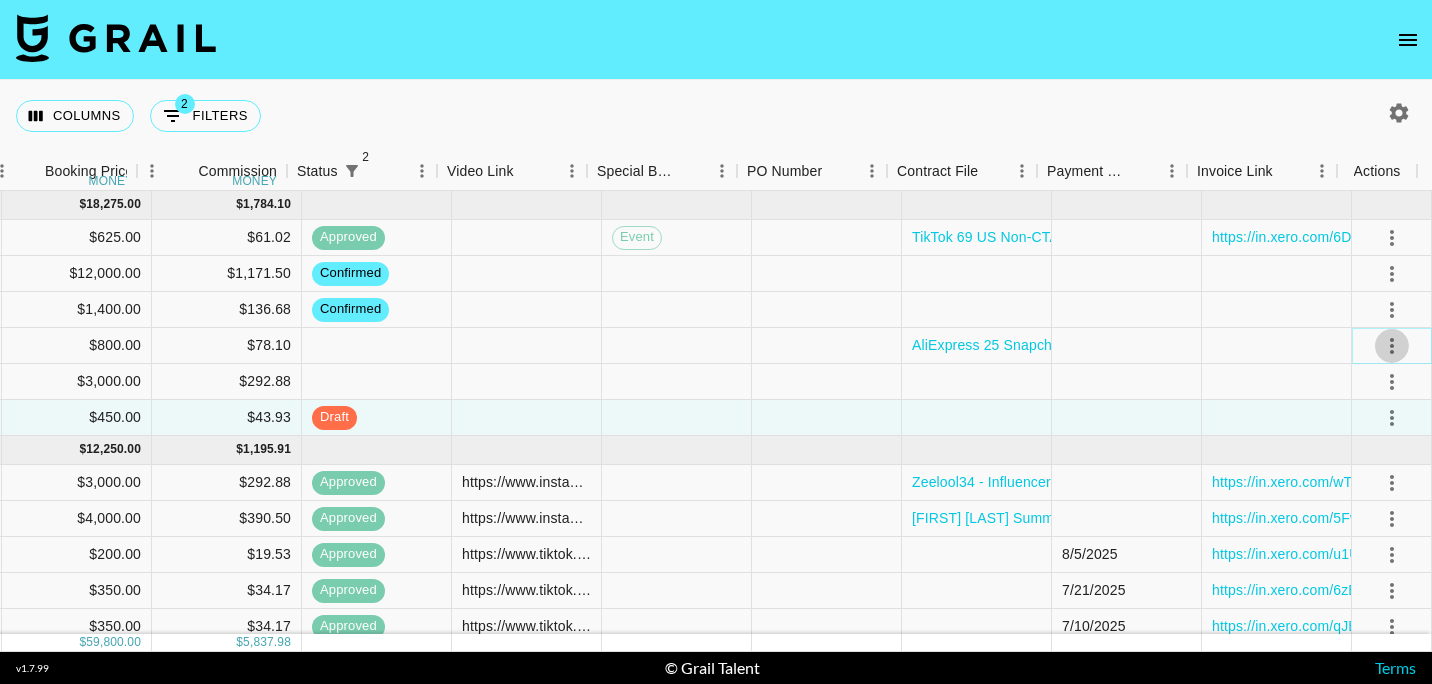 click 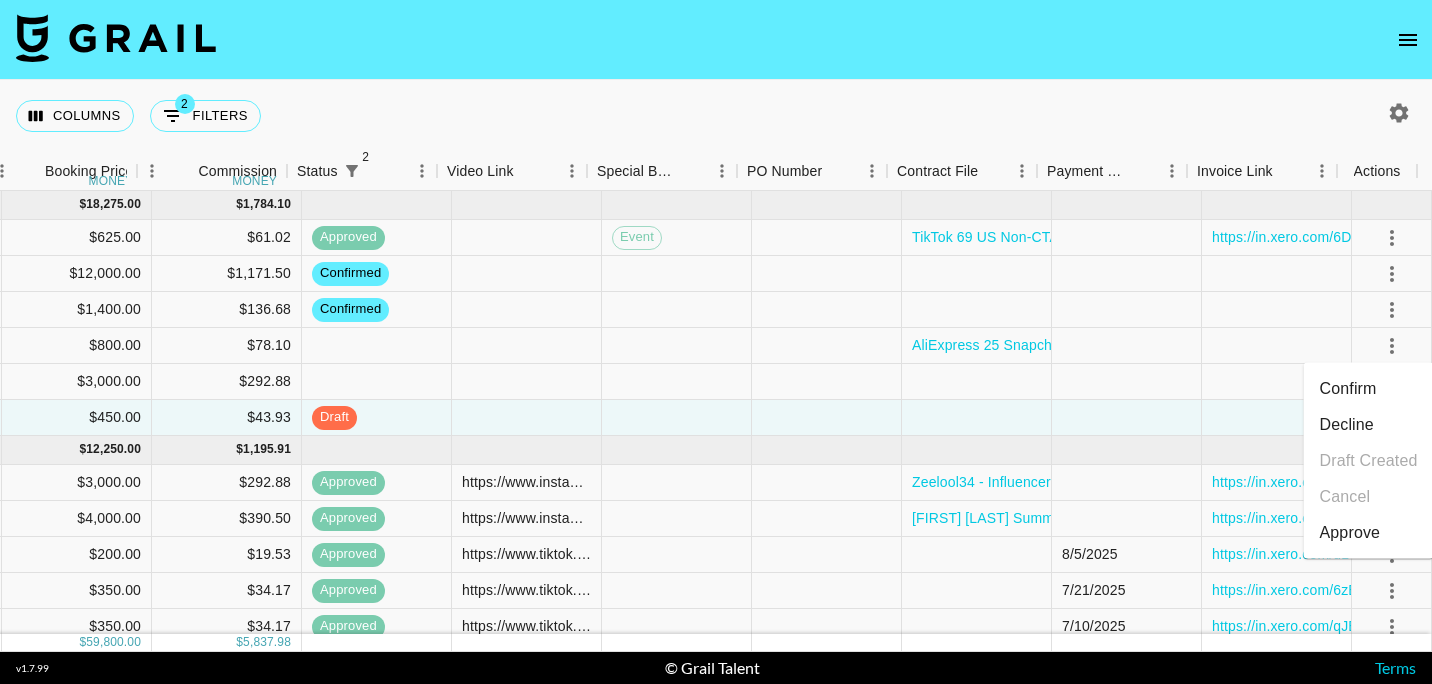 click on "Confirm" at bounding box center [1369, 389] 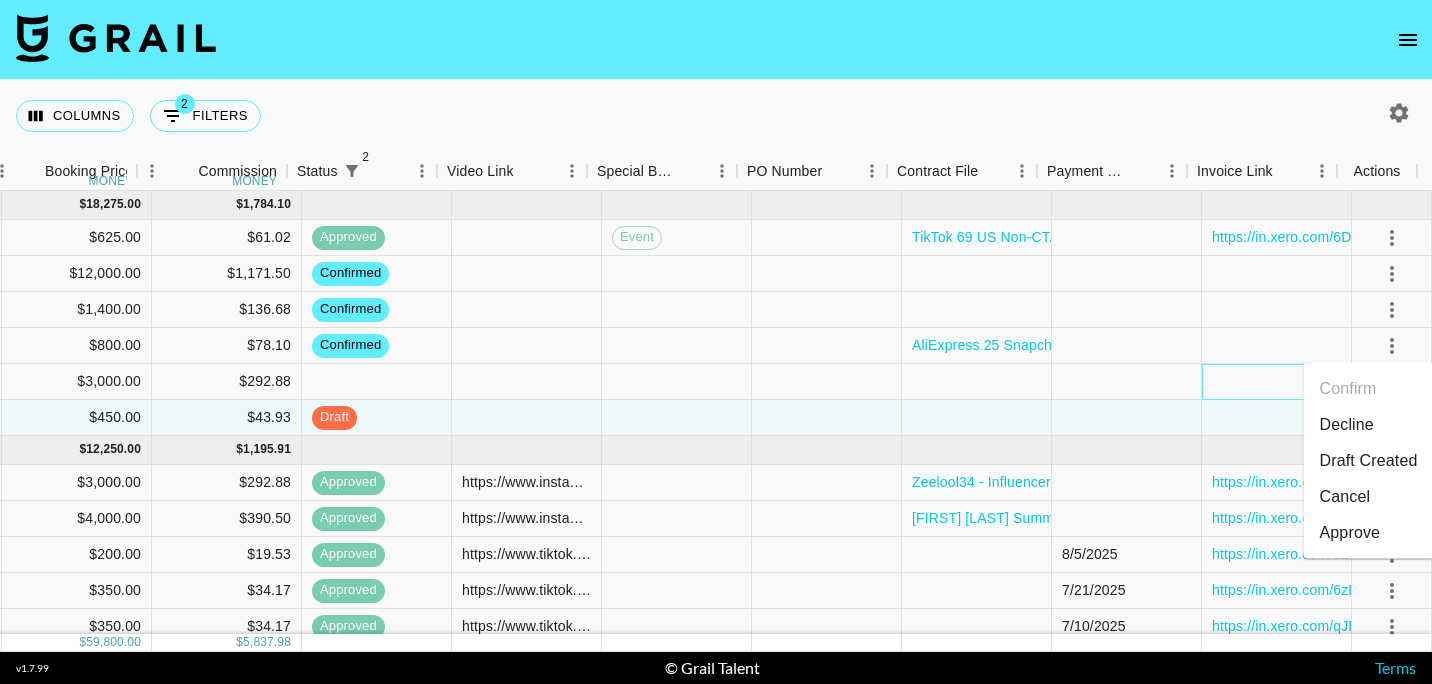 click at bounding box center [1277, 382] 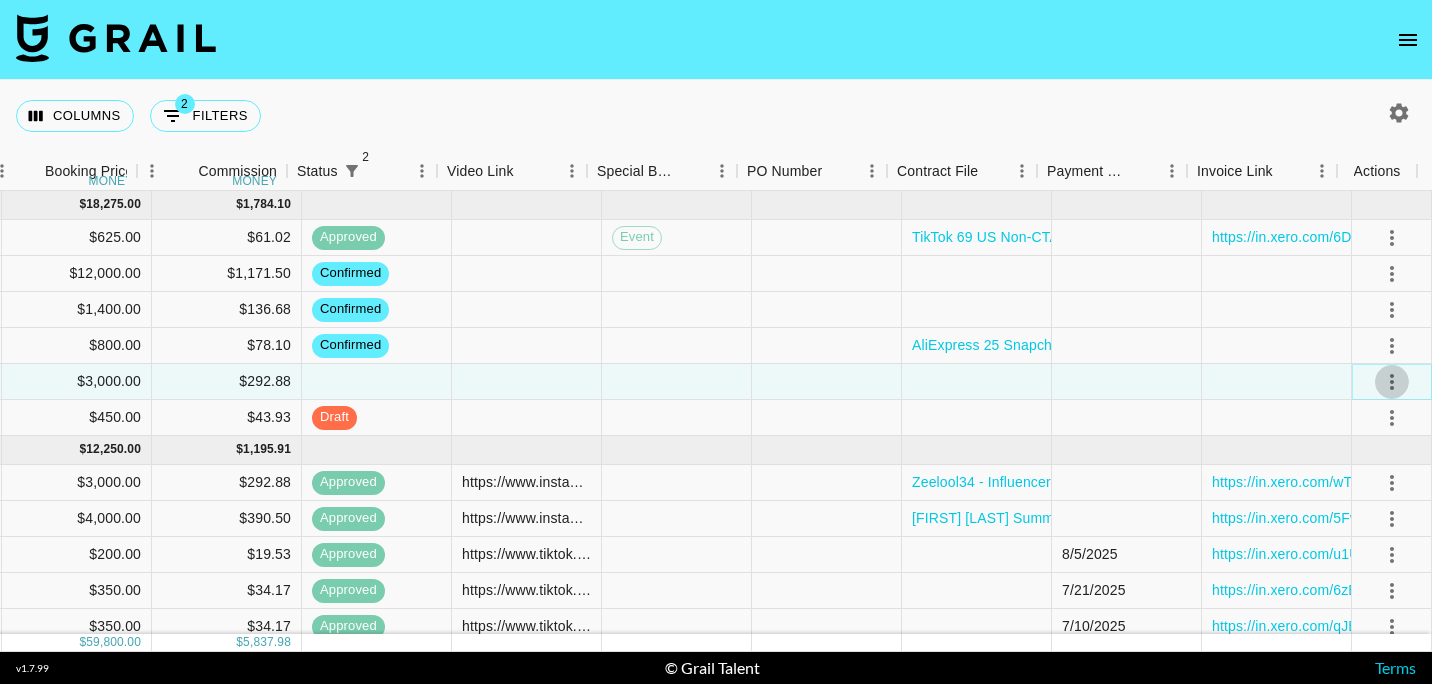 click 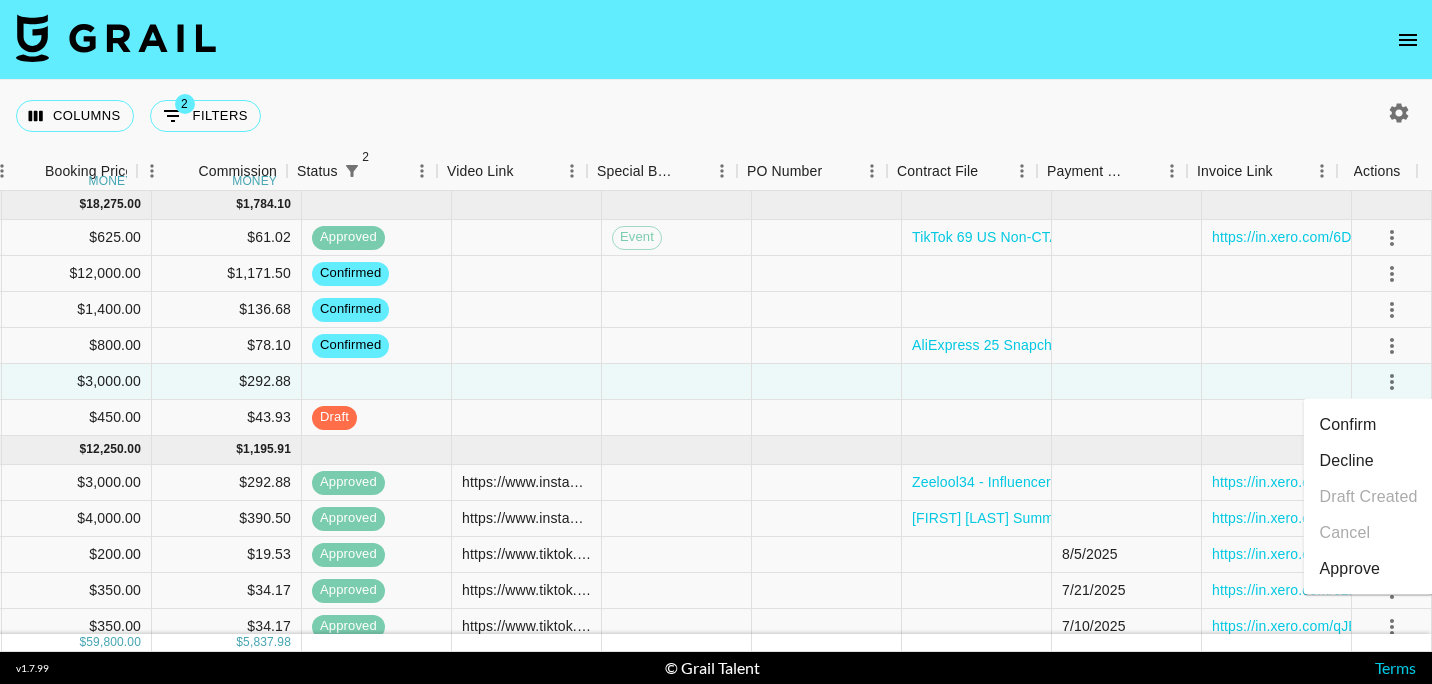 click on "Confirm" at bounding box center (1369, 425) 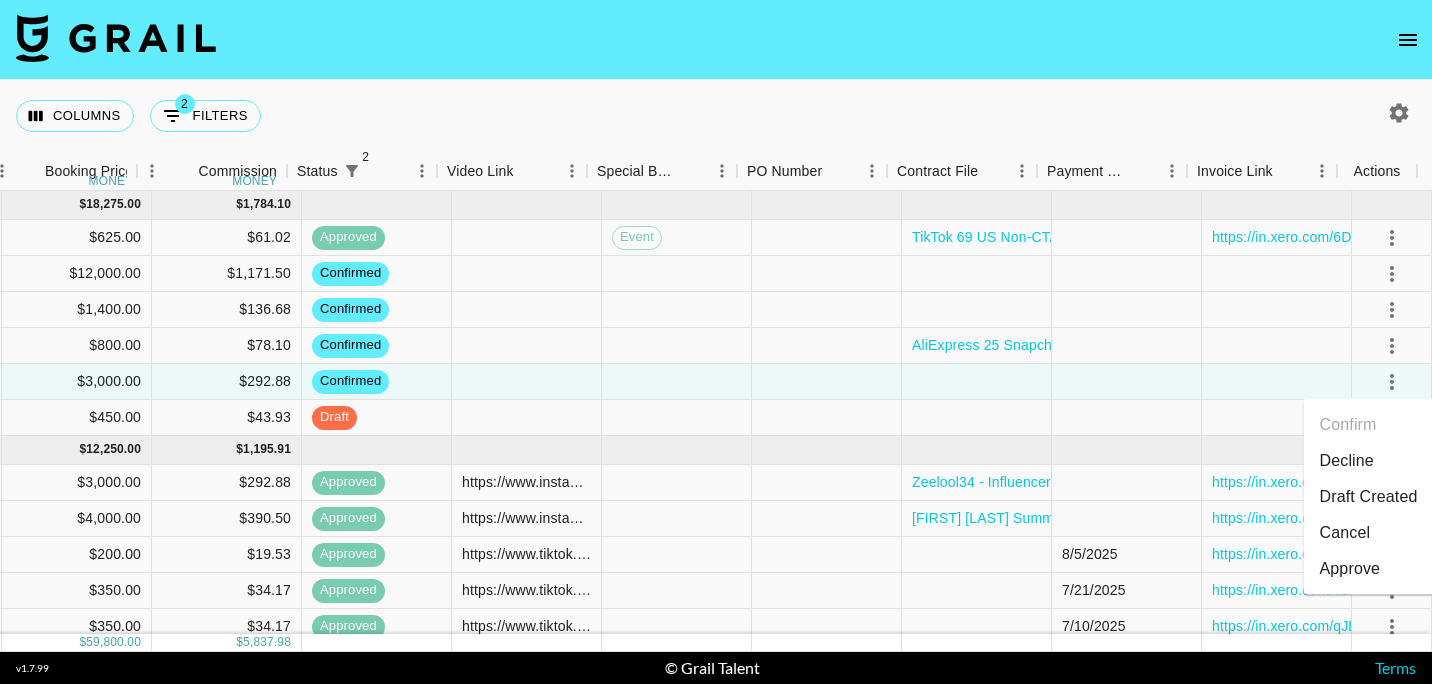click on "Columns 2 Filters + Booking" at bounding box center (716, 116) 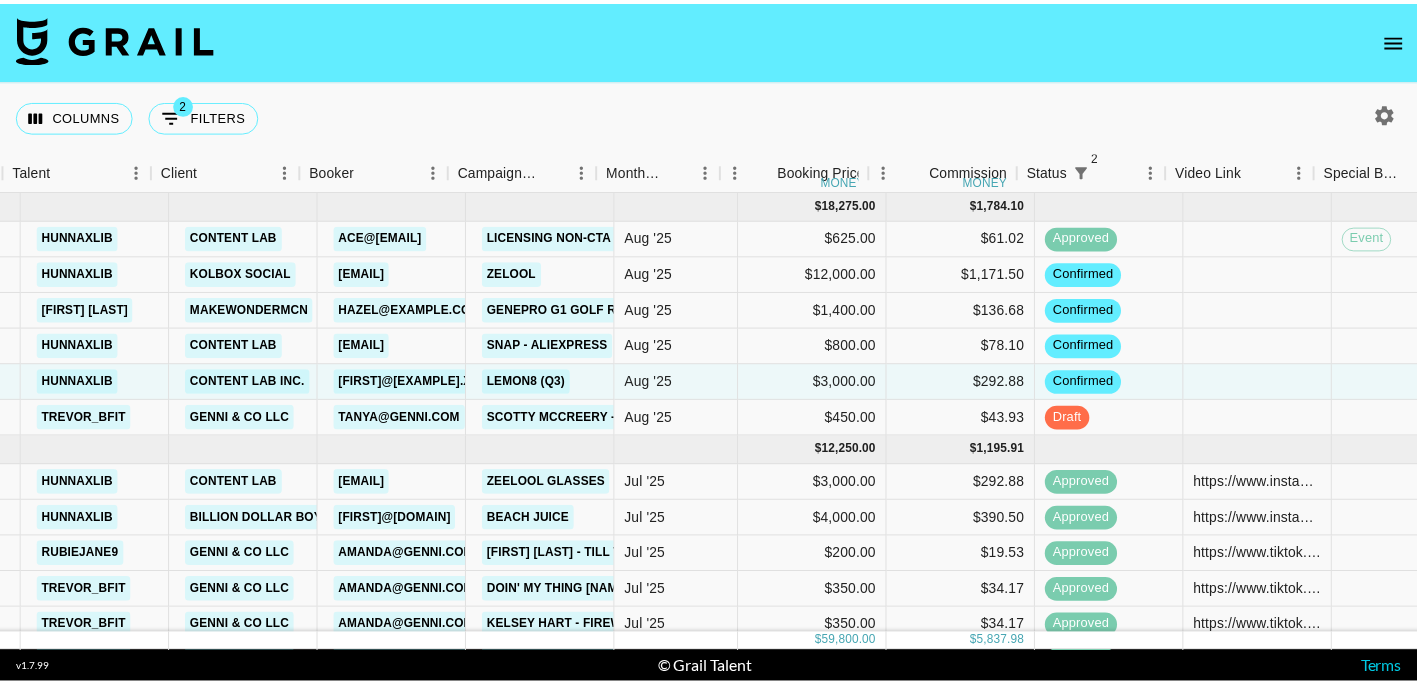scroll, scrollTop: 0, scrollLeft: 412, axis: horizontal 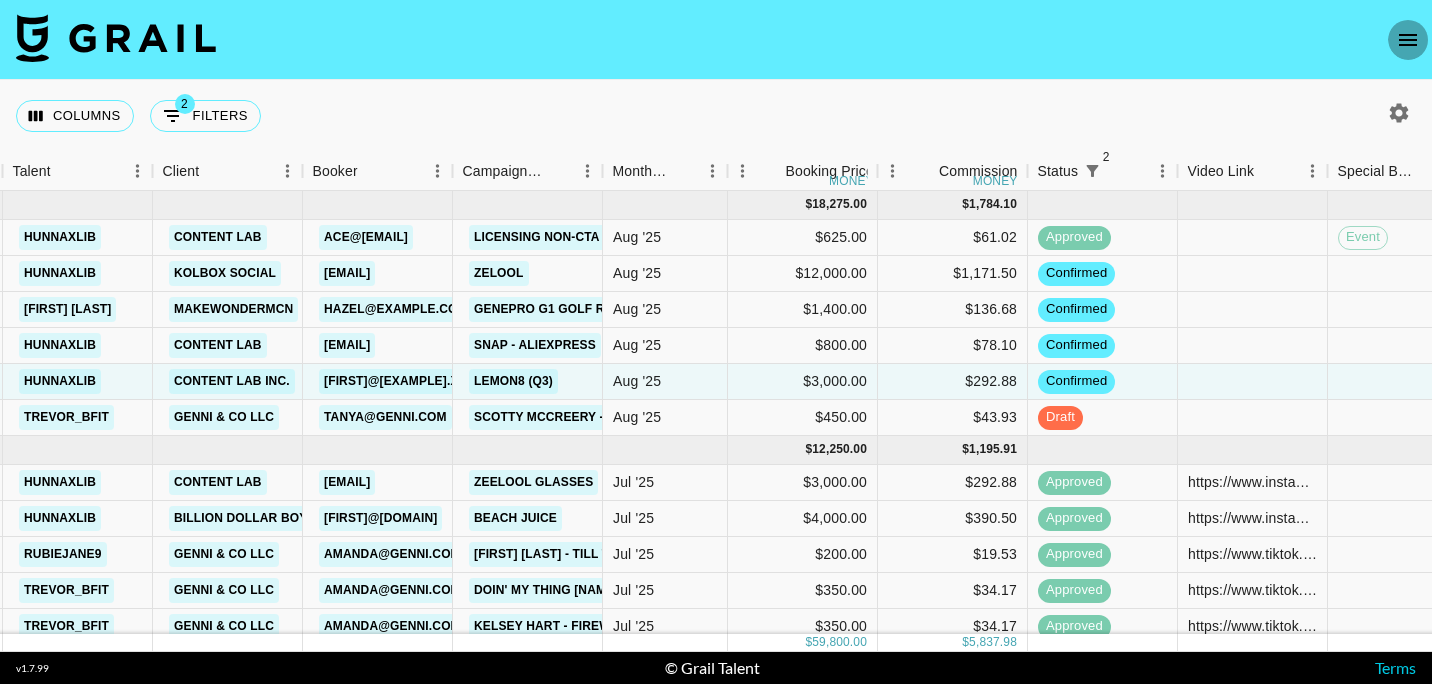 click at bounding box center [1408, 40] 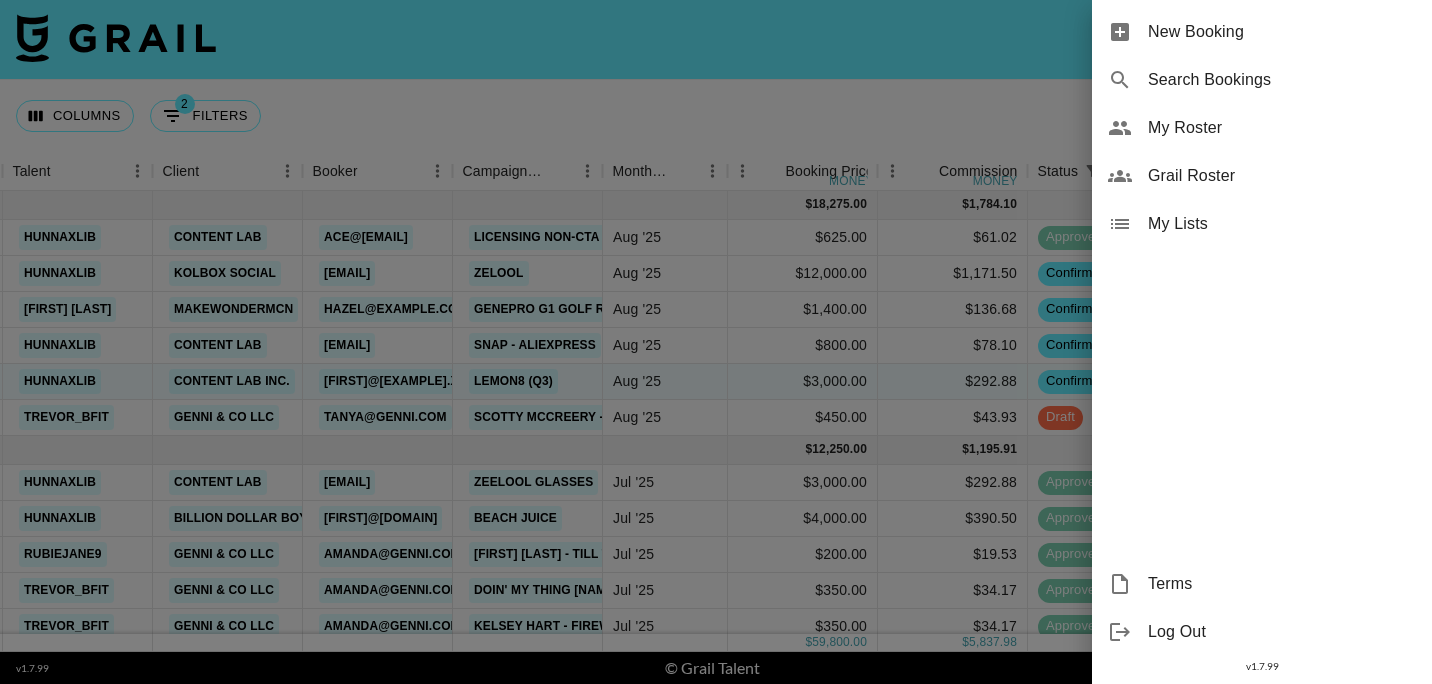 click on "New Booking" at bounding box center (1282, 32) 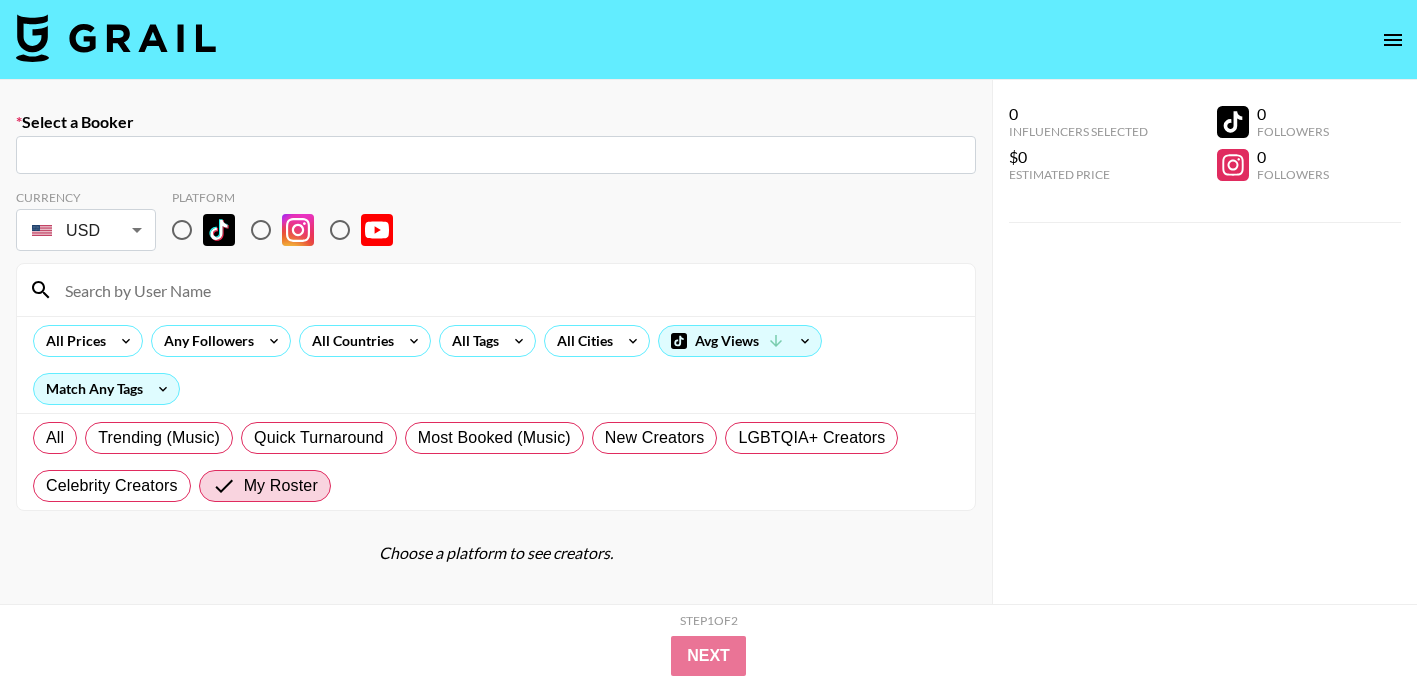 click at bounding box center (496, 155) 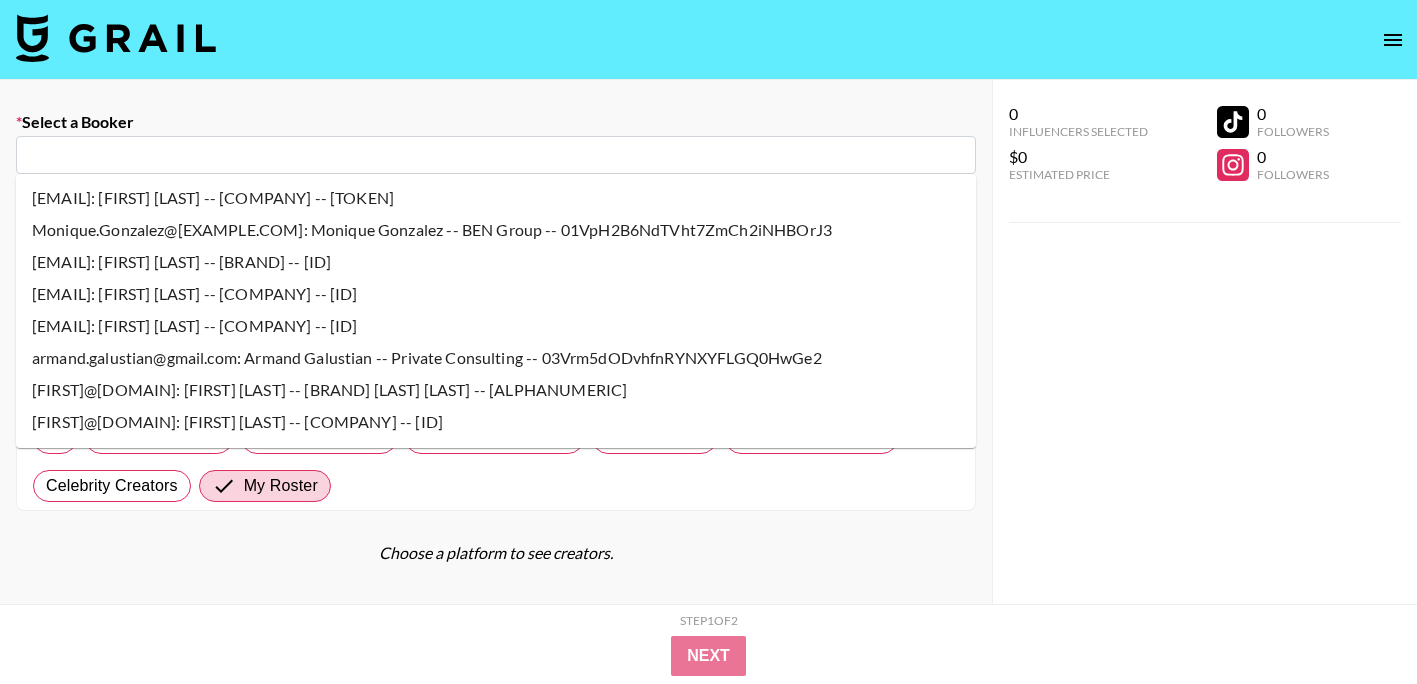 paste on "autumn@[EMAIL]" 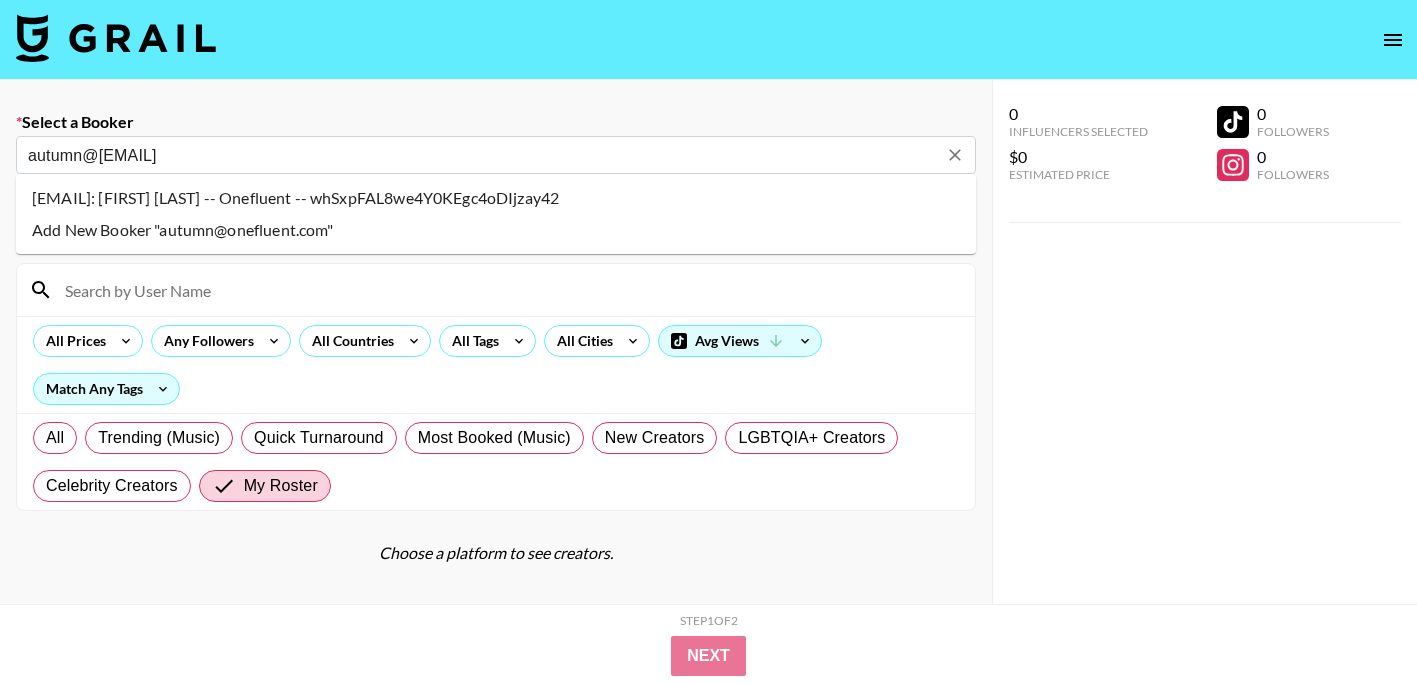 click on "[EMAIL]: [FIRST] [LAST] -- Onefluent -- whSxpFAL8we4Y0KEgc4oDIjzay42" at bounding box center [496, 198] 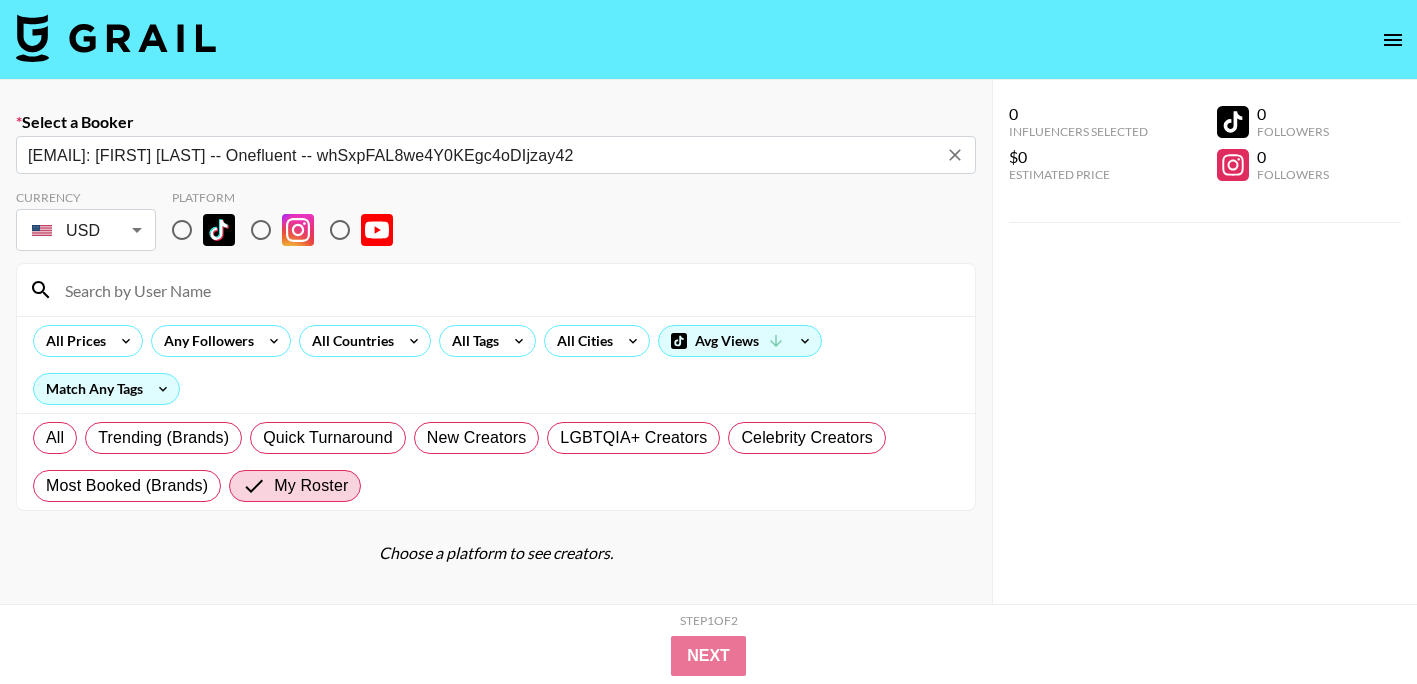 type on "[EMAIL]: [FIRST] [LAST] -- Onefluent -- whSxpFAL8we4Y0KEgc4oDIjzay42" 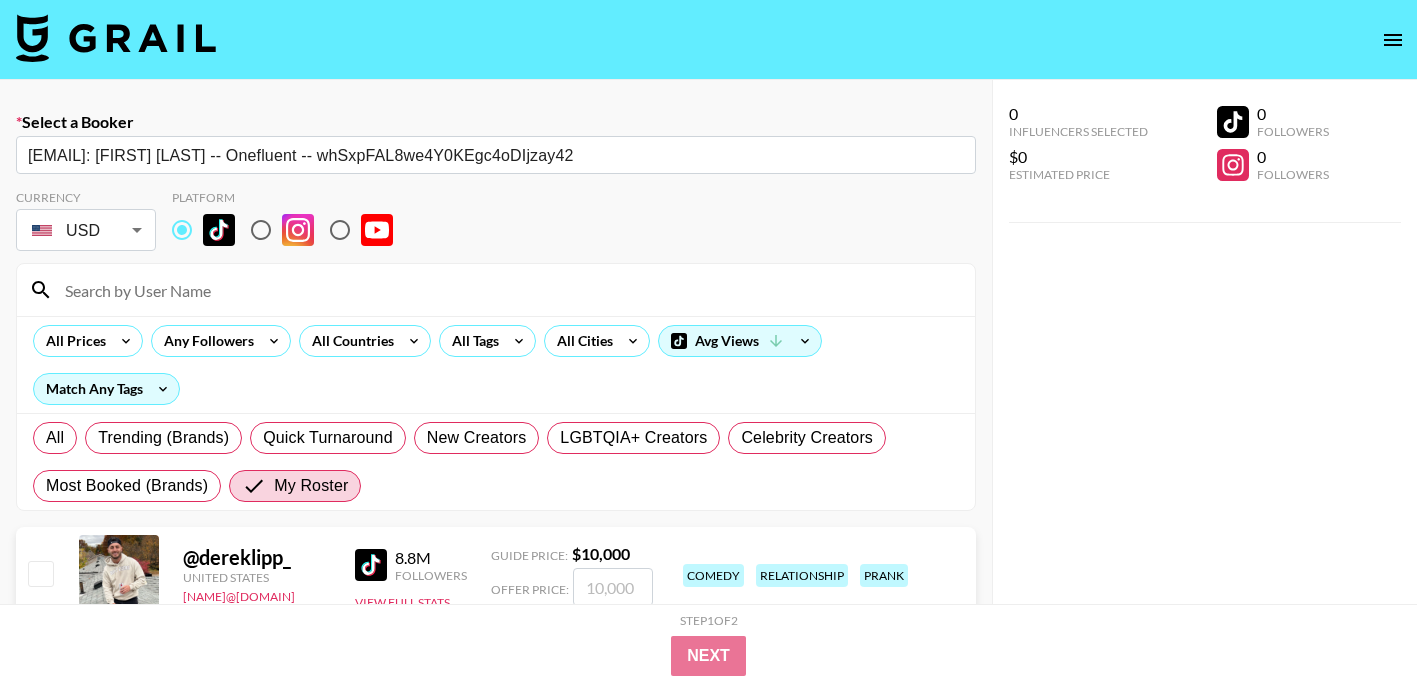 click at bounding box center [508, 290] 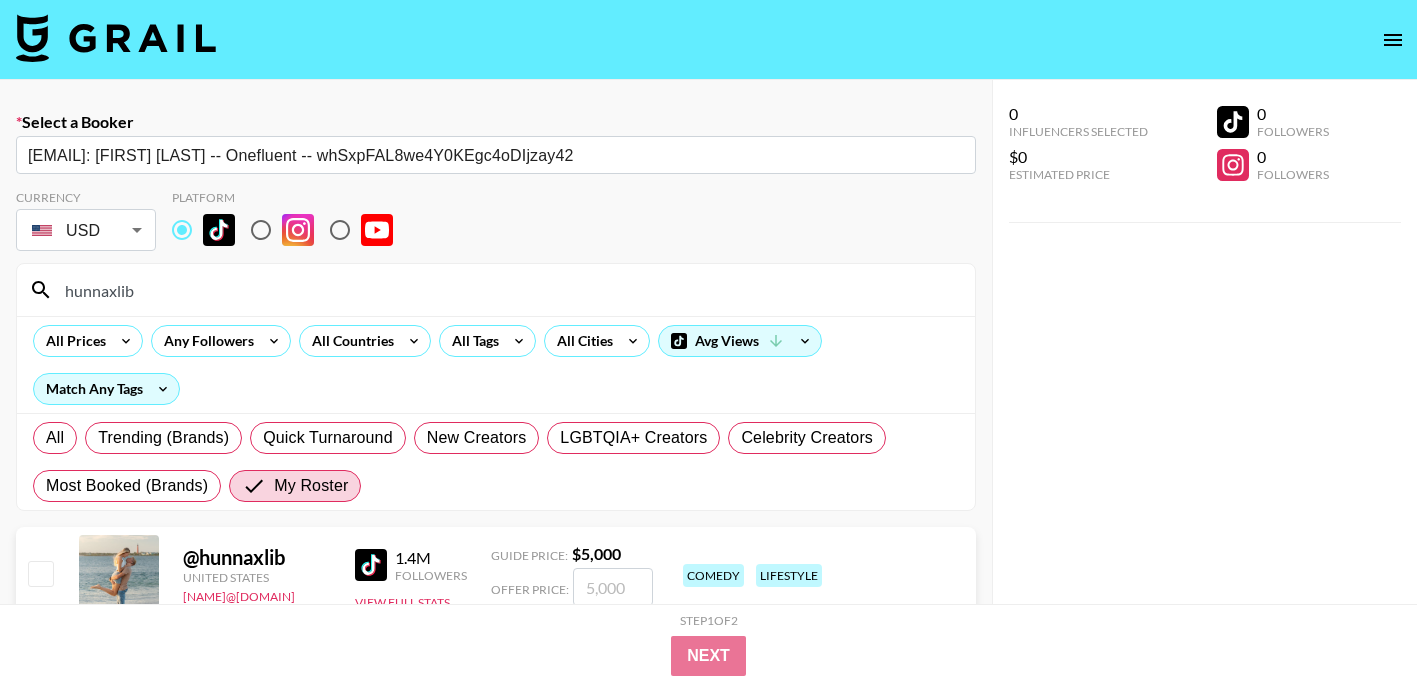 type on "hunnaxlib" 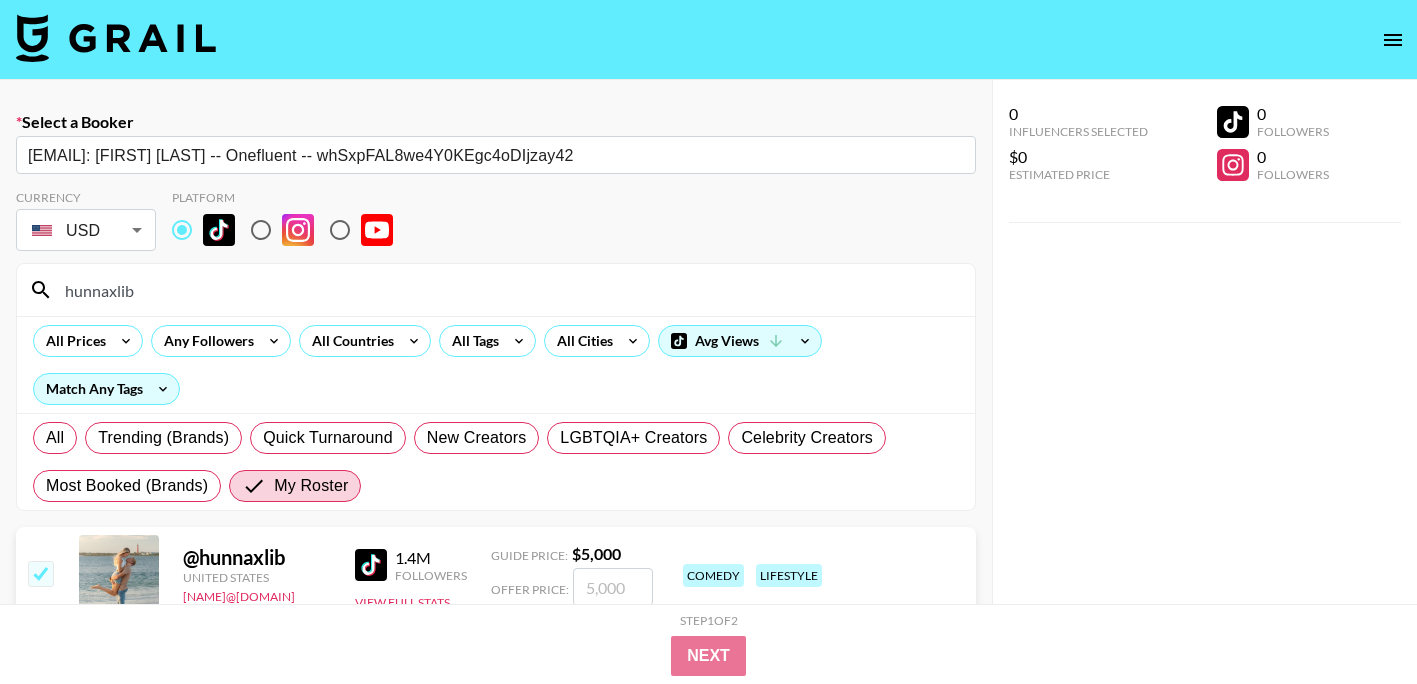type on "6" 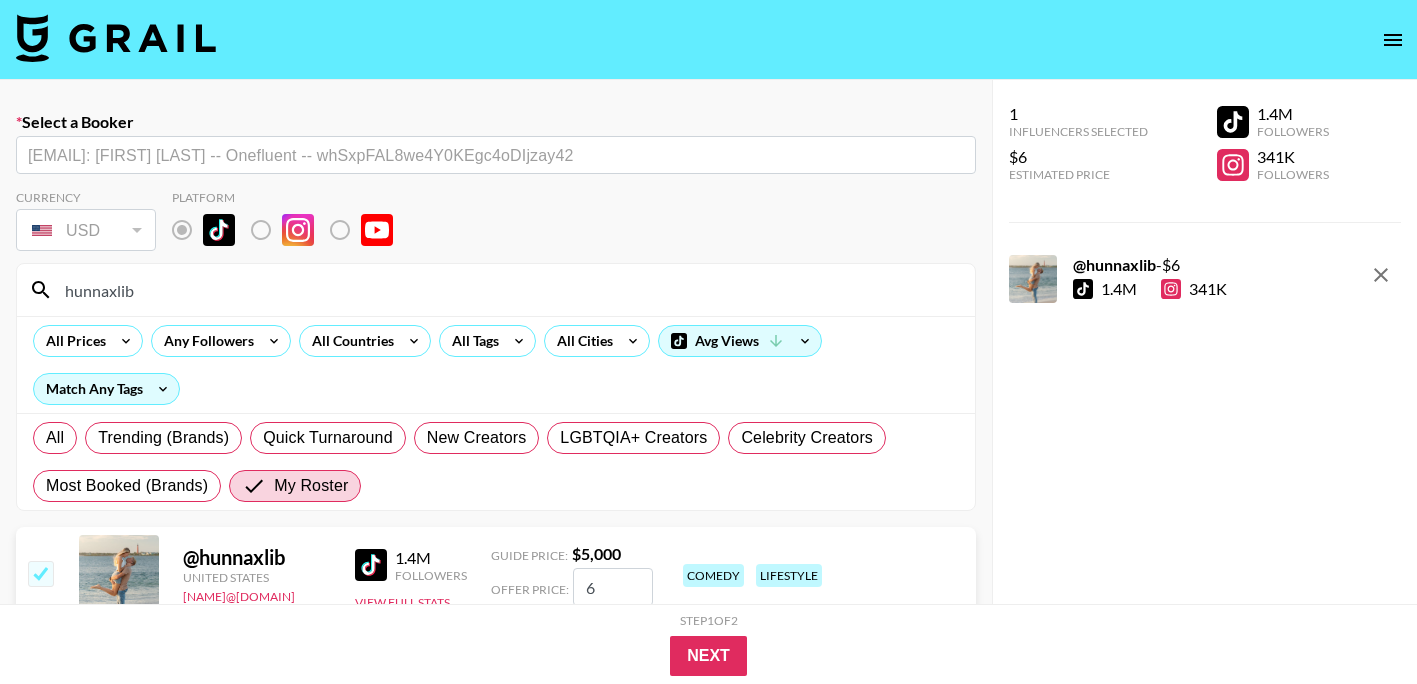 checkbox on "false" 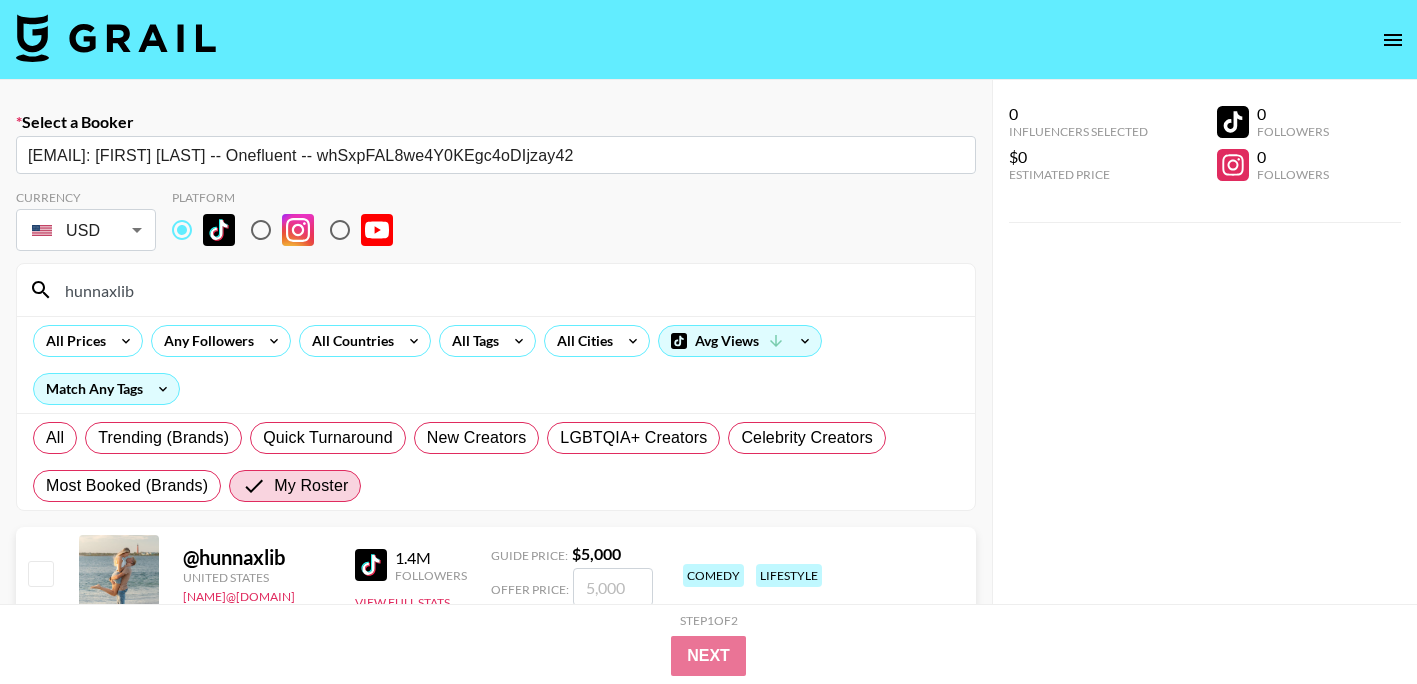 checkbox on "true" 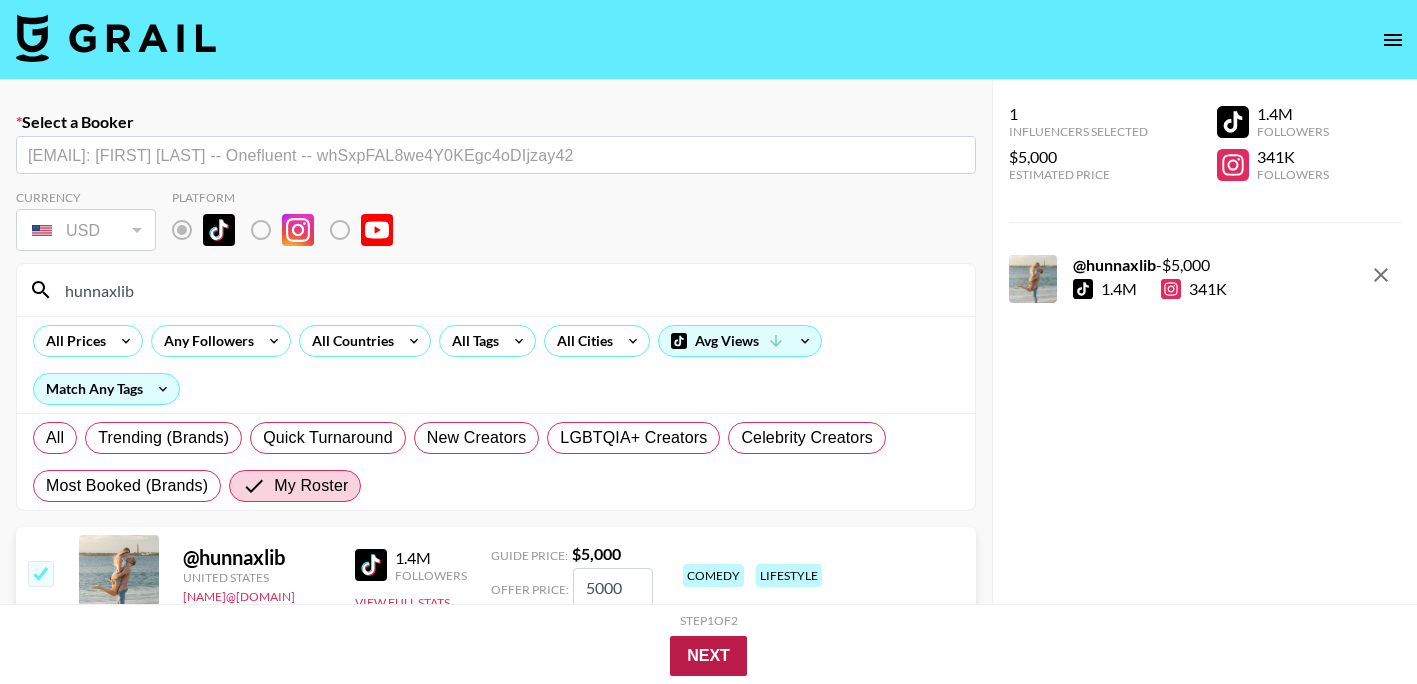 type on "5000" 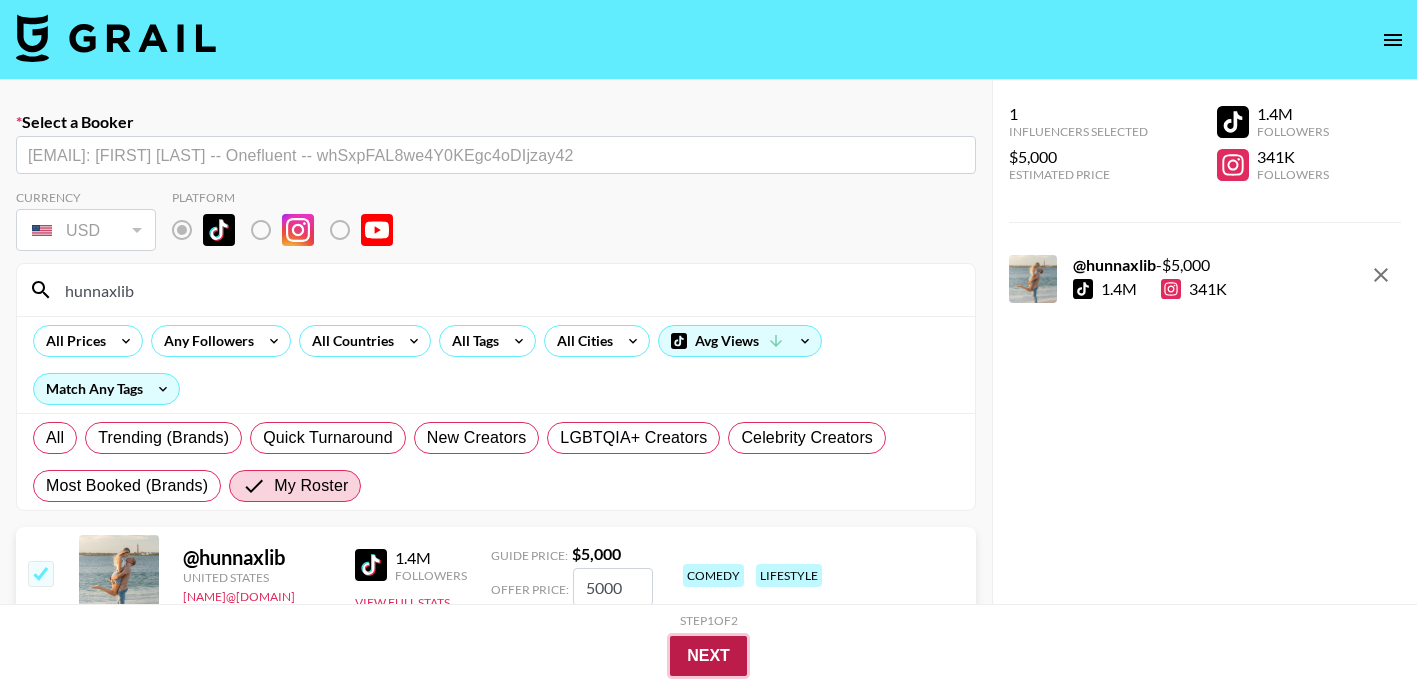 click on "Next" at bounding box center [708, 656] 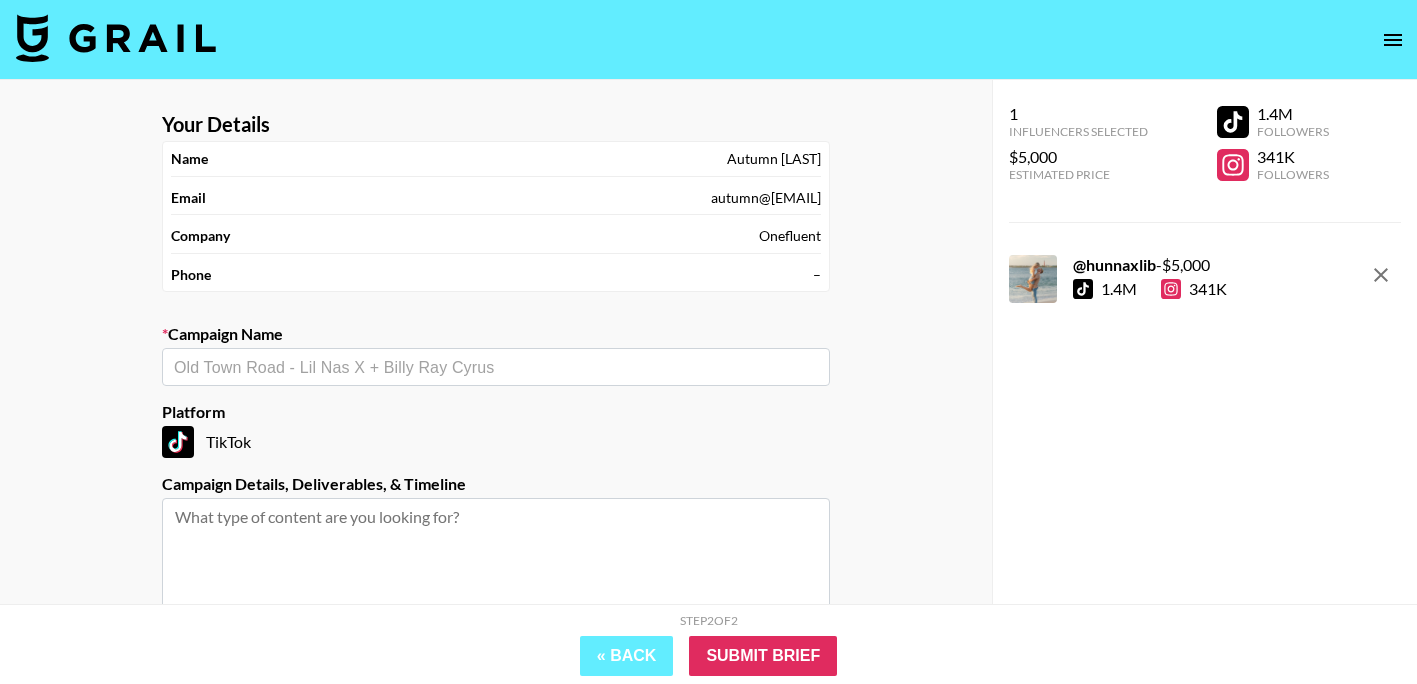 click at bounding box center (496, 367) 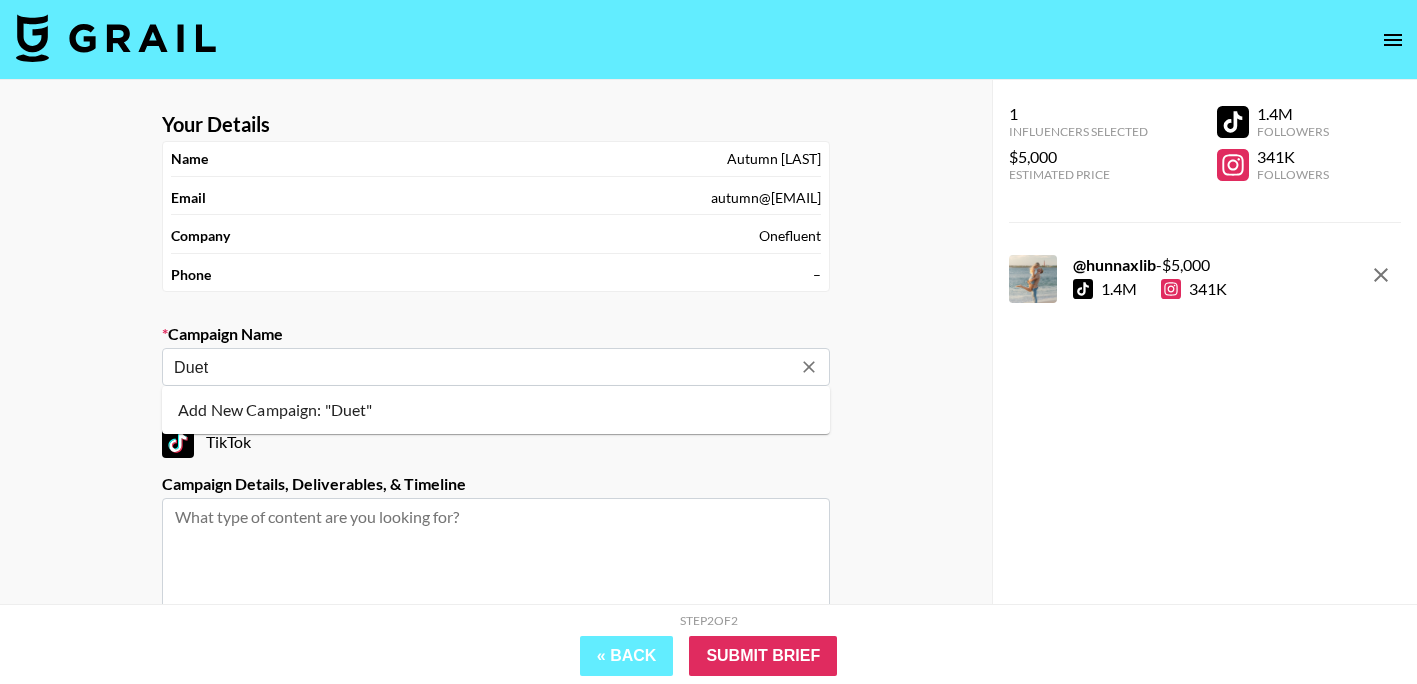 click on "Add New Campaign: "Duet"" at bounding box center (496, 410) 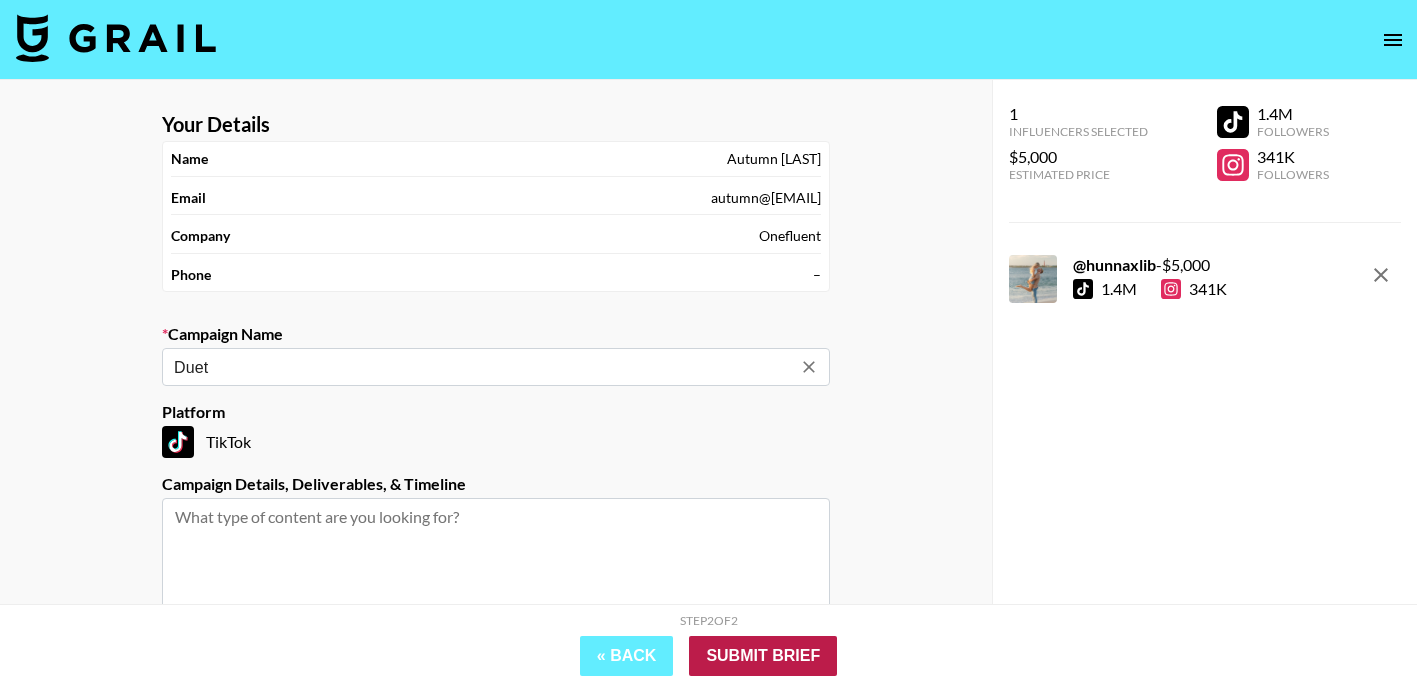 type on "Duet" 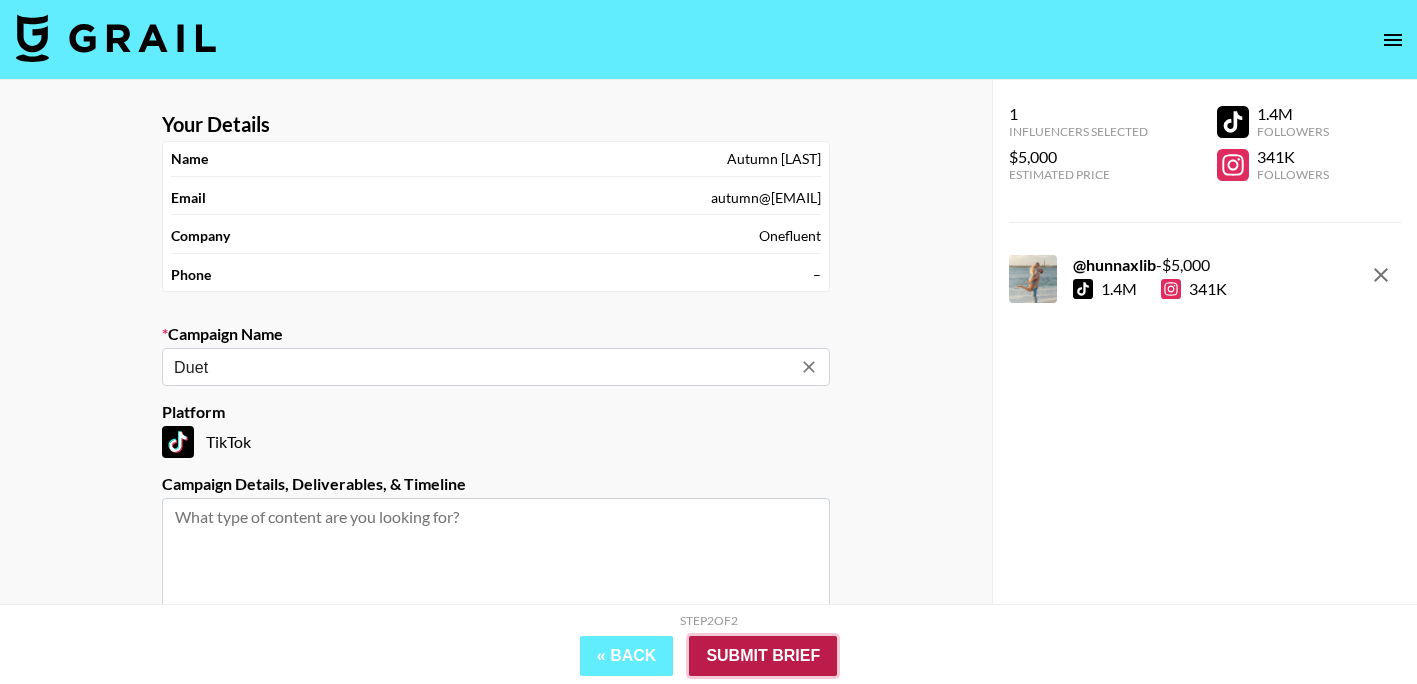 click on "Submit Brief" at bounding box center [763, 656] 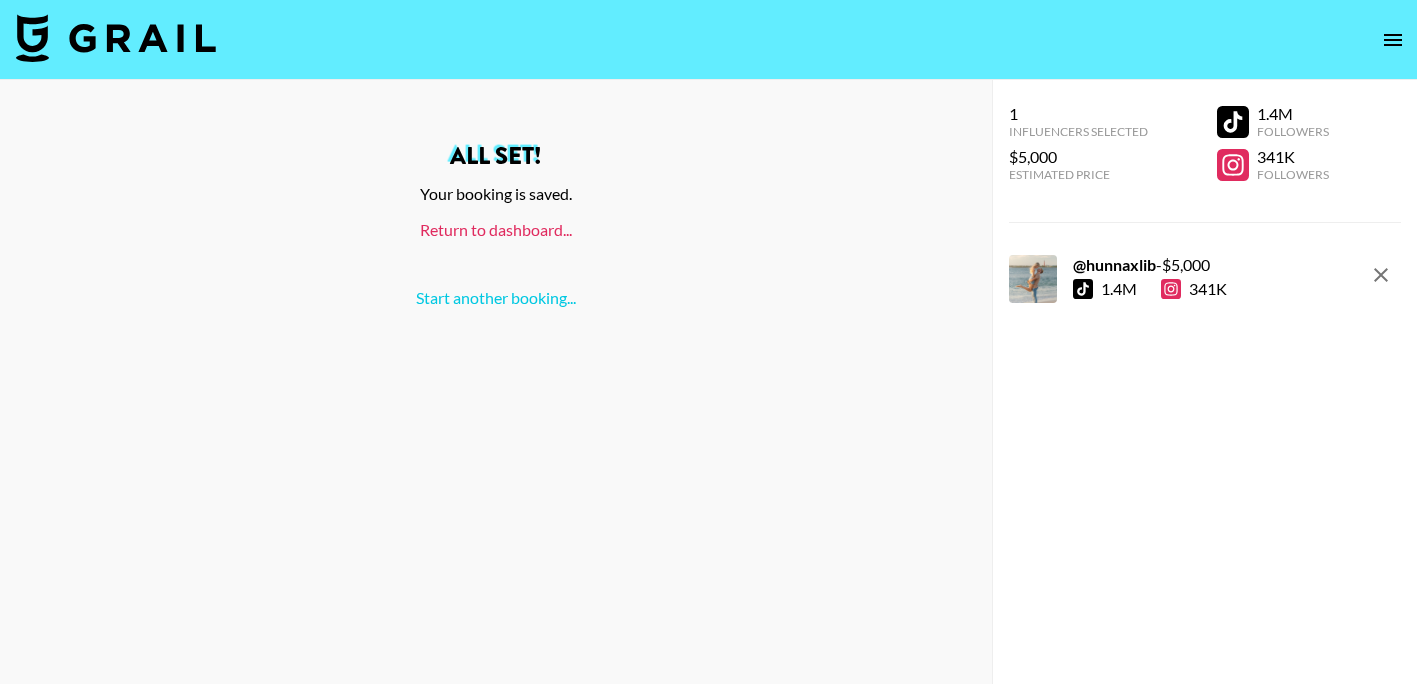 click on "Return to dashboard..." at bounding box center [496, 229] 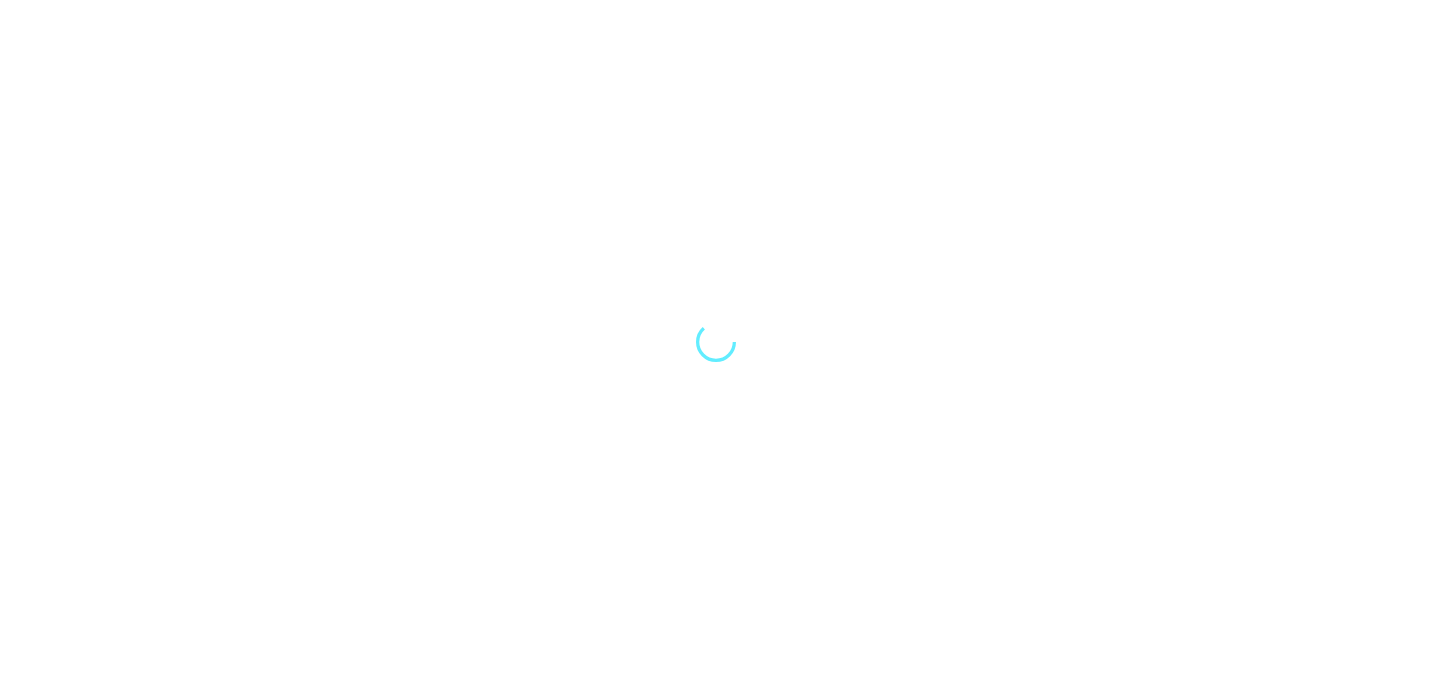 scroll, scrollTop: 0, scrollLeft: 0, axis: both 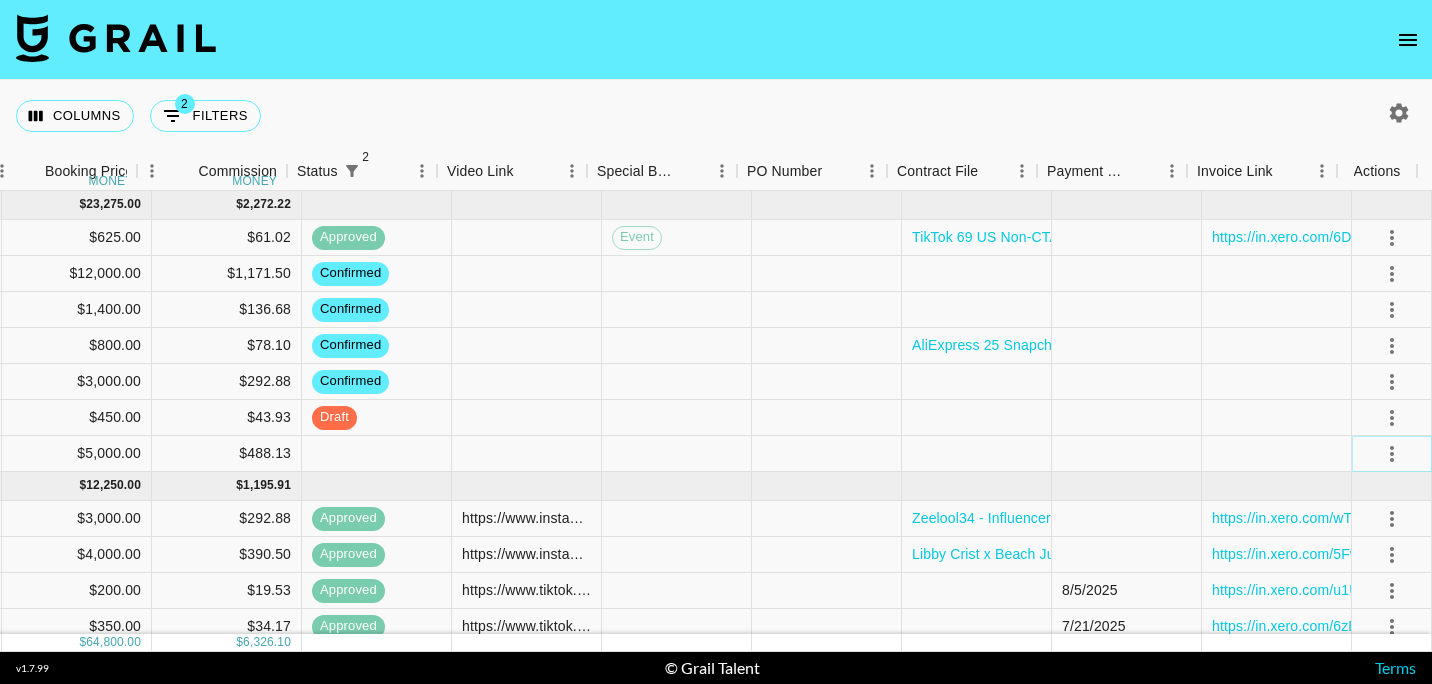 click 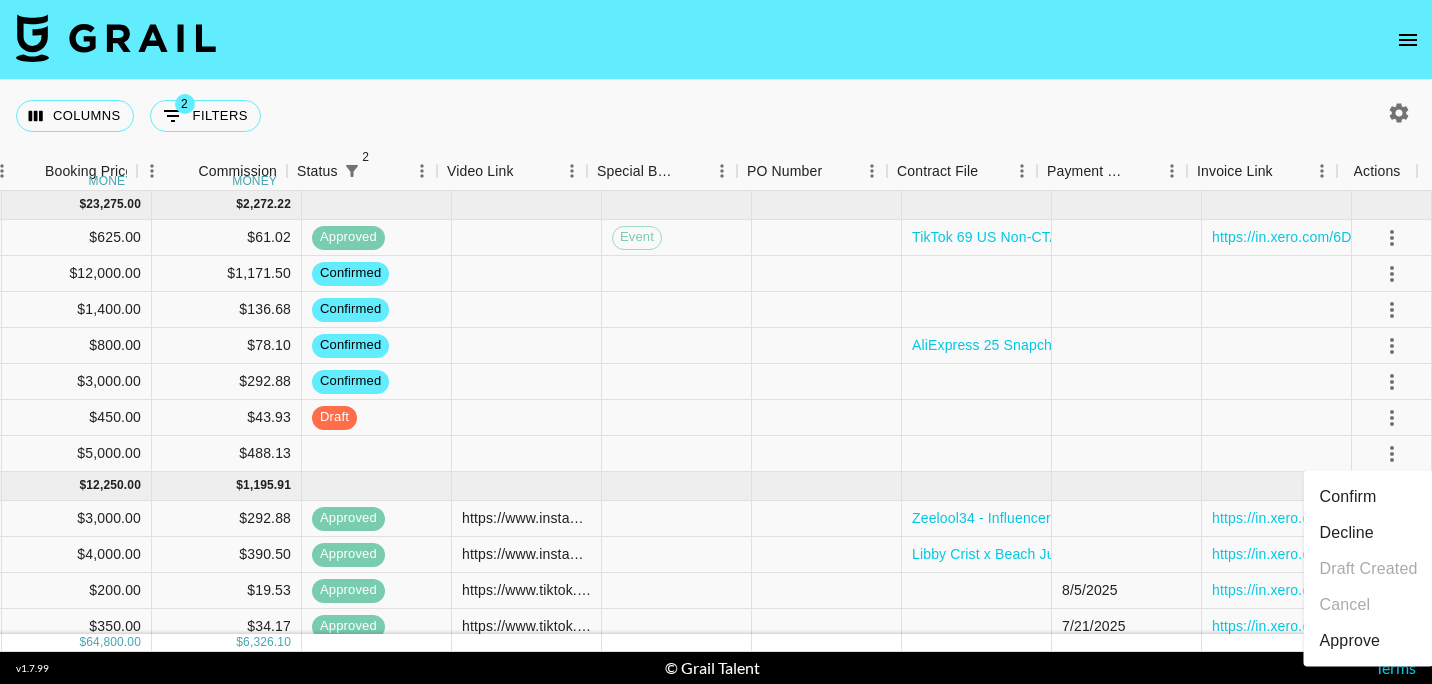 click on "Confirm" at bounding box center [1369, 497] 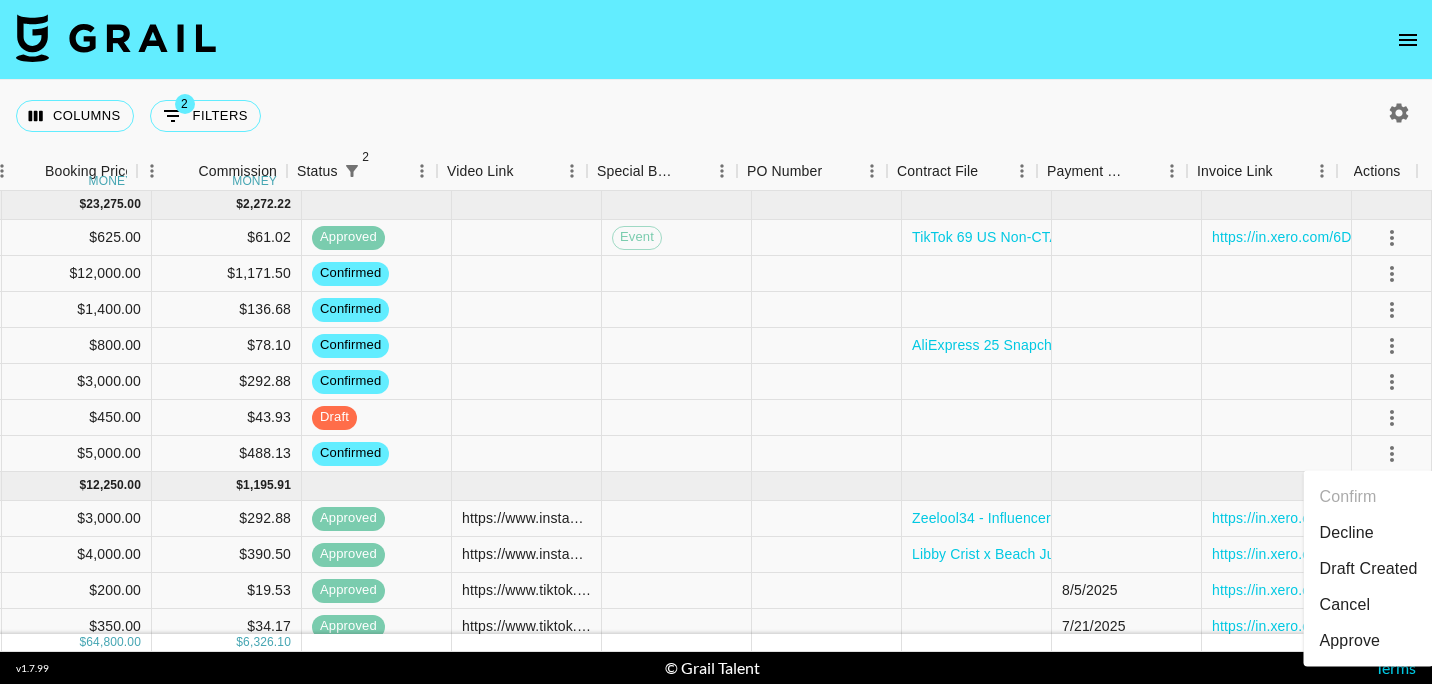 click on "Columns 2 Filters + Booking" at bounding box center [716, 116] 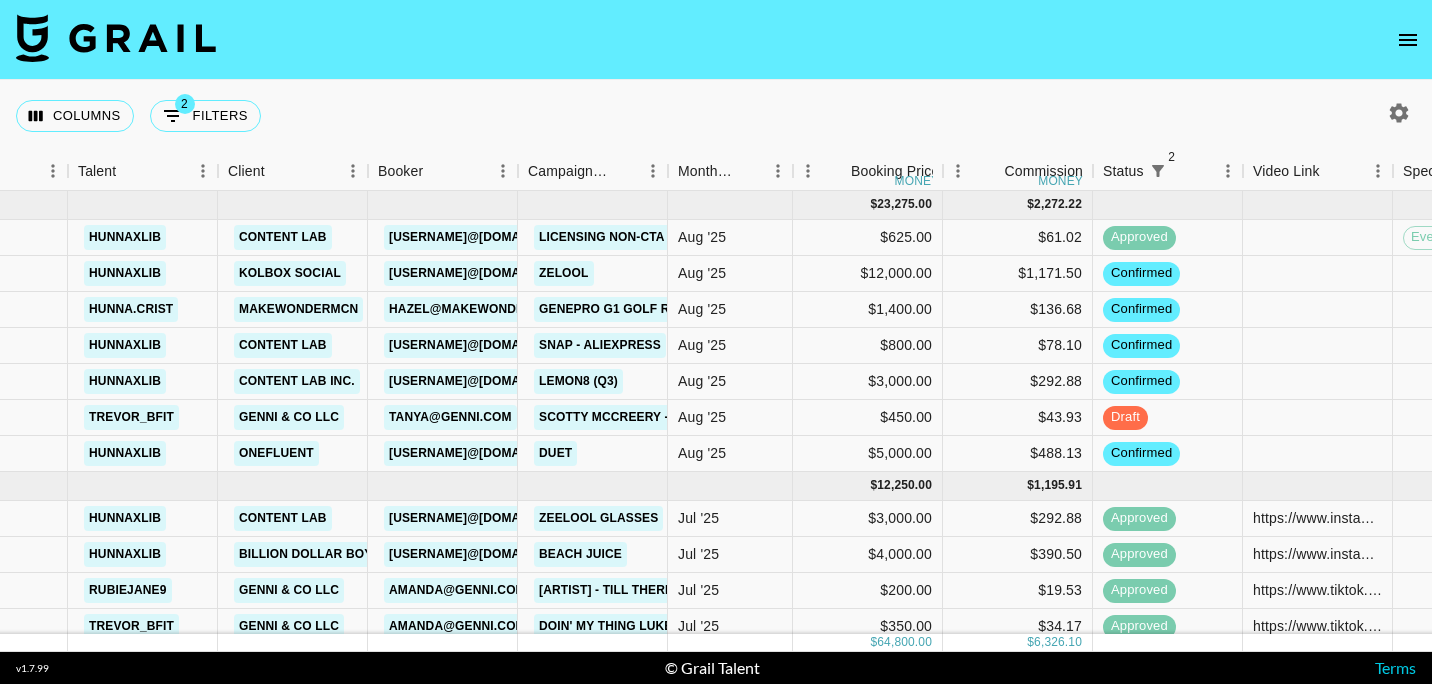 scroll, scrollTop: 0, scrollLeft: 364, axis: horizontal 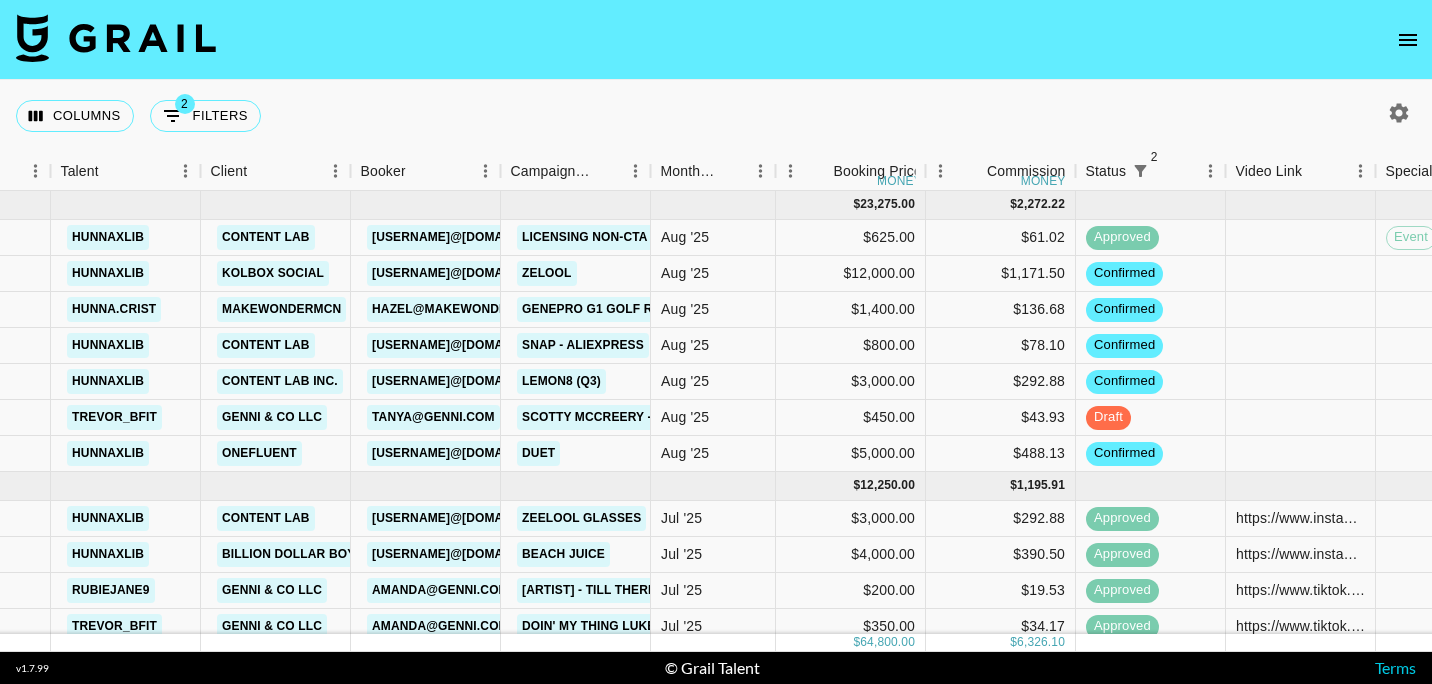 drag, startPoint x: 894, startPoint y: 84, endPoint x: 867, endPoint y: 81, distance: 27.166155 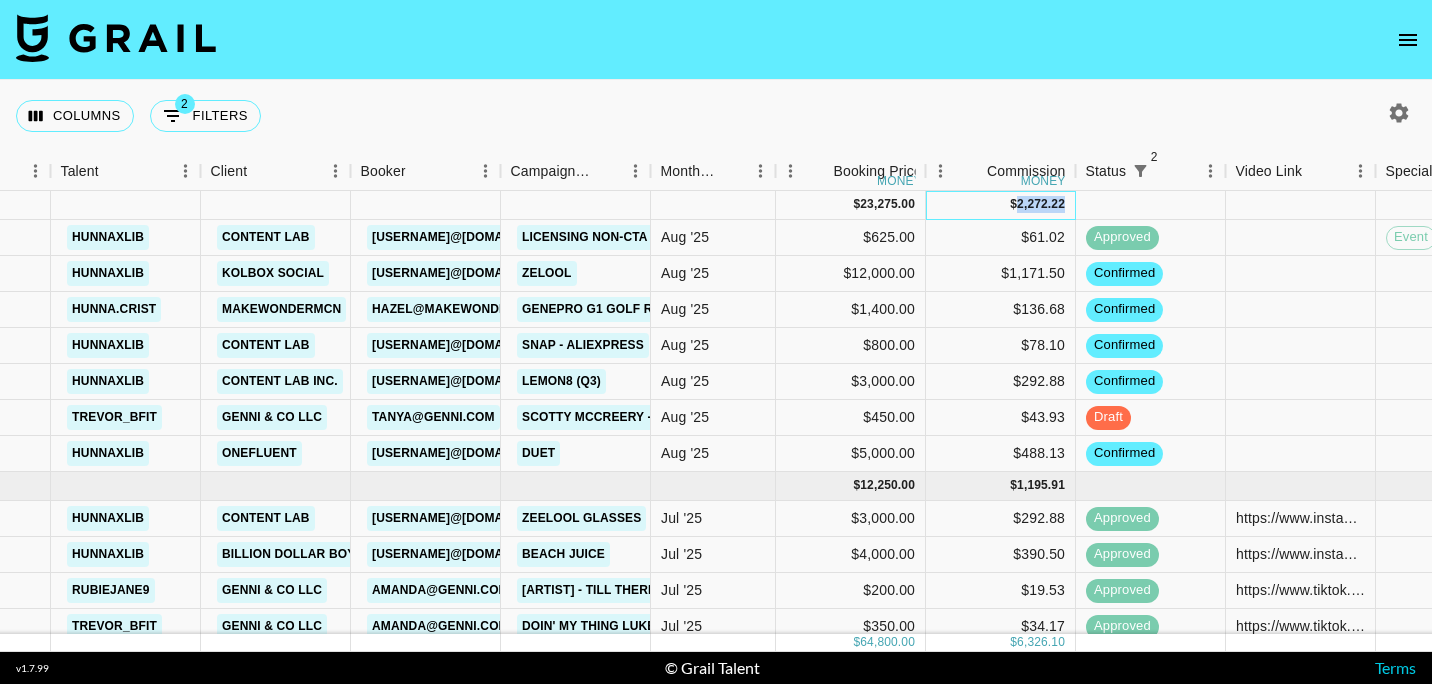 drag, startPoint x: 1065, startPoint y: 208, endPoint x: 1017, endPoint y: 204, distance: 48.166378 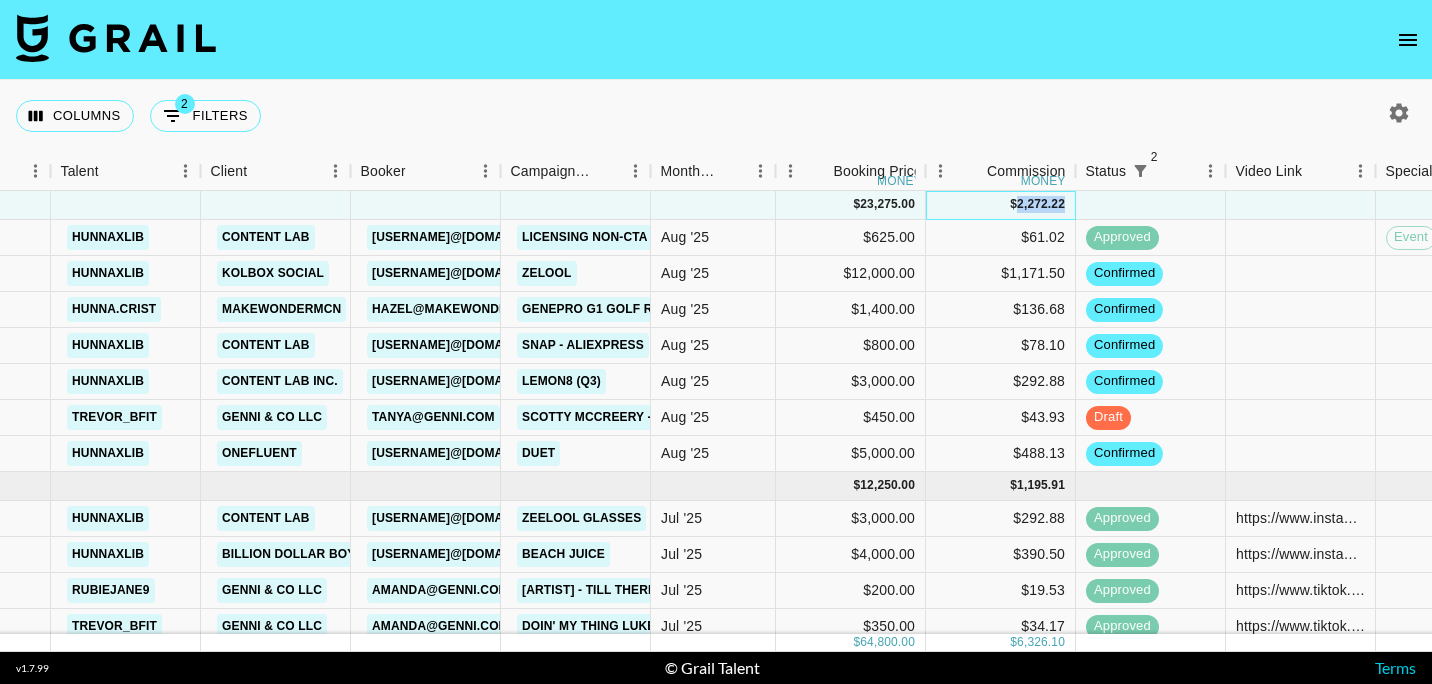 copy on "2,272.22" 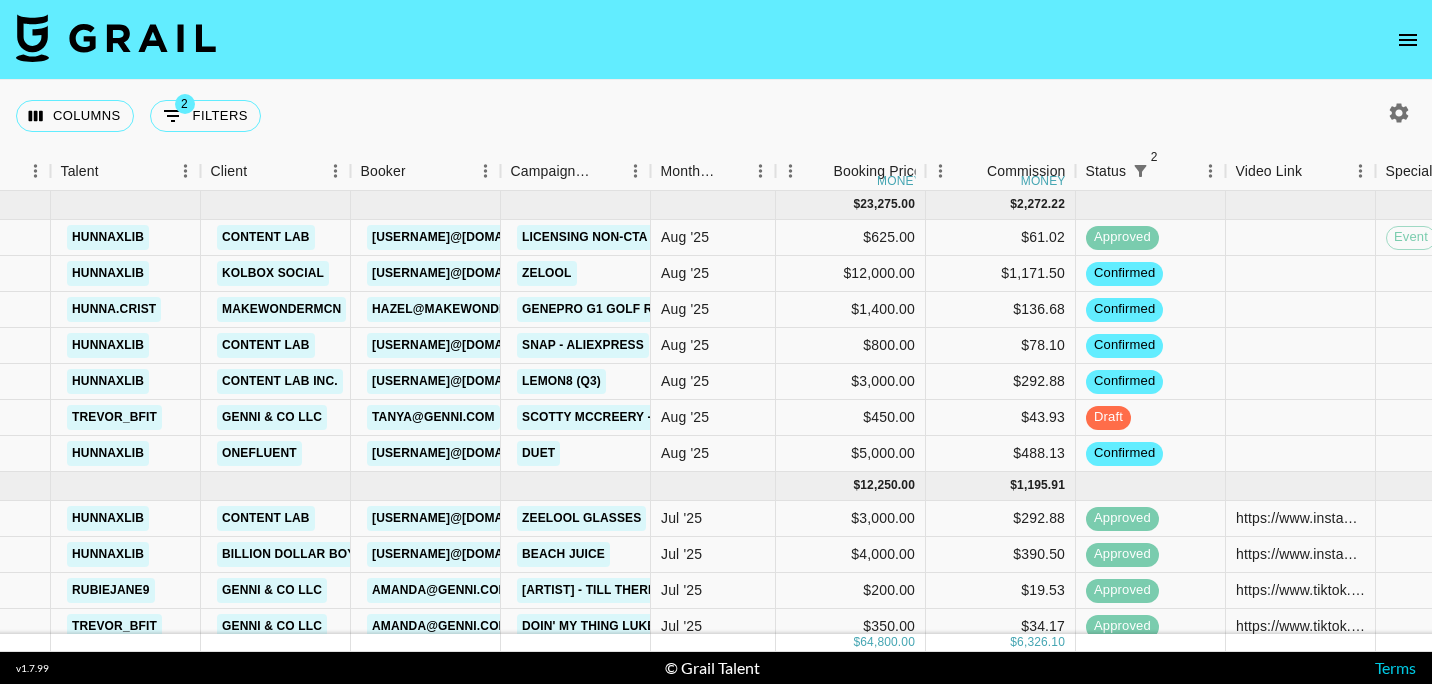 click on "Columns 2 Filters + Booking" at bounding box center (716, 116) 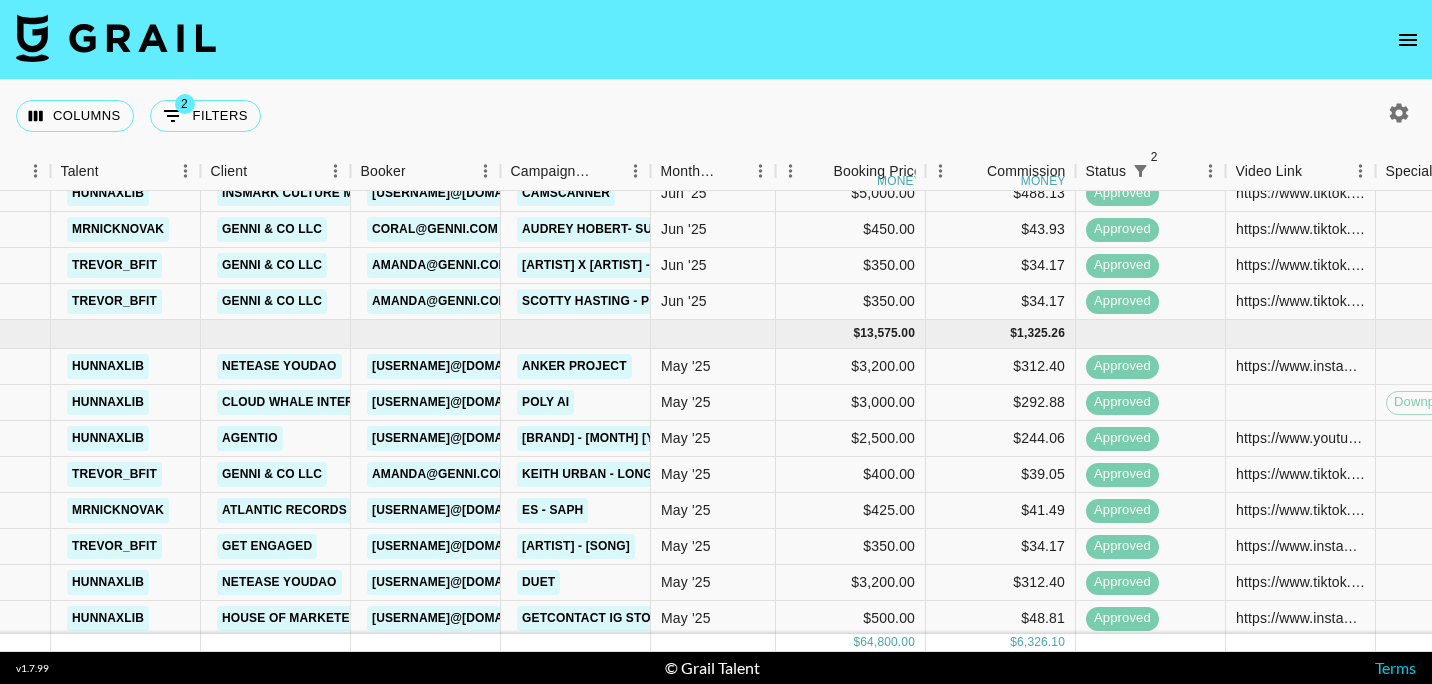 scroll, scrollTop: 984, scrollLeft: 364, axis: both 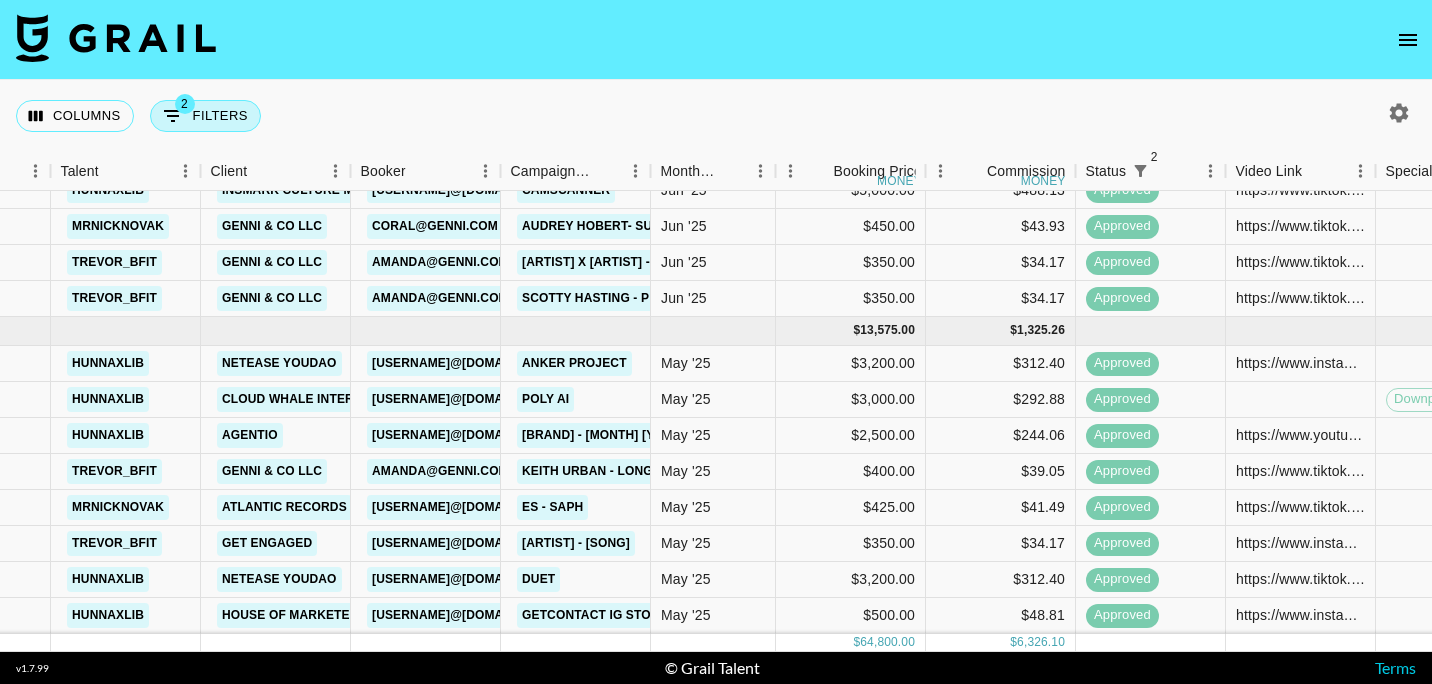 click on "2" at bounding box center (185, 104) 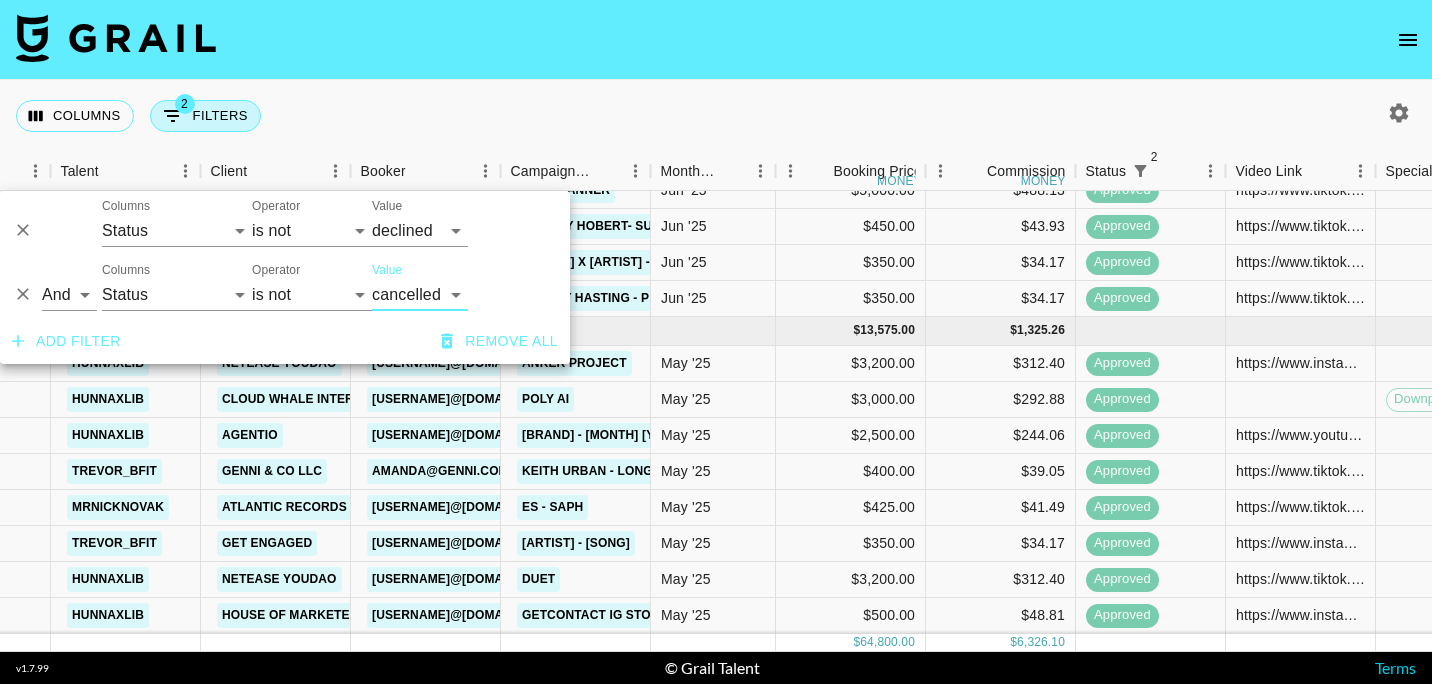 click on "2" at bounding box center (185, 104) 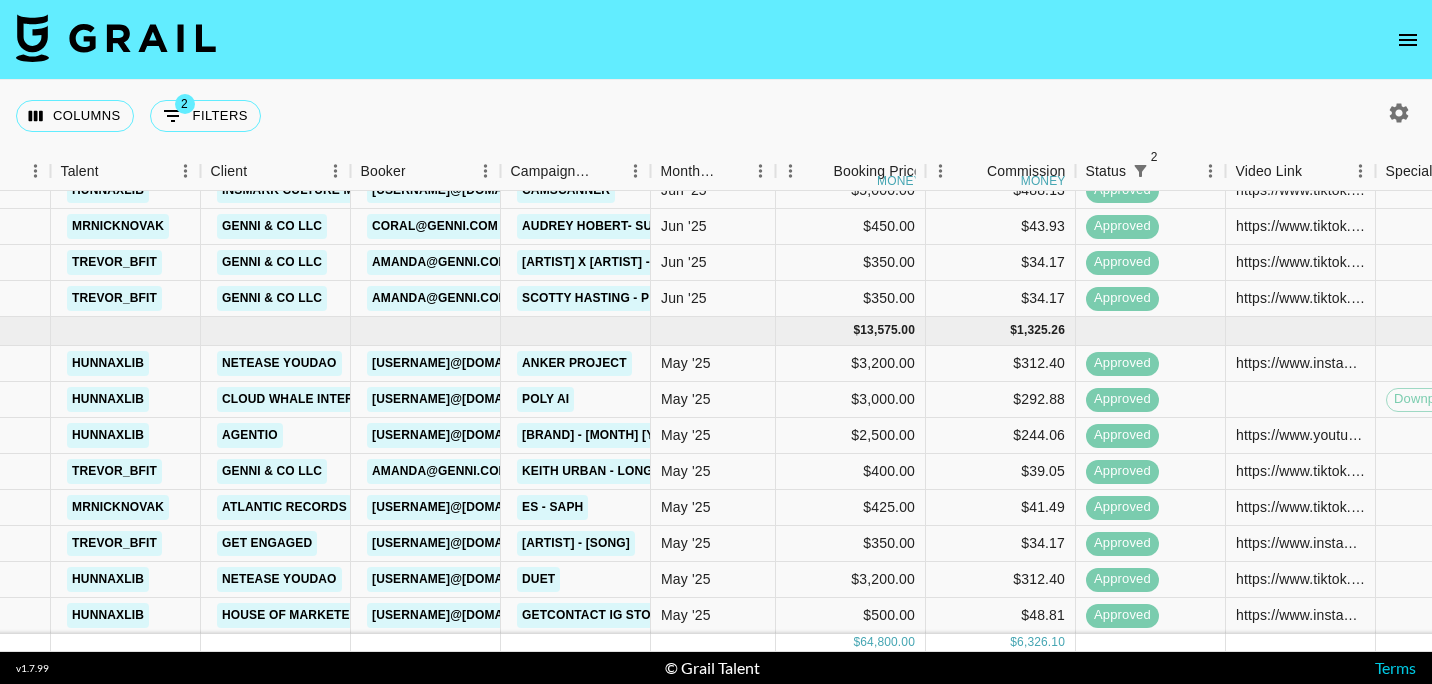 click at bounding box center (1399, 113) 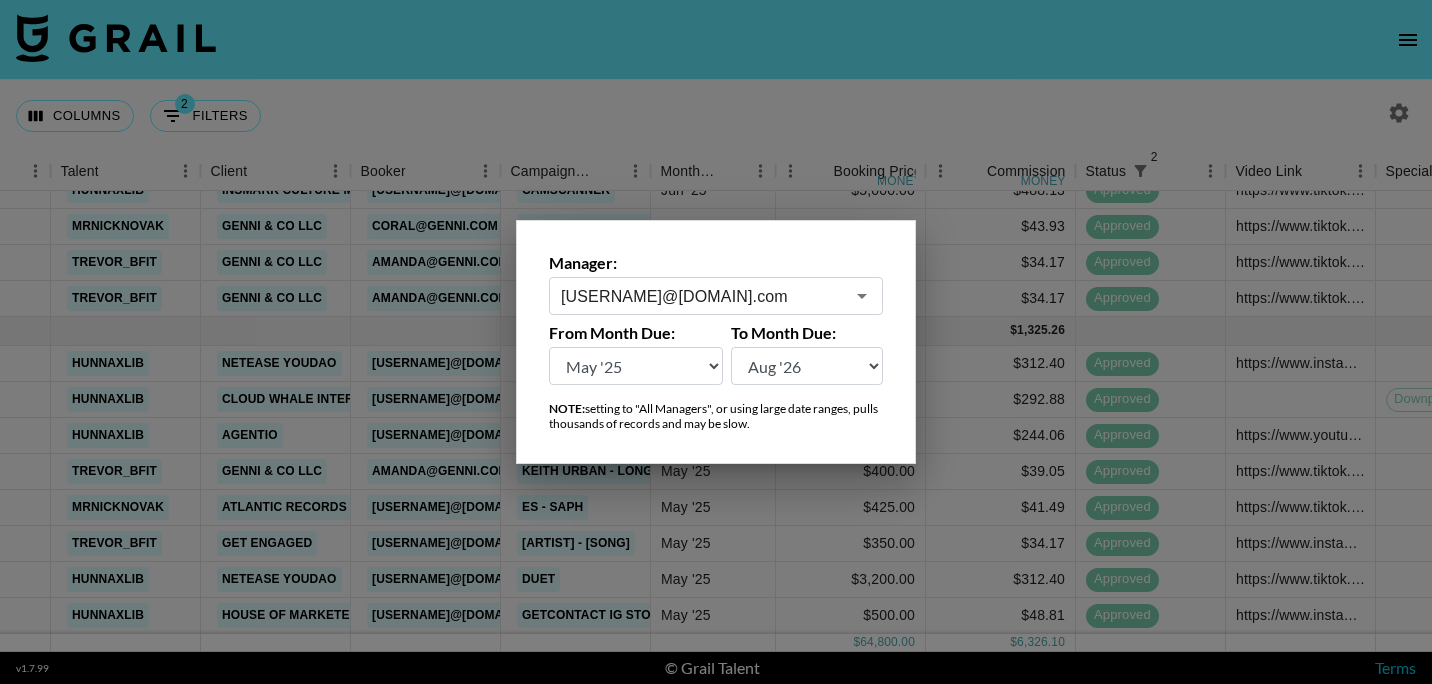 click on "Aug '26 Jul '26 Jun '26 May '26 Apr '26 Mar '26 Feb '26 Jan '26 Dec '25 Nov '25 Oct '25 Sep '25 Aug '25 Jul '25 Jun '25 May '25 Apr '25 Mar '25 Feb '25 Jan '25 Dec '24 Nov '24 Oct '24 Sep '24 Aug '24" at bounding box center [636, 366] 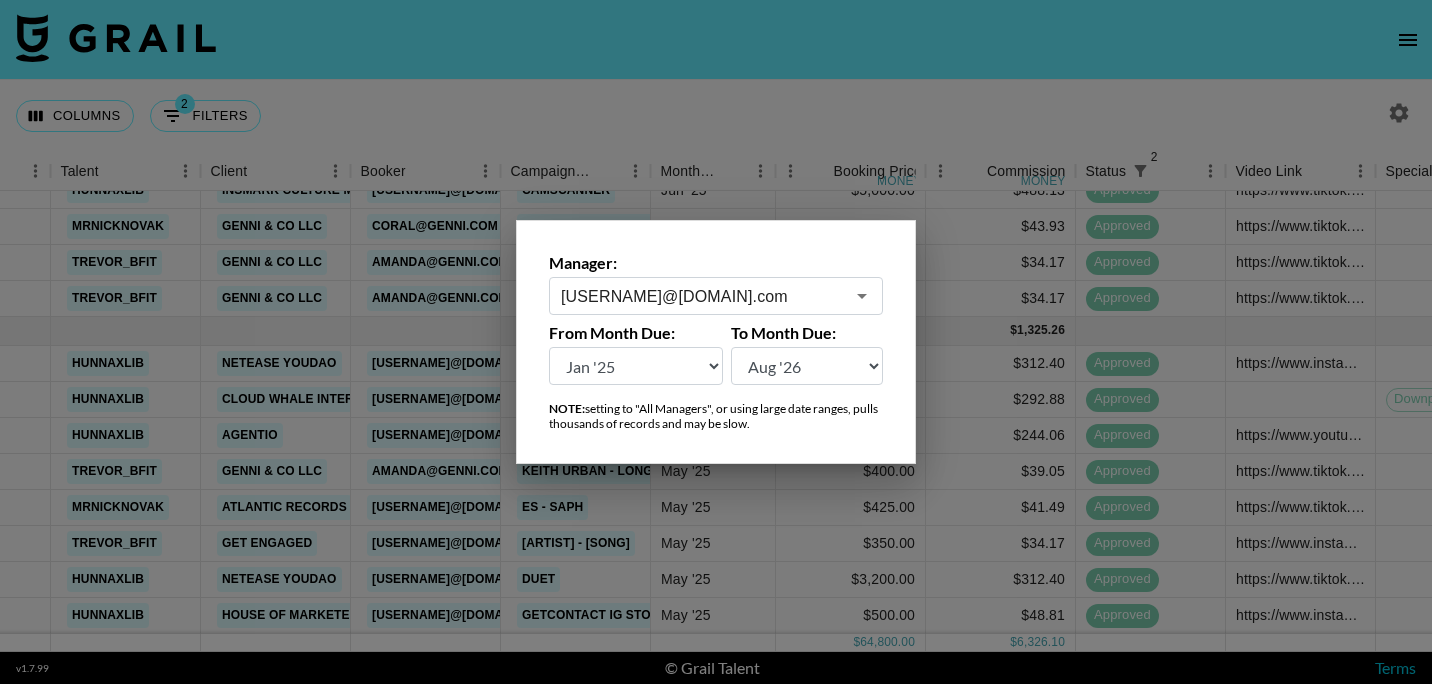 click on "Aug '26 Jul '26 Jun '26 May '26 Apr '26 Mar '26 Feb '26 Jan '26 Dec '25 Nov '25 Oct '25 Sep '25 Aug '25 Jul '25 Jun '25 May '25 Apr '25 Mar '25 Feb '25 Jan '25 Dec '24 Nov '24 Oct '24 Sep '24 Aug '24" at bounding box center [636, 366] 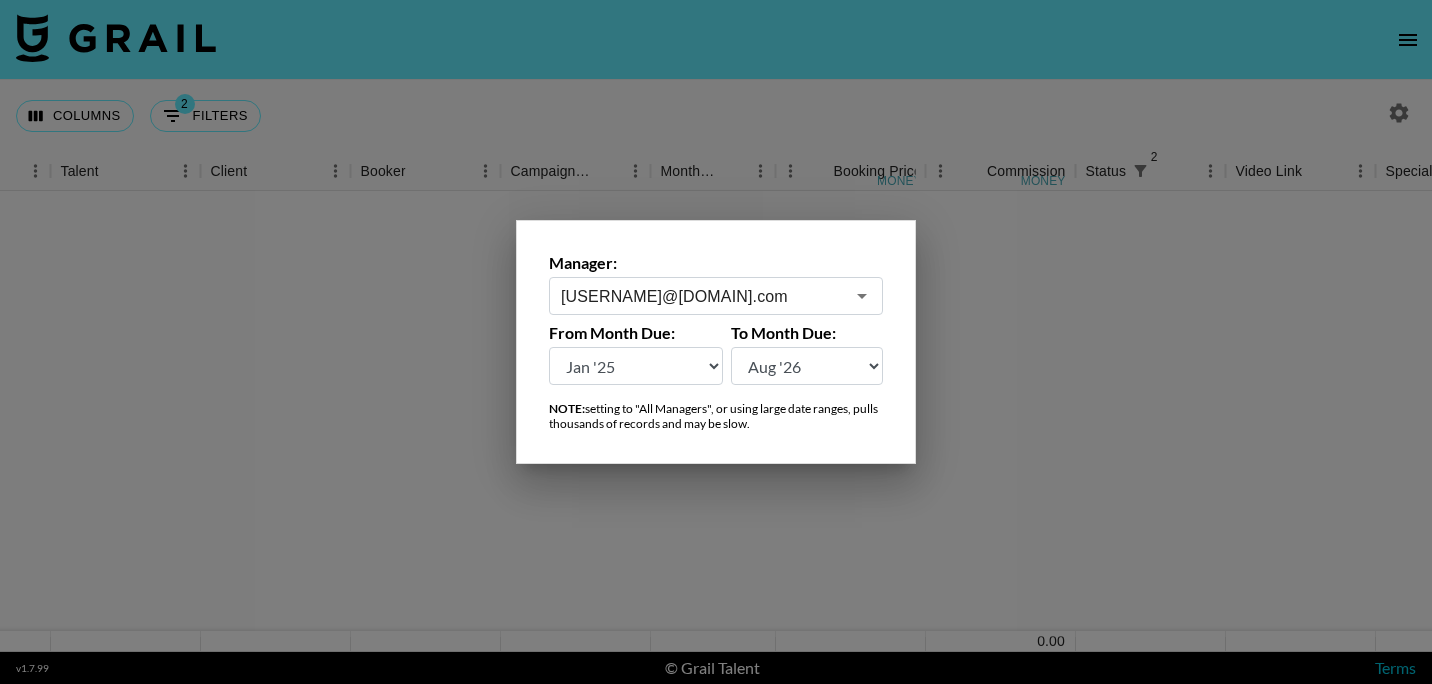 scroll, scrollTop: 0, scrollLeft: 364, axis: horizontal 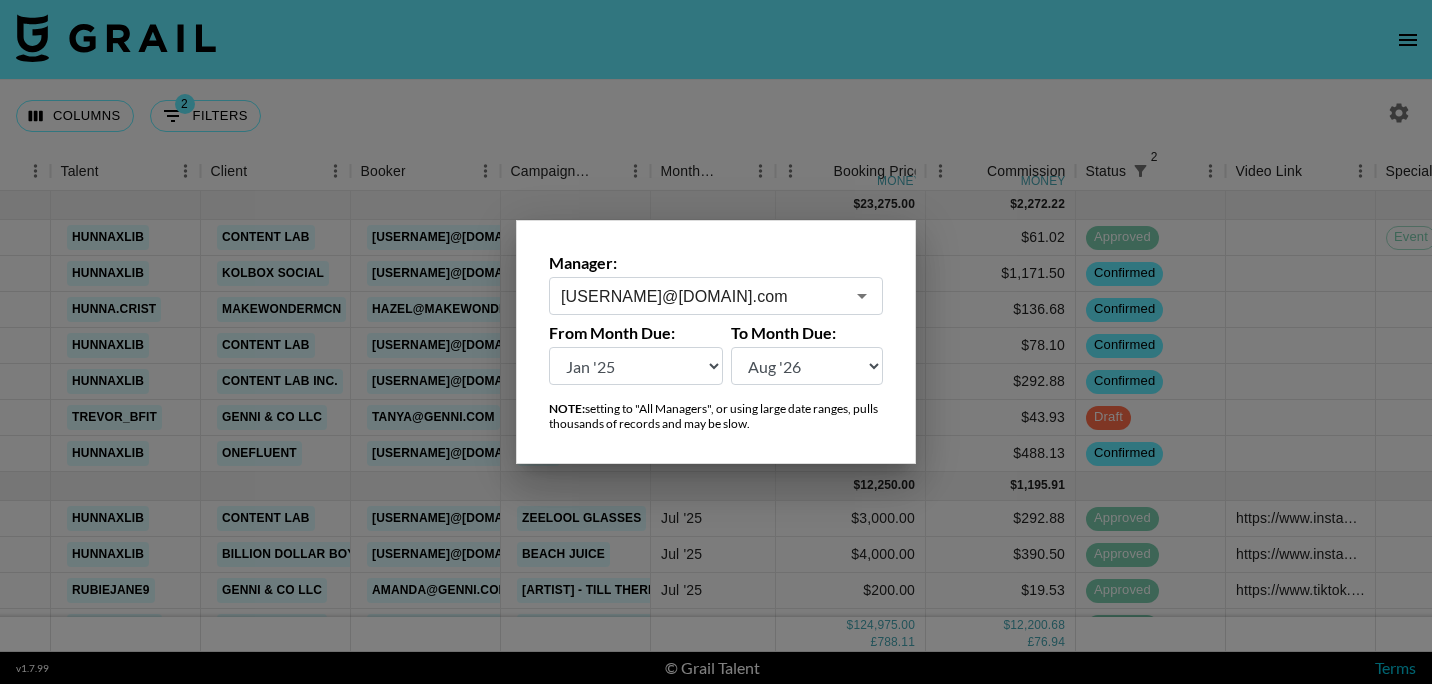 click on "Aug '26 Jul '26 Jun '26 May '26 Apr '26 Mar '26 Feb '26 Jan '26 Dec '25 Nov '25 Oct '25 Sep '25 Aug '25 Jul '25 Jun '25 May '25 Apr '25 Mar '25 Feb '25 Jan '25 Dec '24 Nov '24 Oct '24 Sep '24 Aug '24" at bounding box center [636, 366] 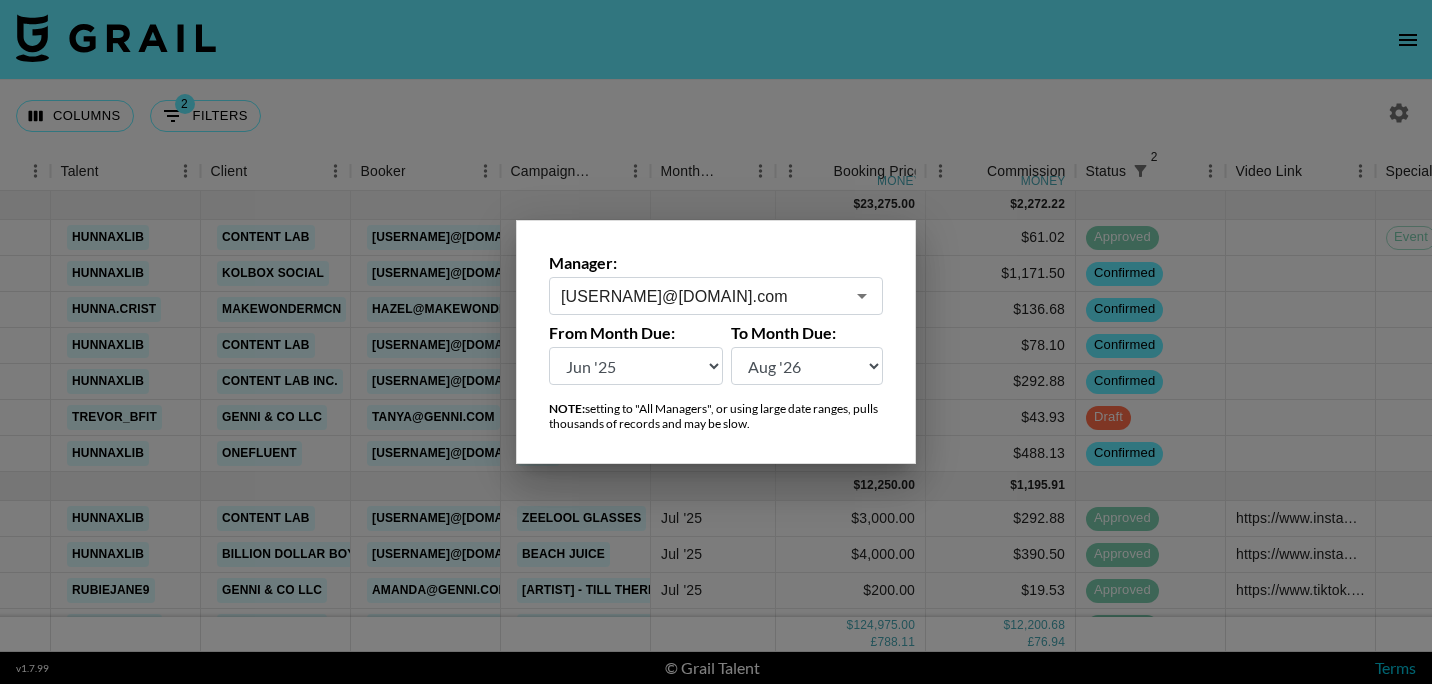 click on "Aug '26 Jul '26 Jun '26 May '26 Apr '26 Mar '26 Feb '26 Jan '26 Dec '25 Nov '25 Oct '25 Sep '25 Aug '25 Jul '25 Jun '25 May '25 Apr '25 Mar '25 Feb '25 Jan '25 Dec '24 Nov '24 Oct '24 Sep '24 Aug '24" at bounding box center (636, 366) 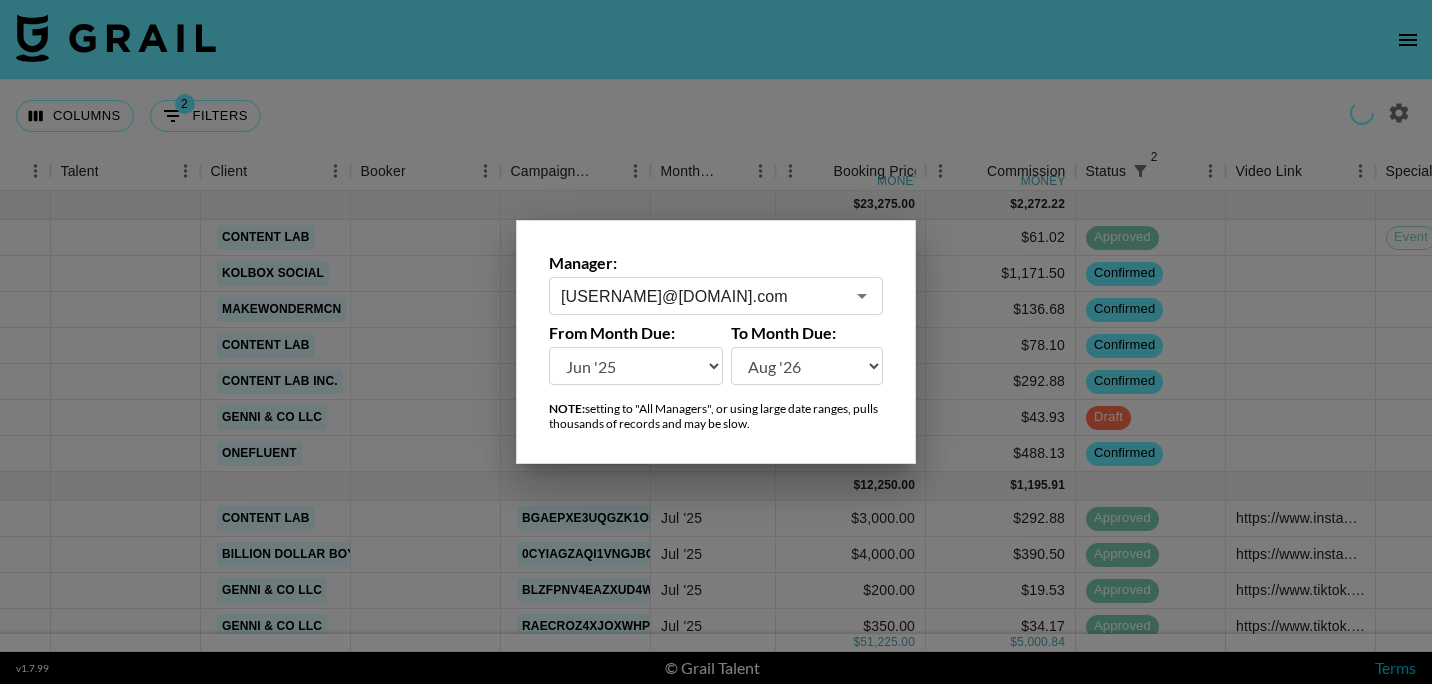 click at bounding box center [716, 342] 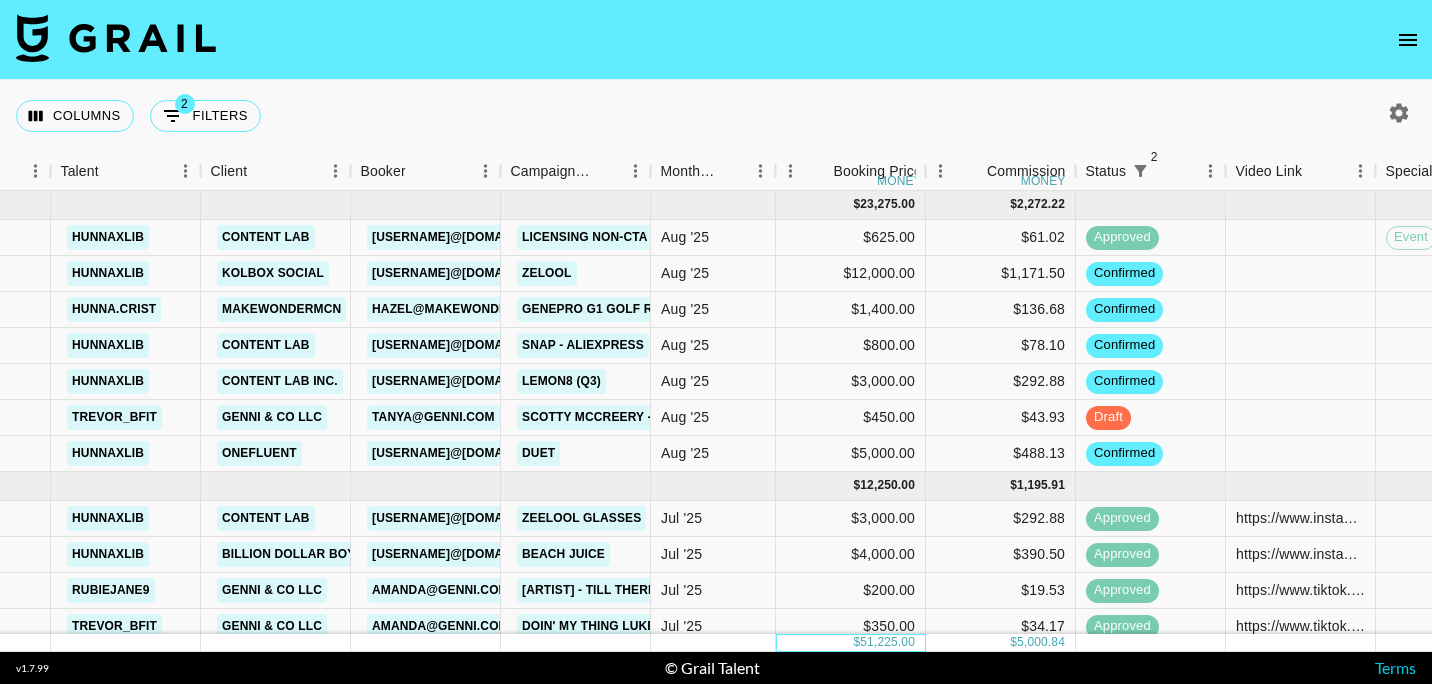 drag, startPoint x: 890, startPoint y: 630, endPoint x: 870, endPoint y: 629, distance: 20.024984 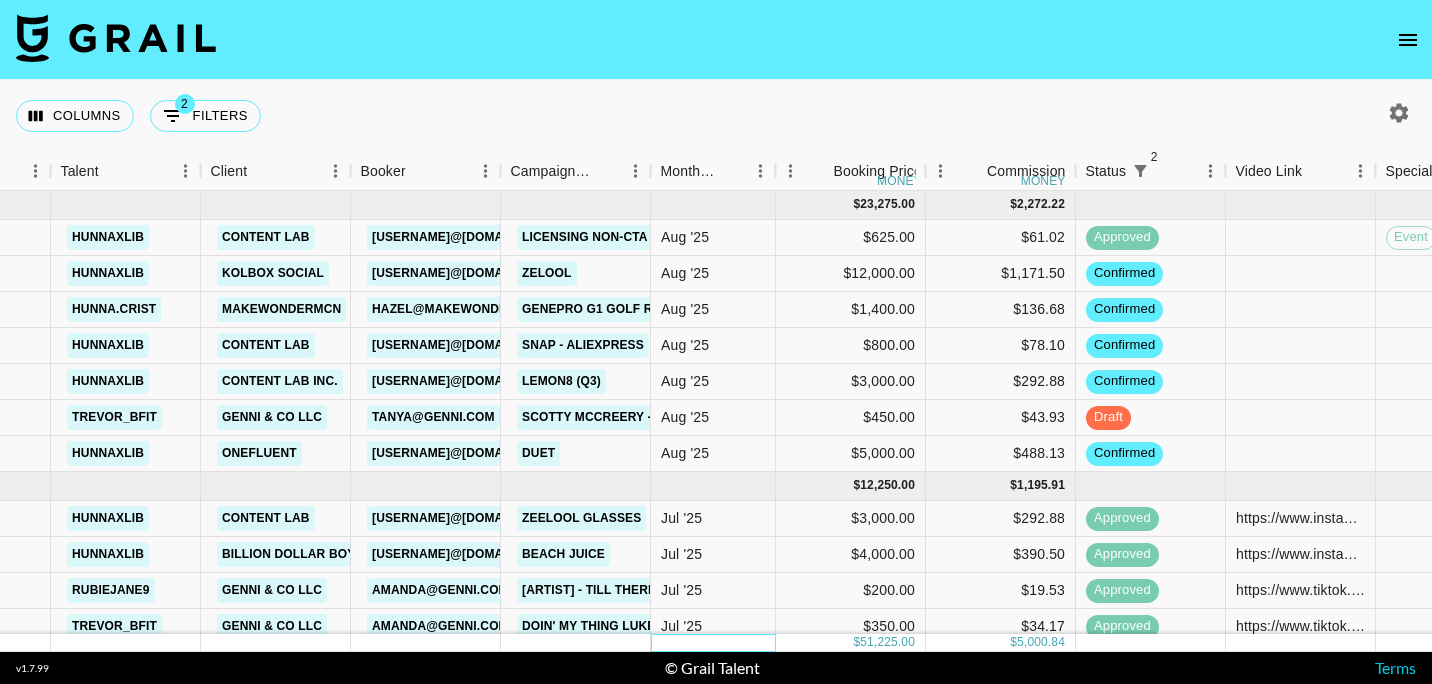 click at bounding box center [713, 643] 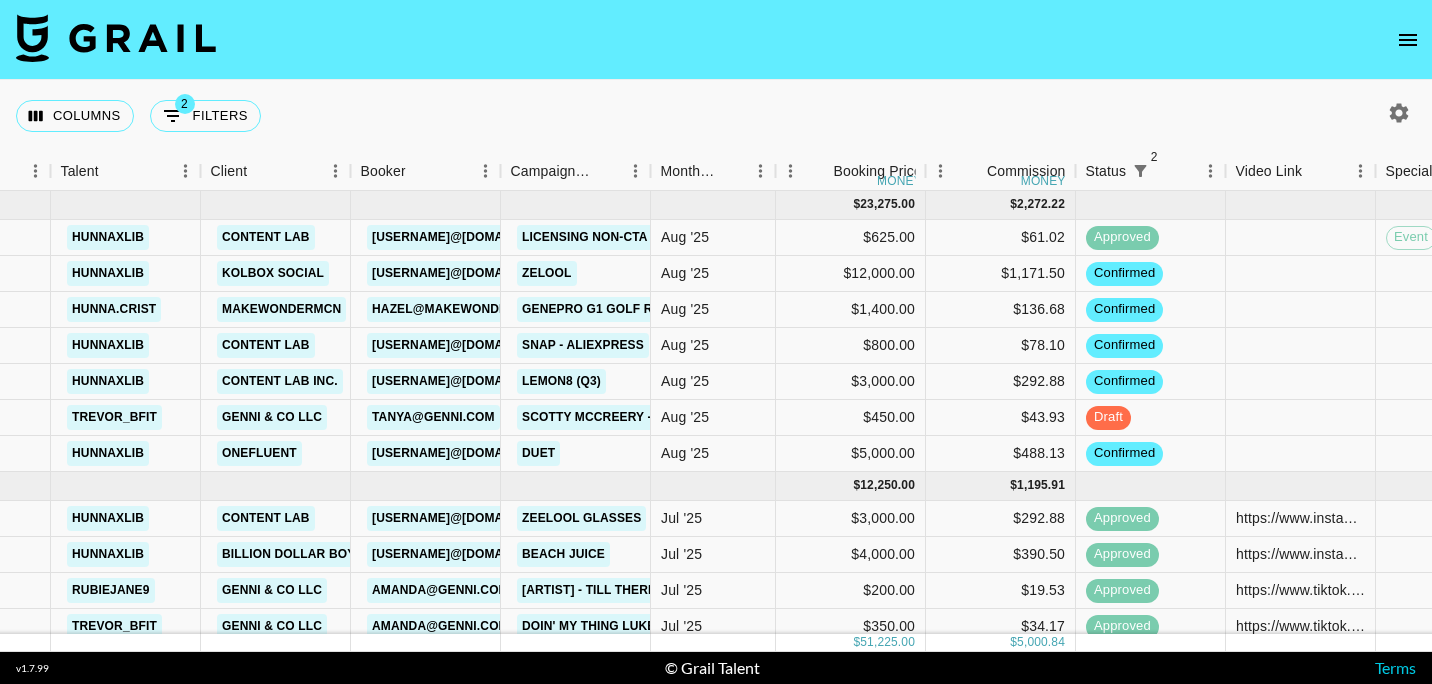 click on "Columns 2 Filters + Booking" at bounding box center [716, 116] 